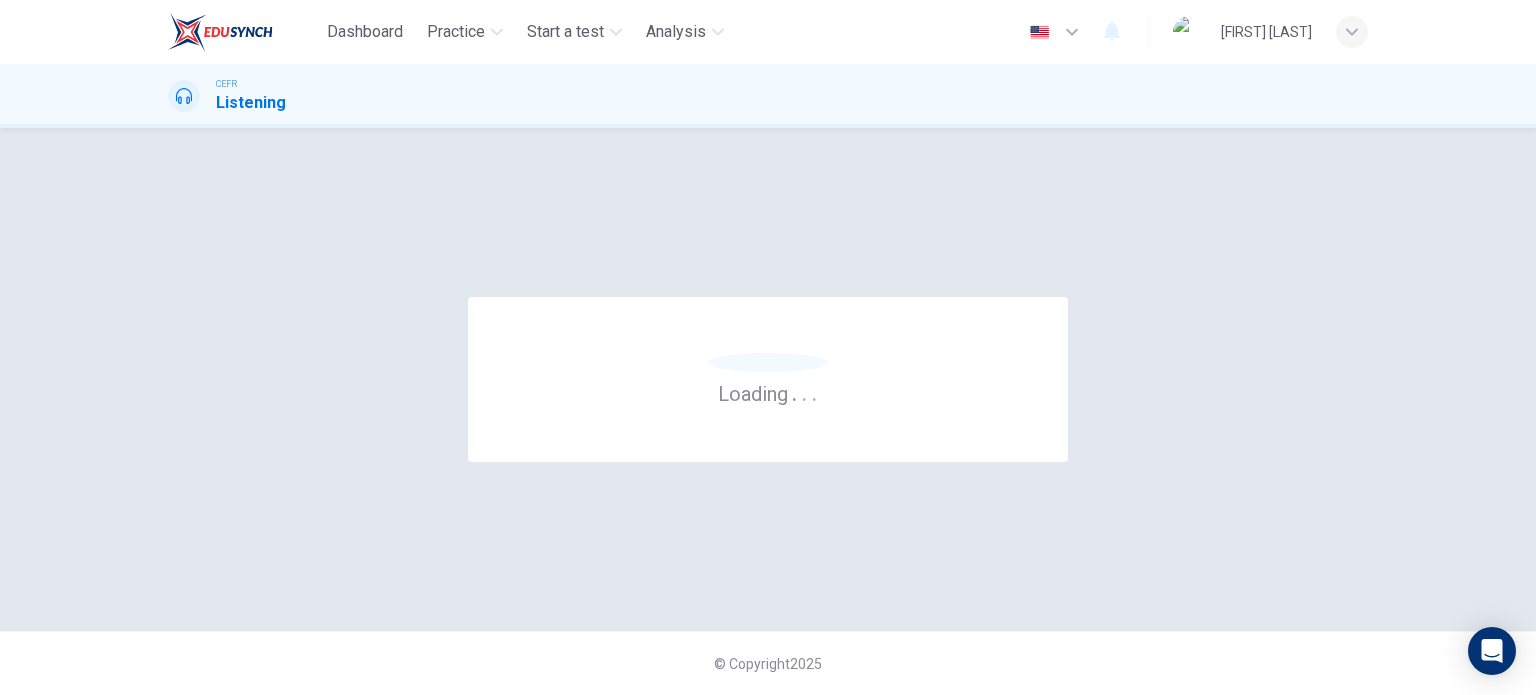 scroll, scrollTop: 0, scrollLeft: 0, axis: both 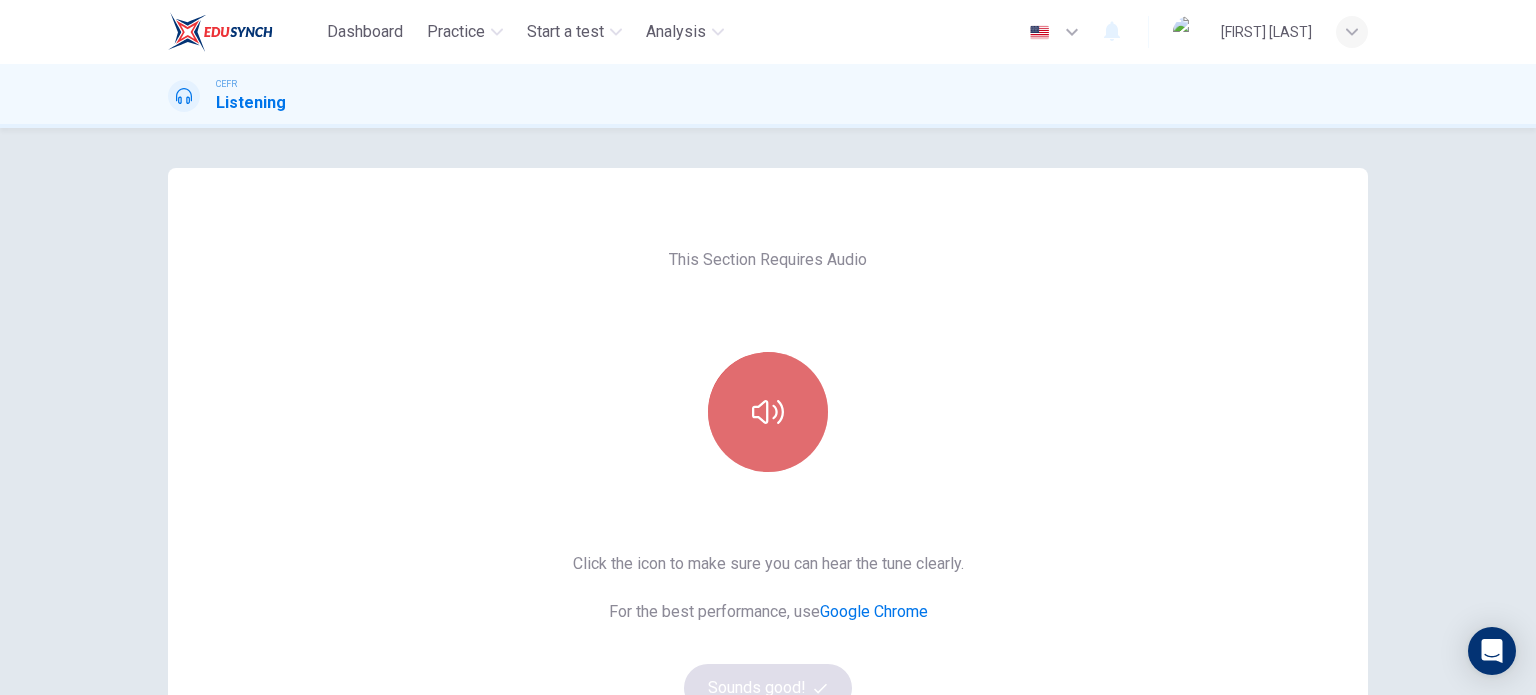 click at bounding box center [768, 412] 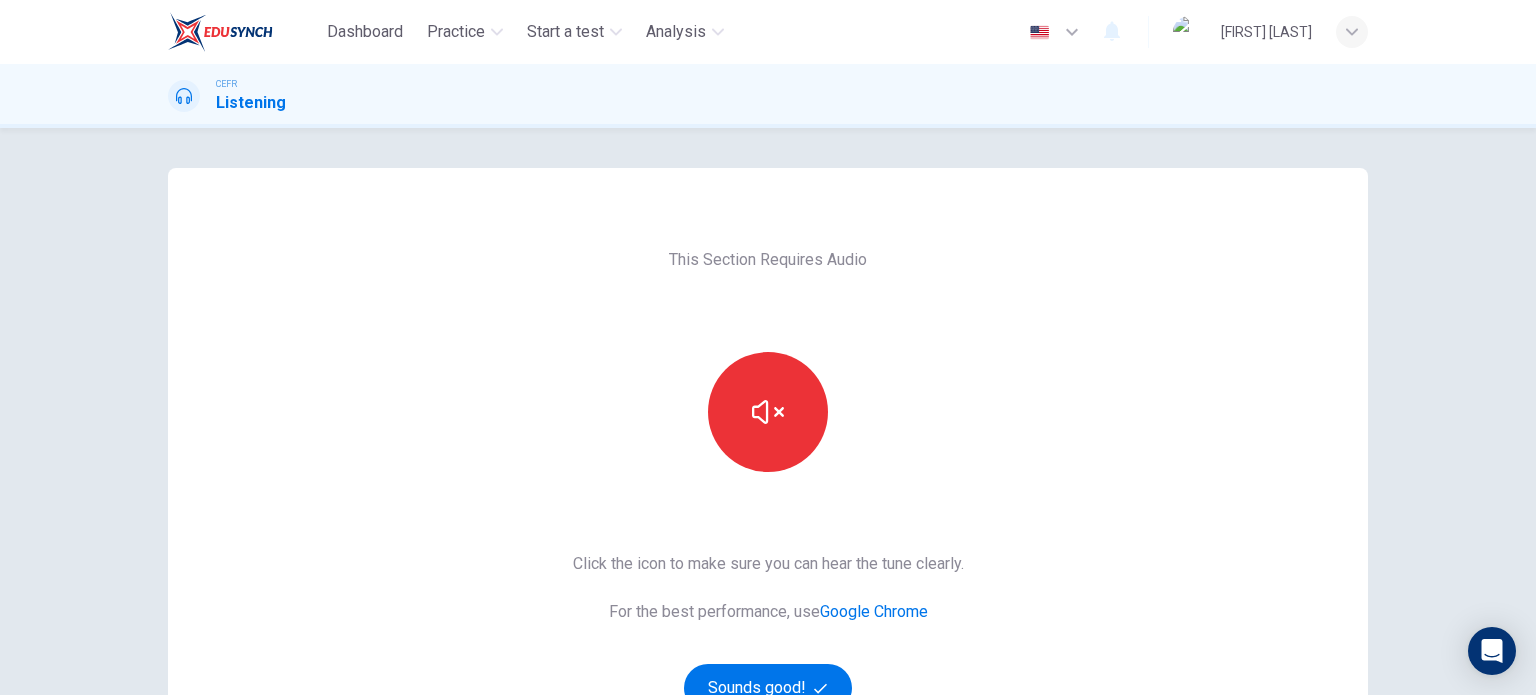 type 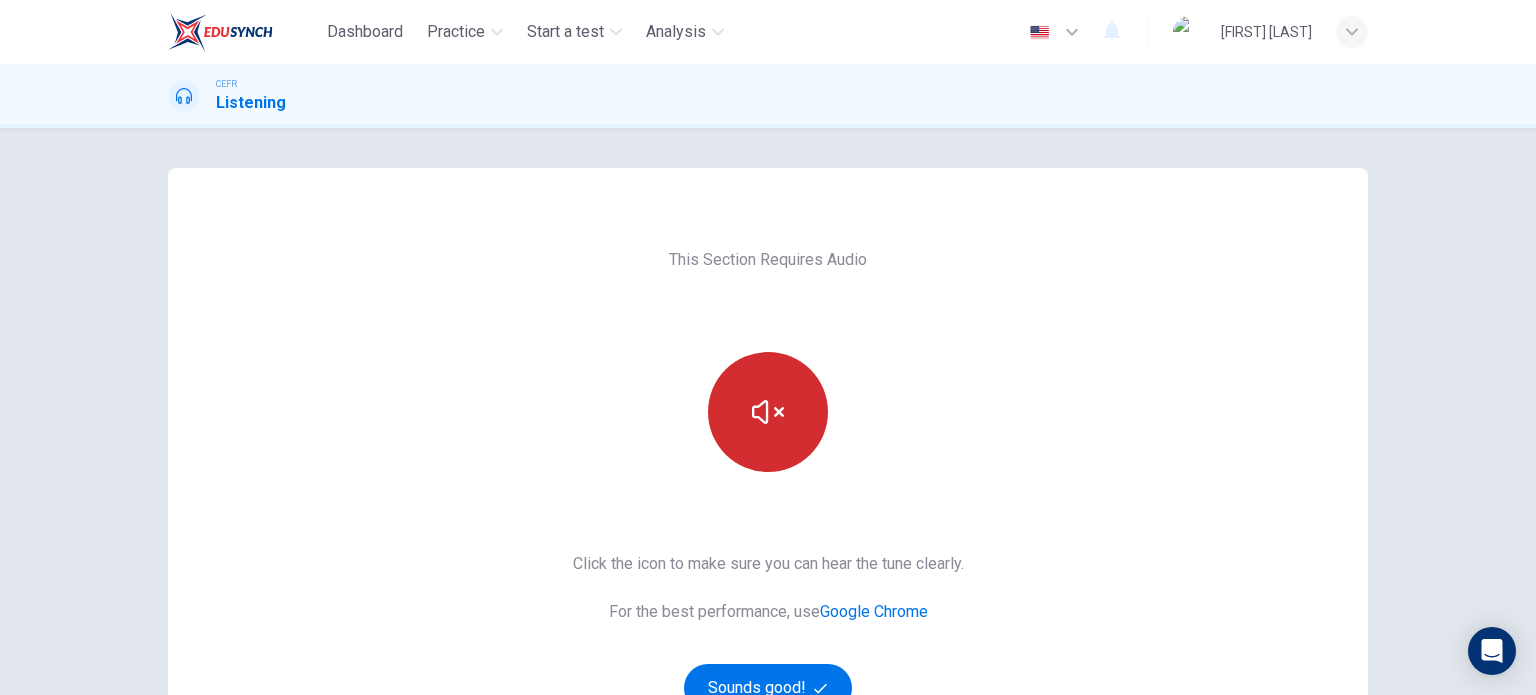 click at bounding box center [768, 412] 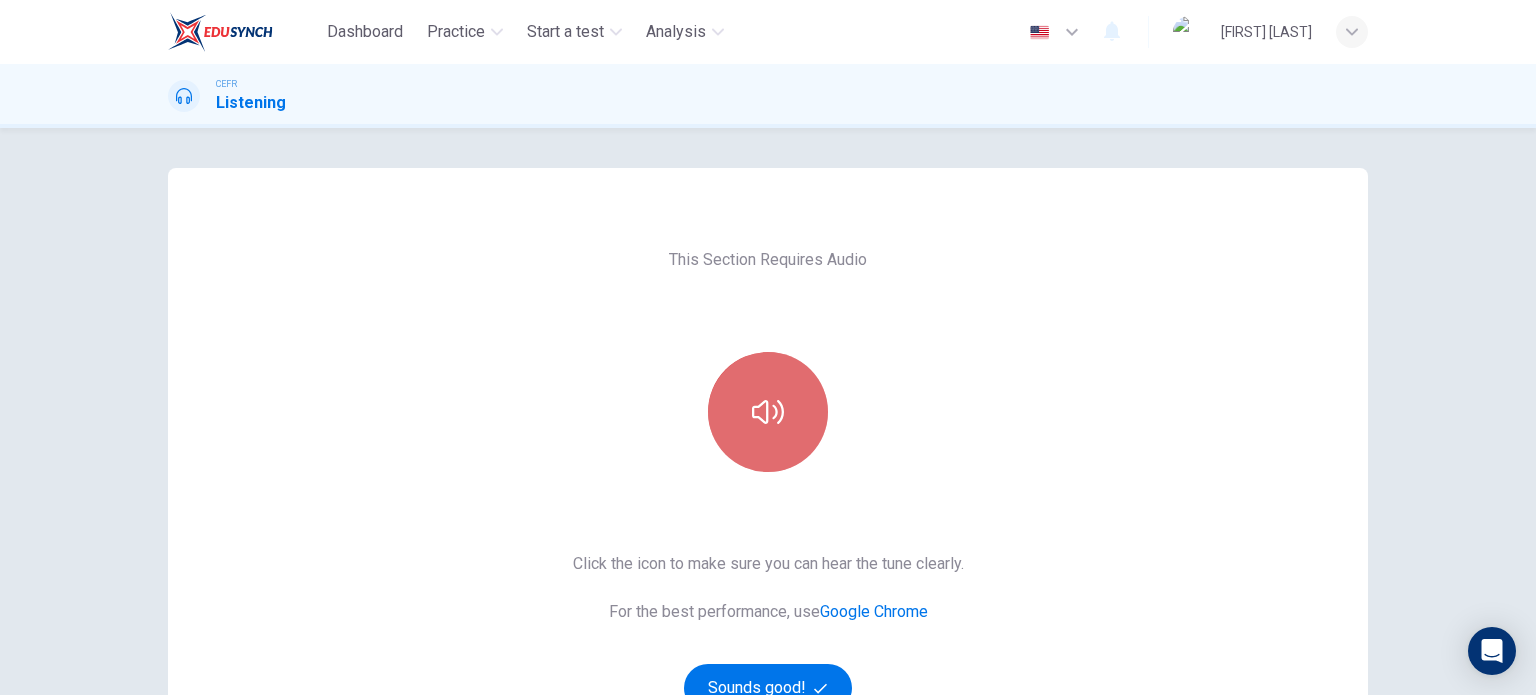click at bounding box center [768, 412] 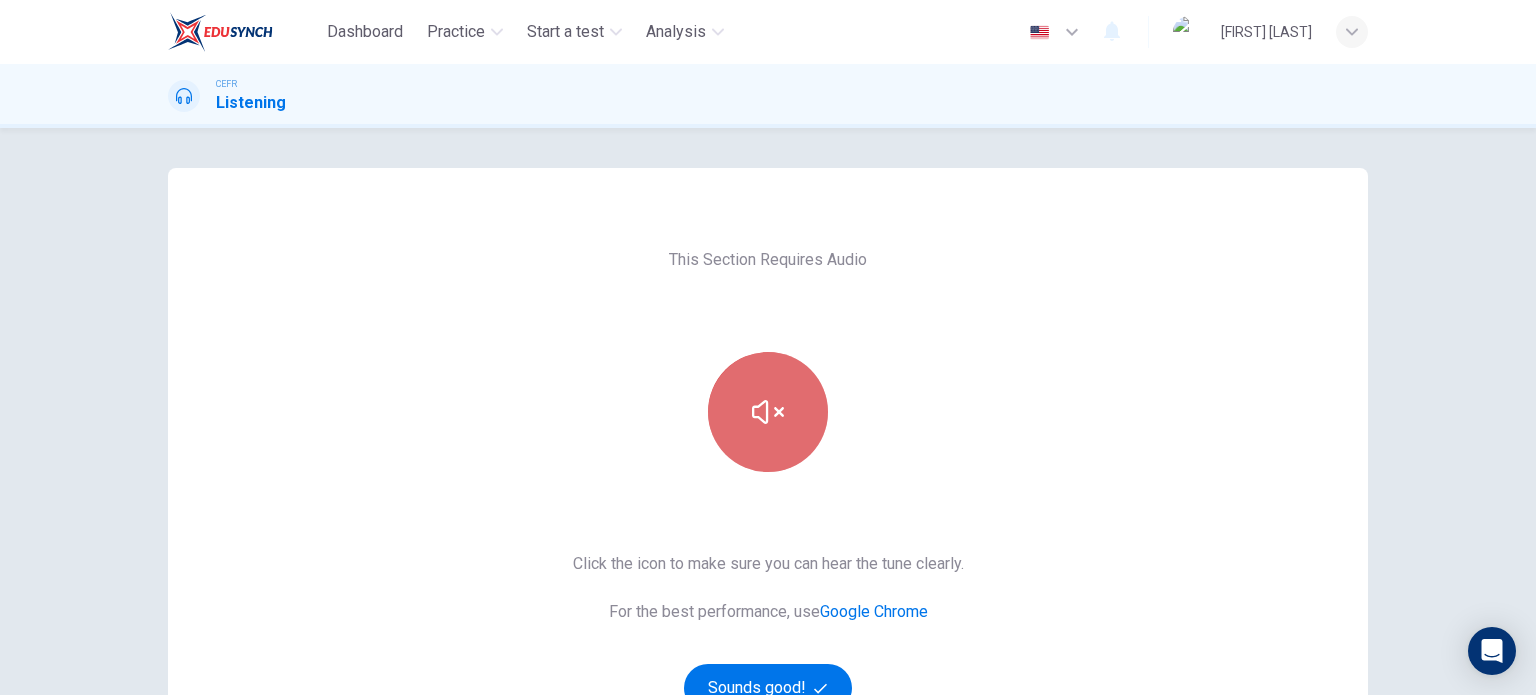 click at bounding box center [768, 412] 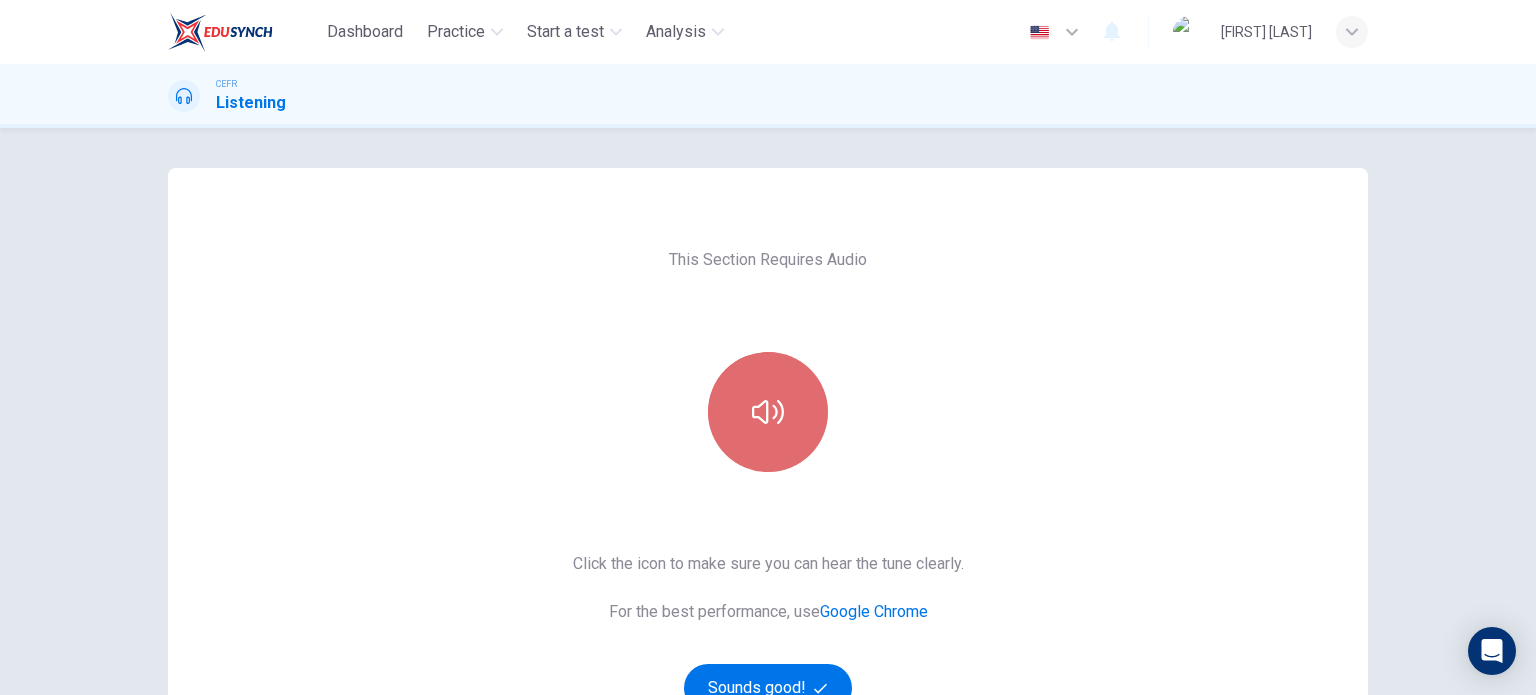 click at bounding box center [768, 412] 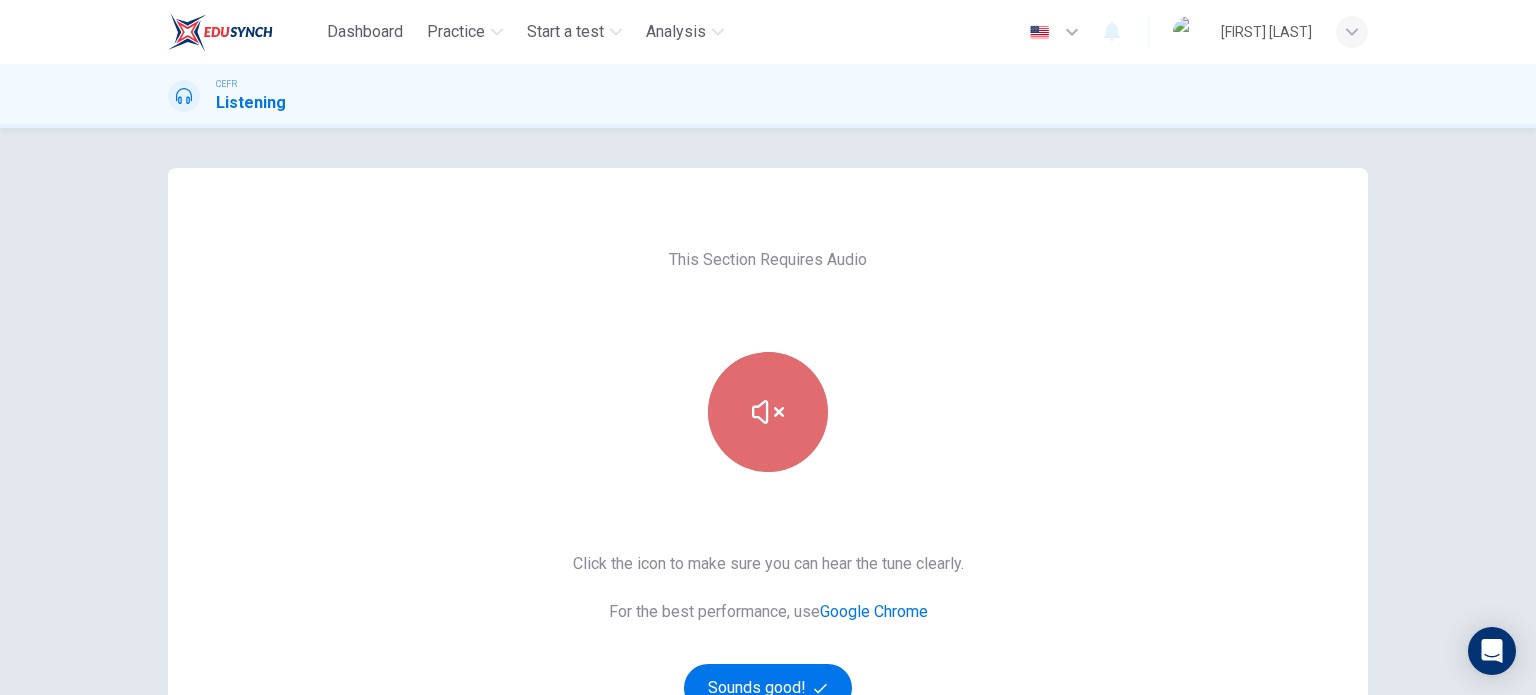click at bounding box center [768, 412] 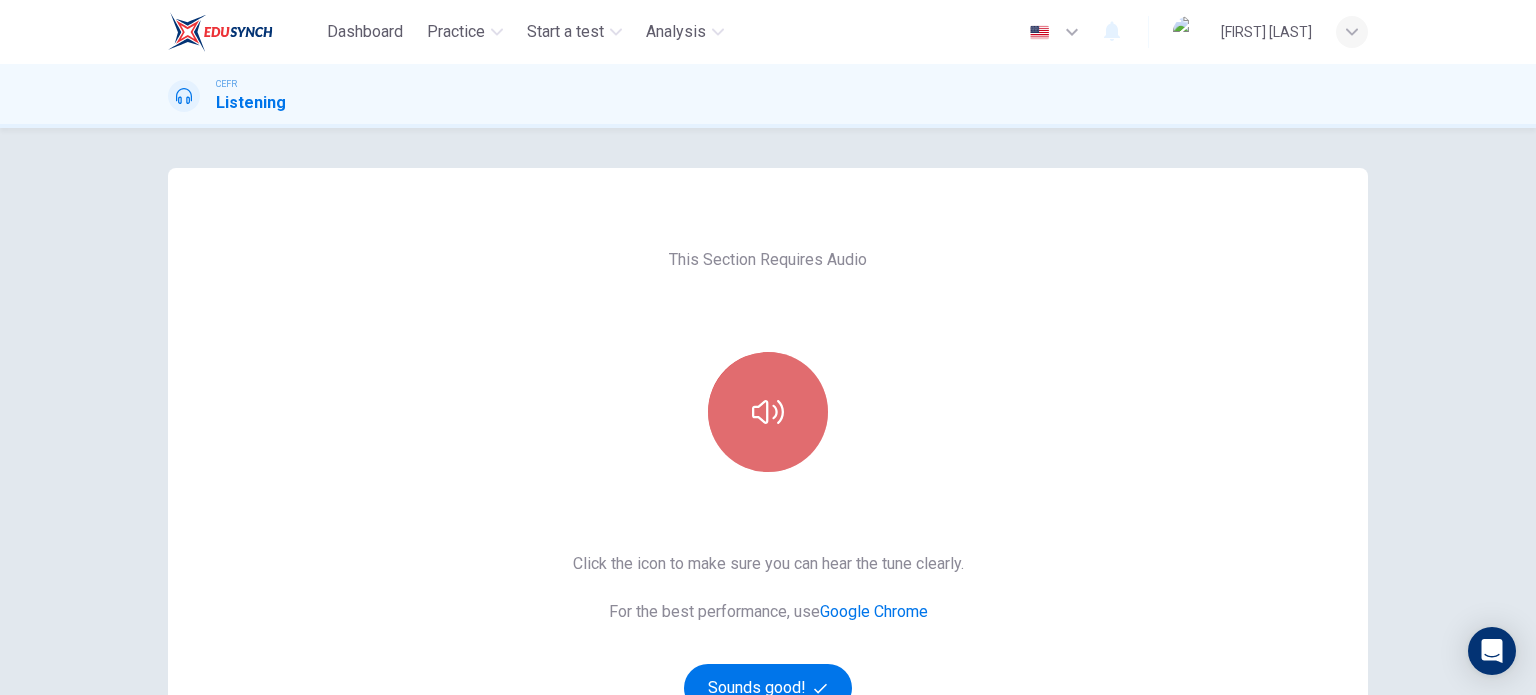 click at bounding box center [768, 412] 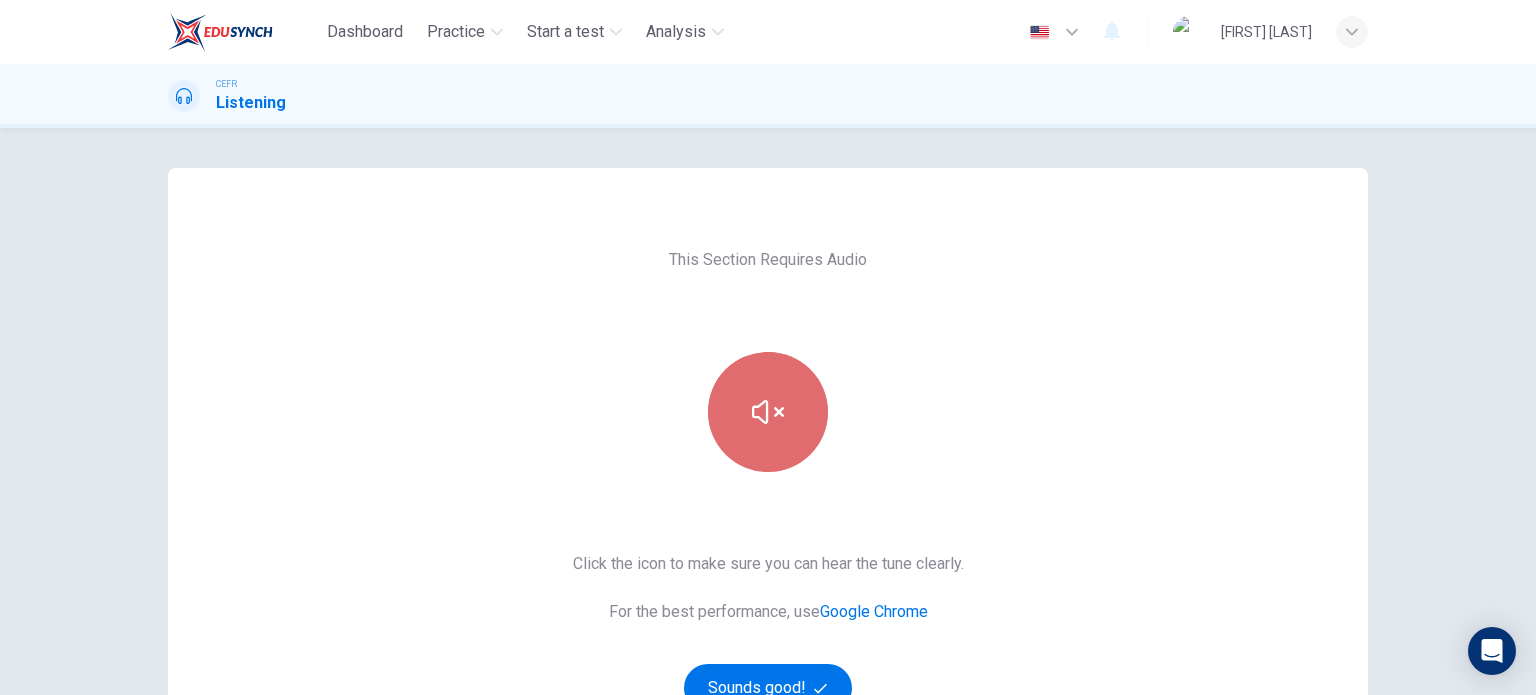 click at bounding box center (768, 412) 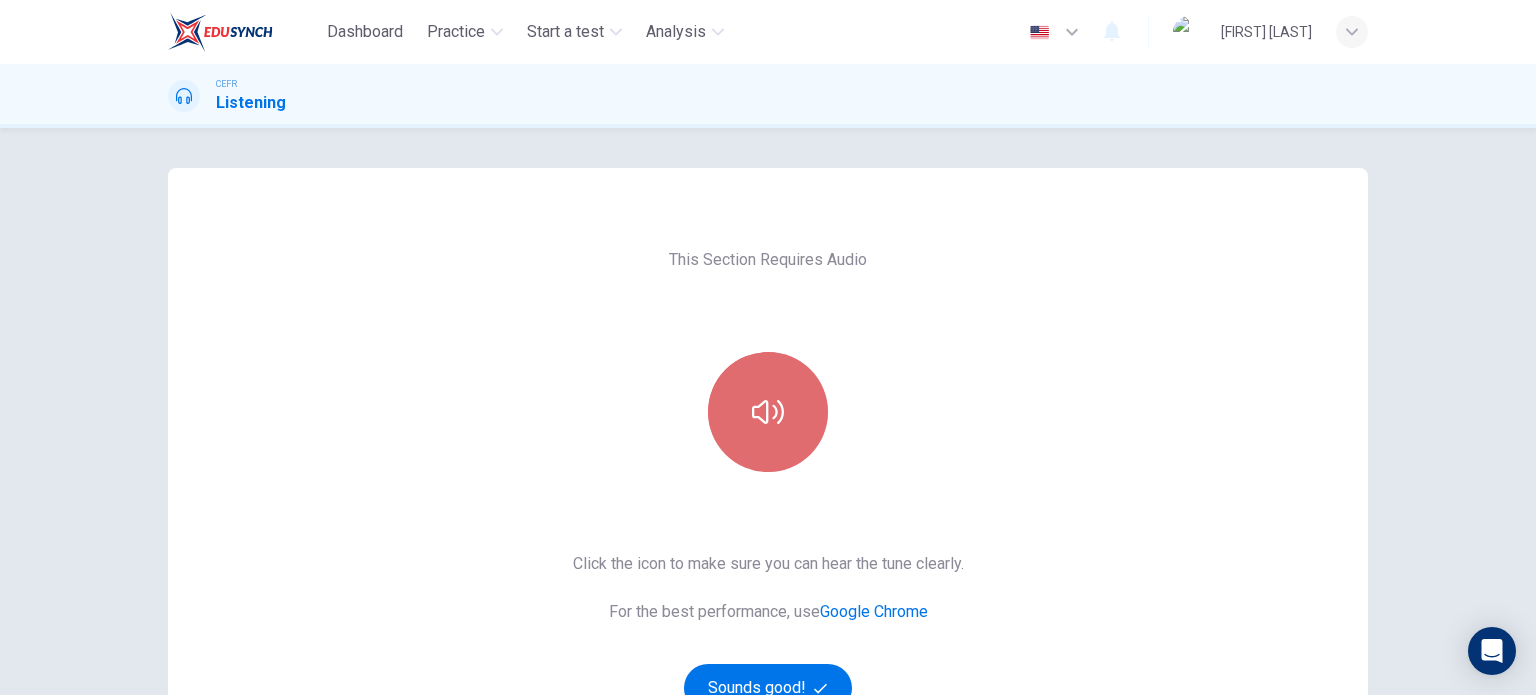 click at bounding box center (768, 412) 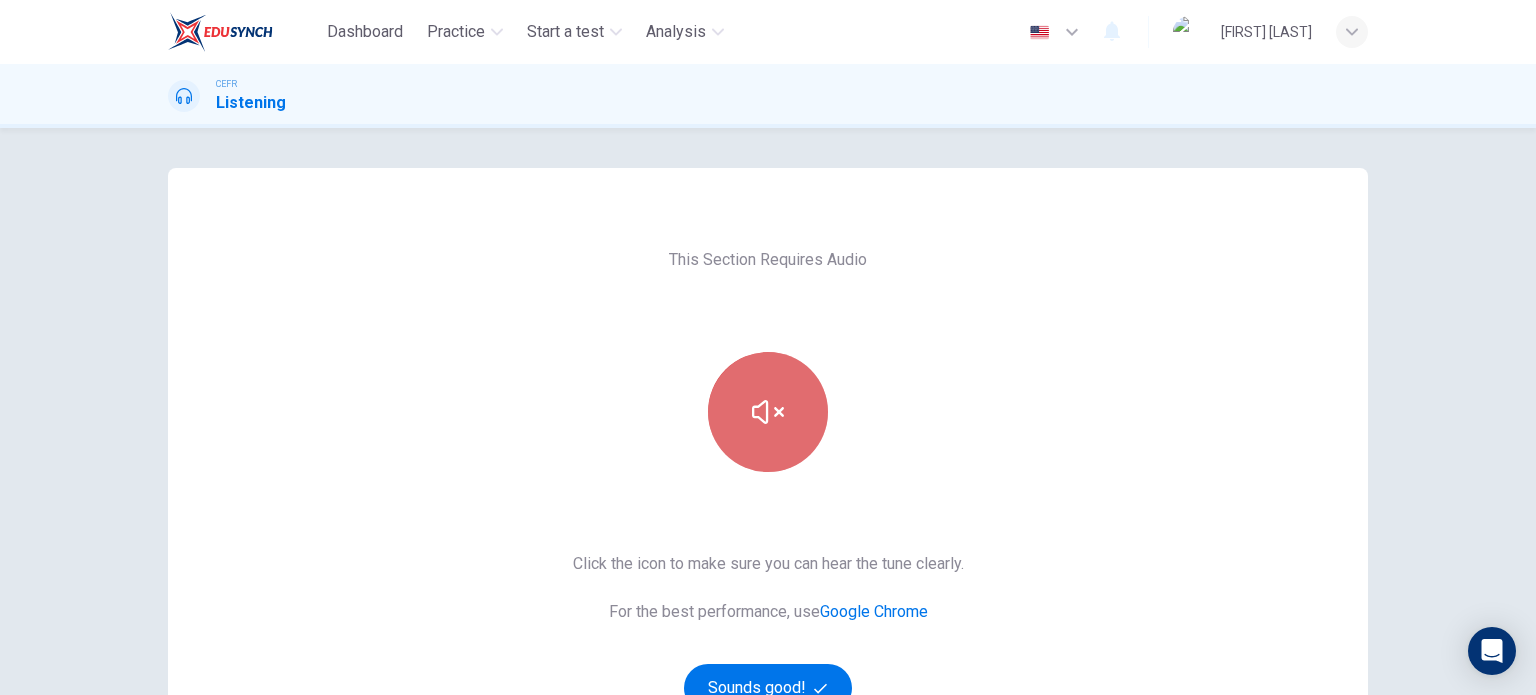 click at bounding box center [768, 412] 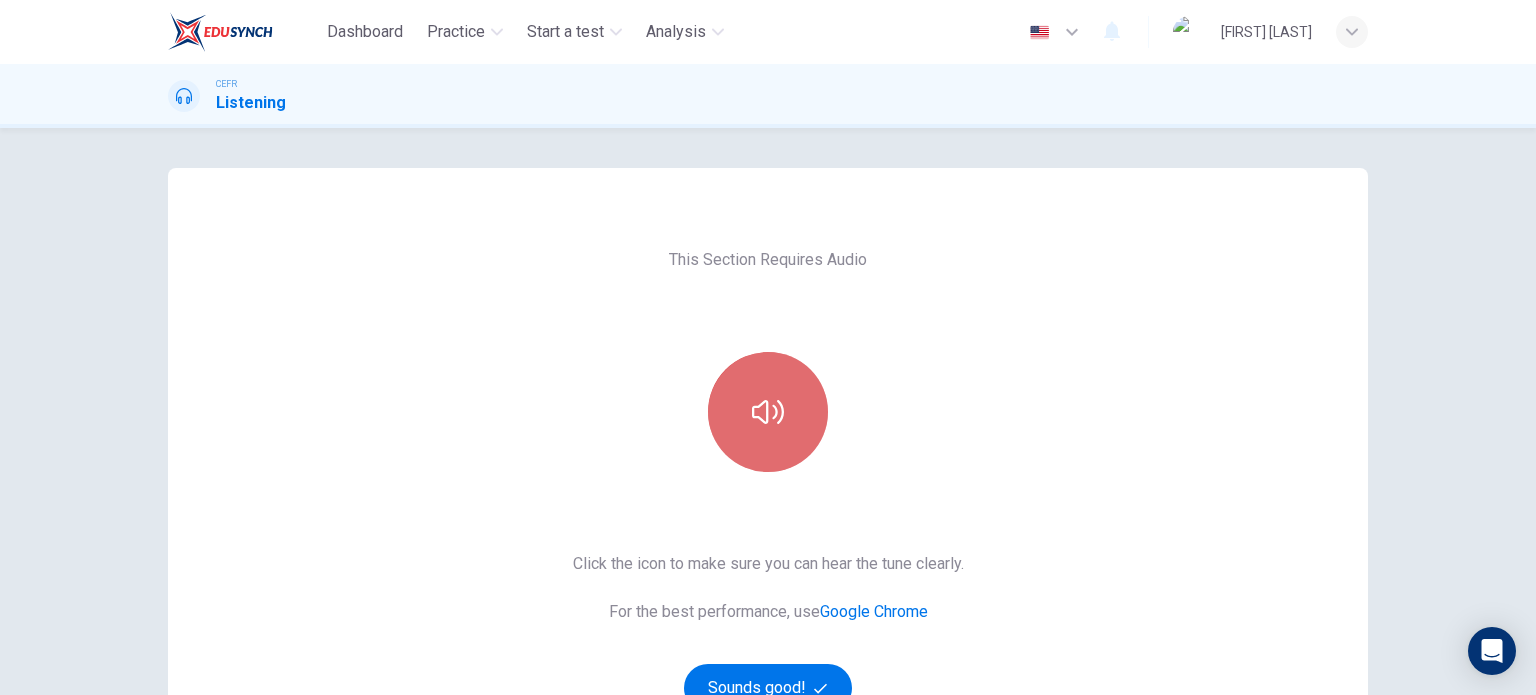 click at bounding box center [768, 412] 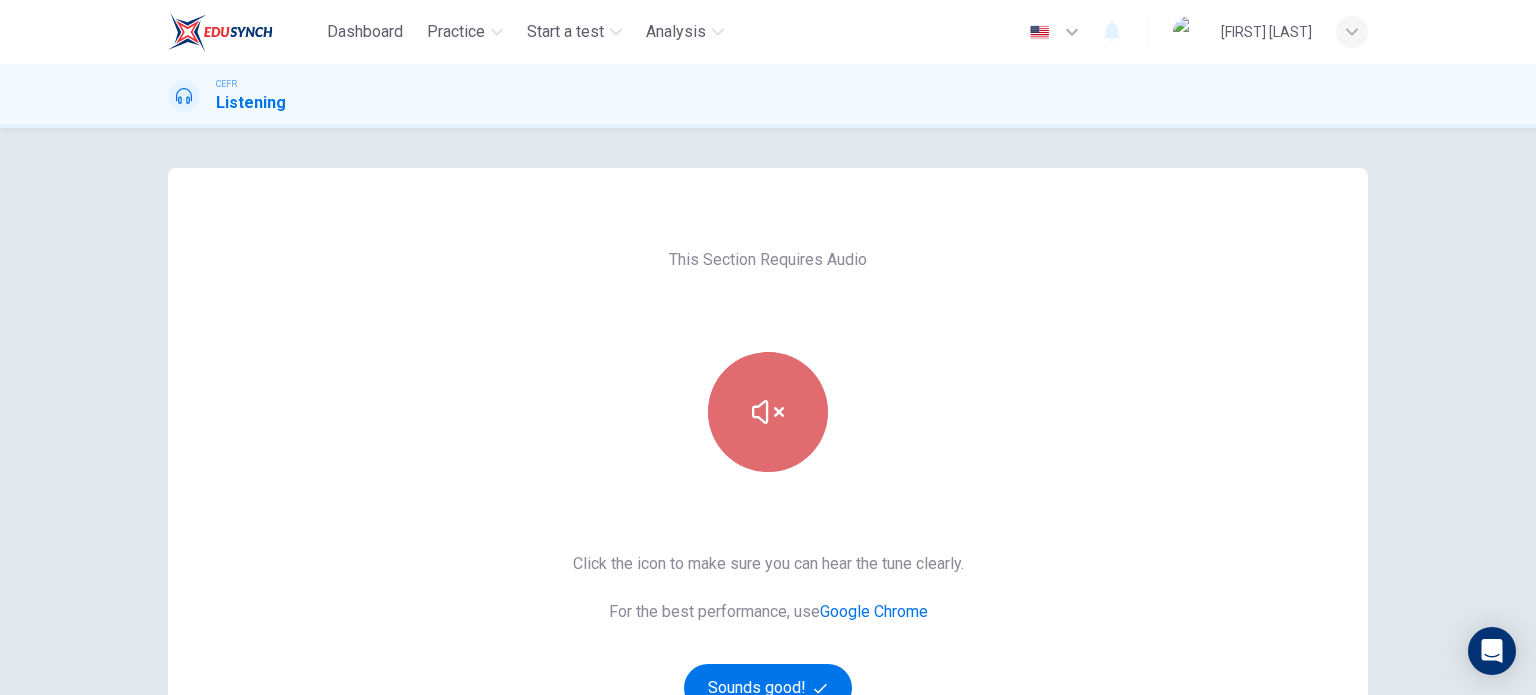 click at bounding box center [768, 412] 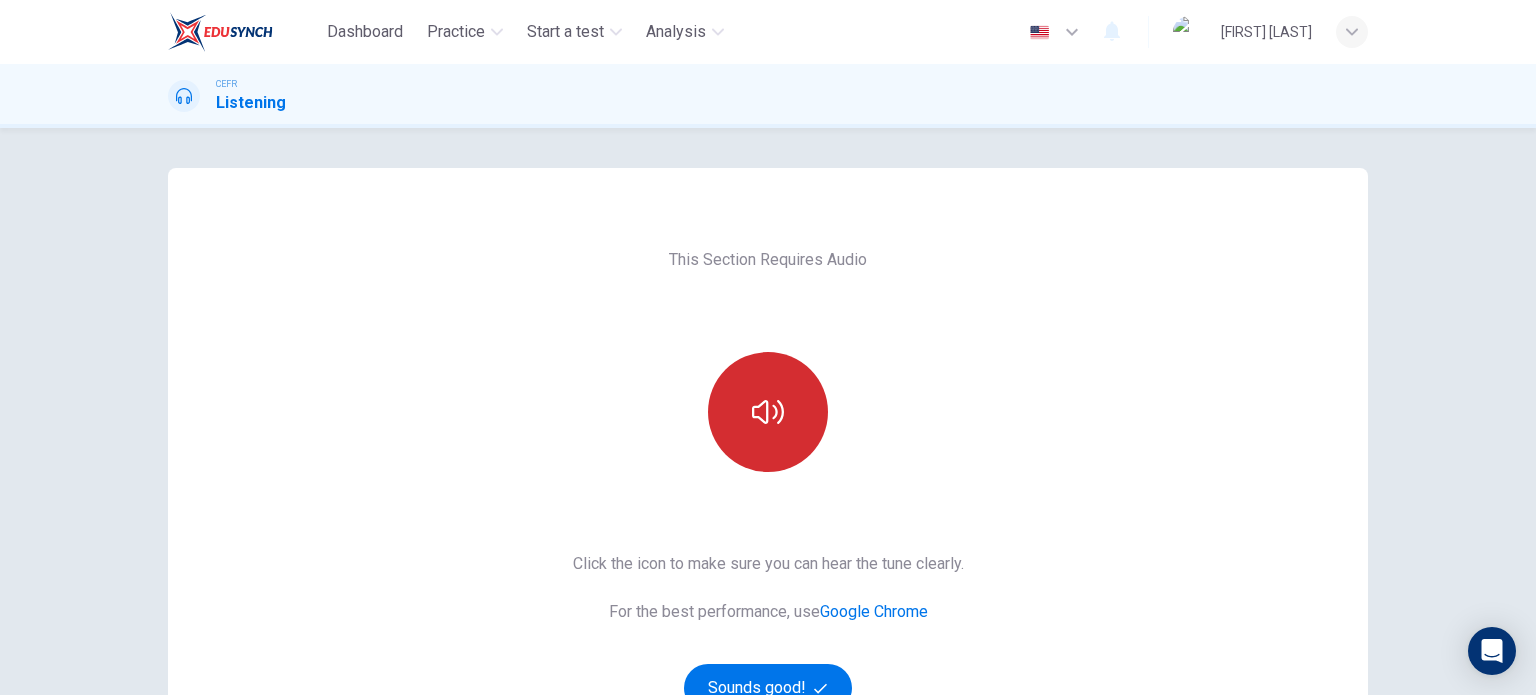 click at bounding box center (768, 412) 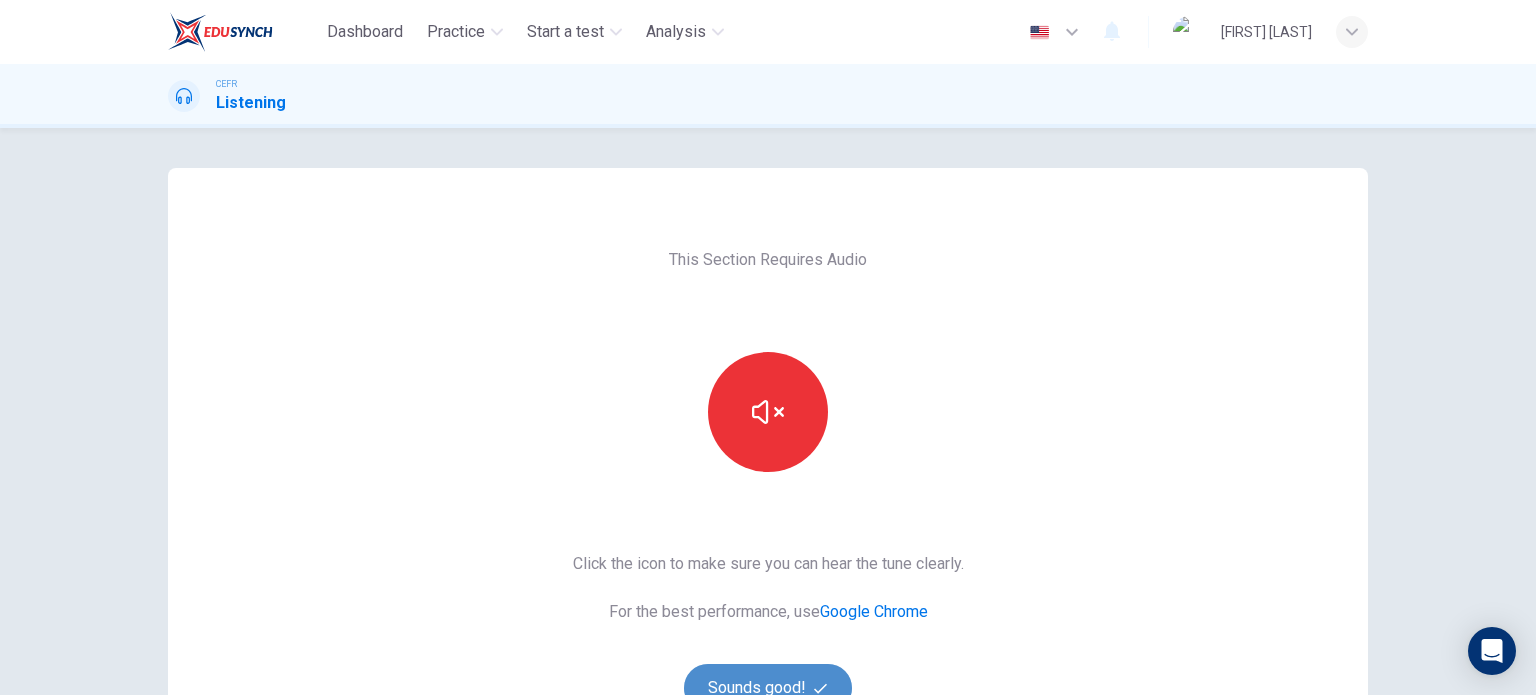click on "Sounds good!" at bounding box center (768, 688) 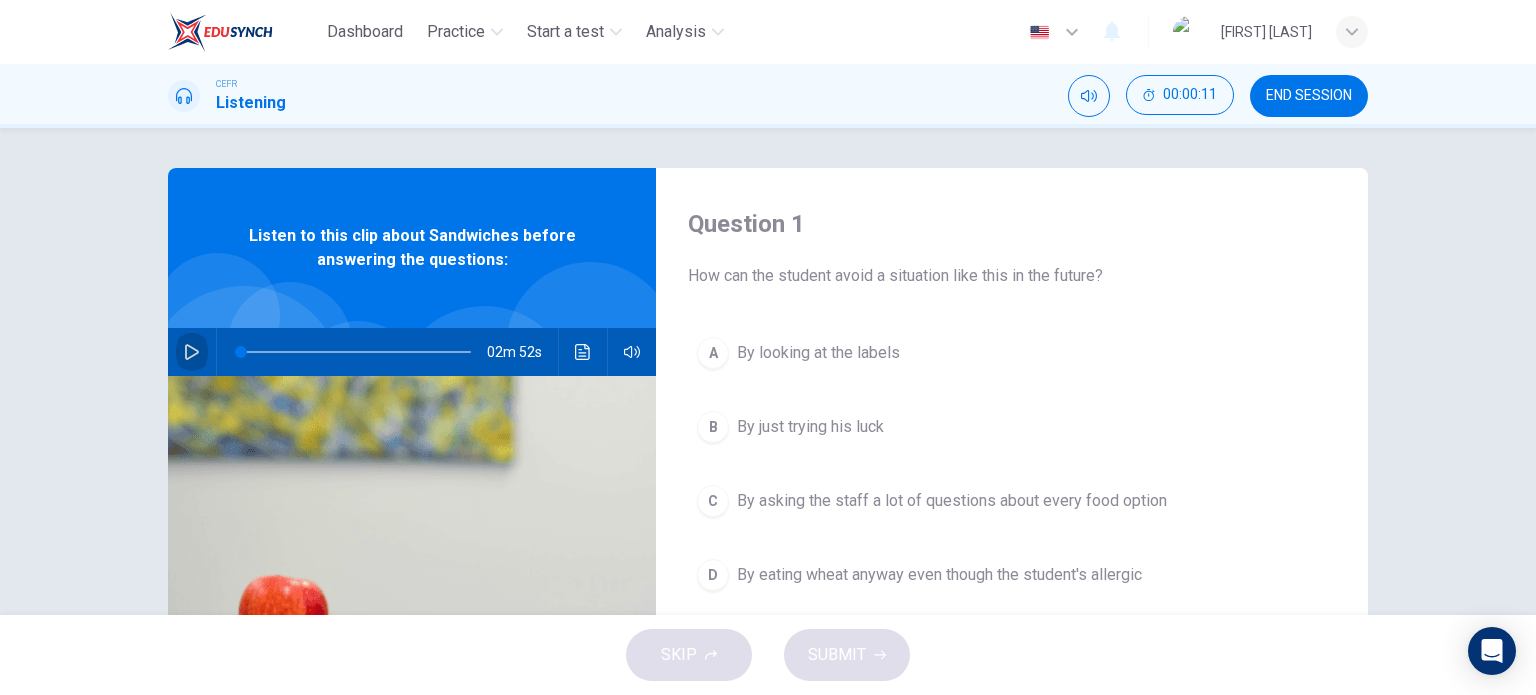 click at bounding box center (192, 352) 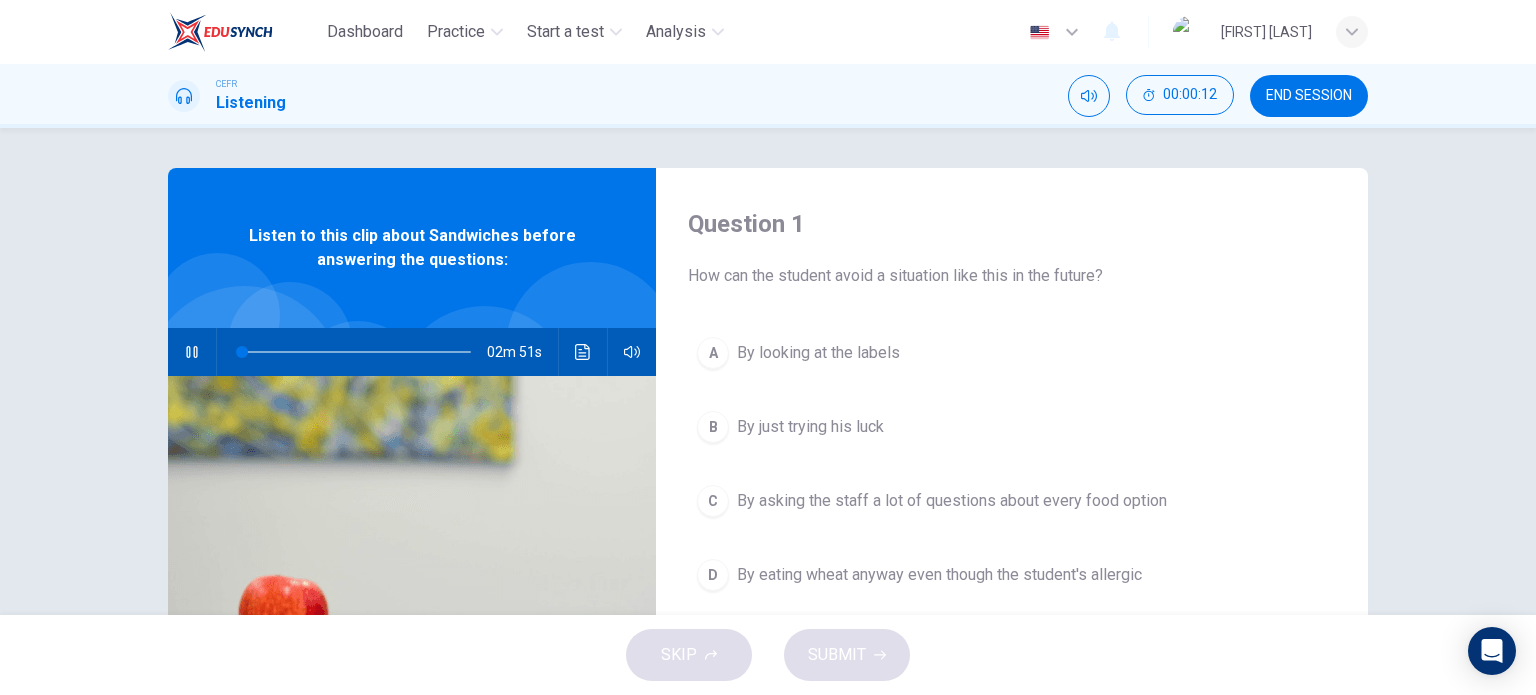 type 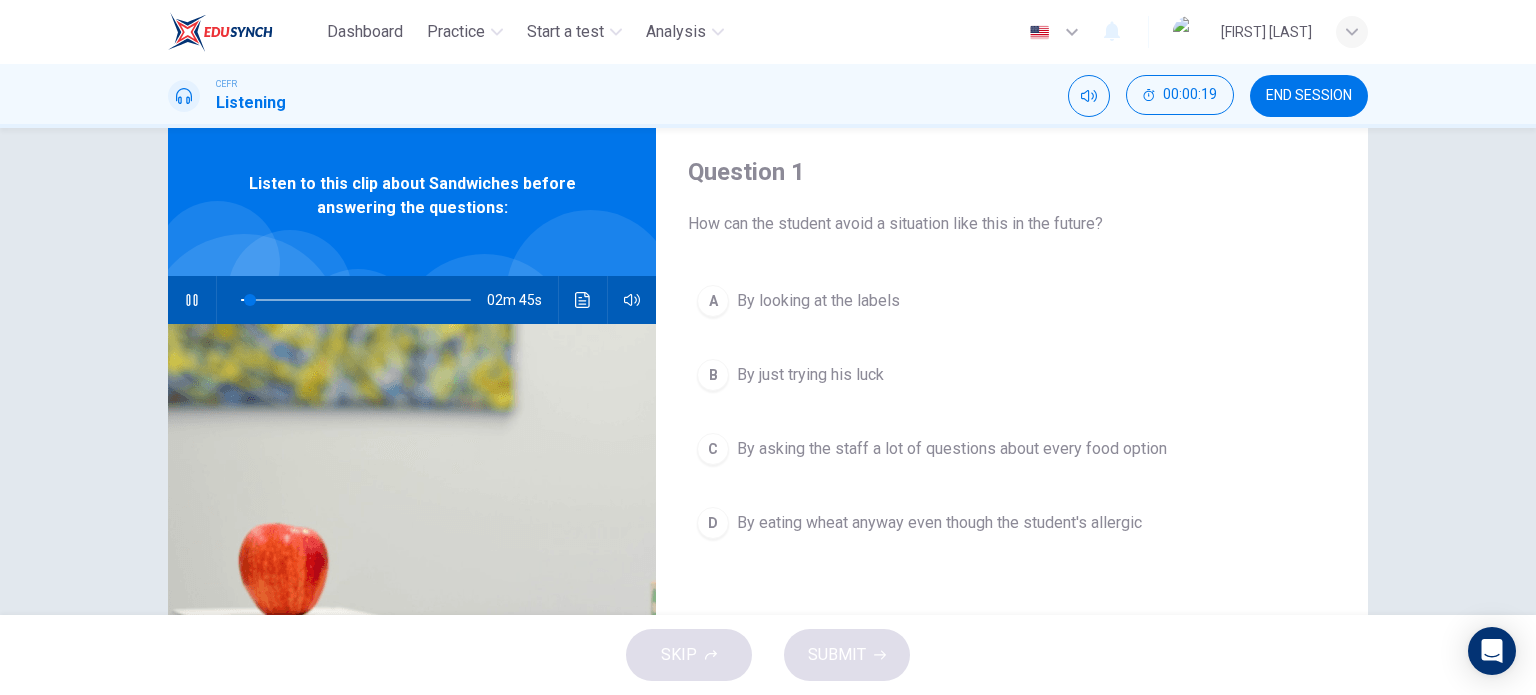 scroll, scrollTop: 55, scrollLeft: 0, axis: vertical 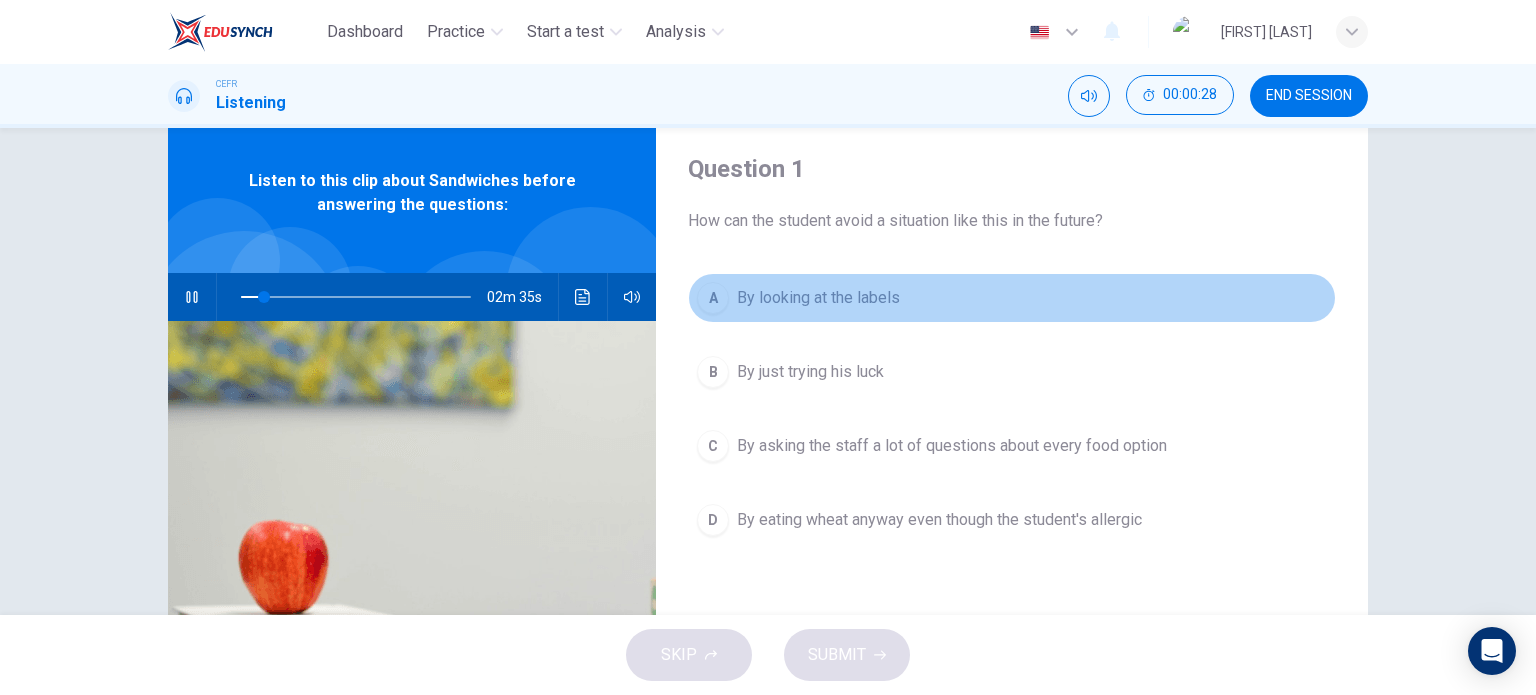 click on "A" at bounding box center [713, 298] 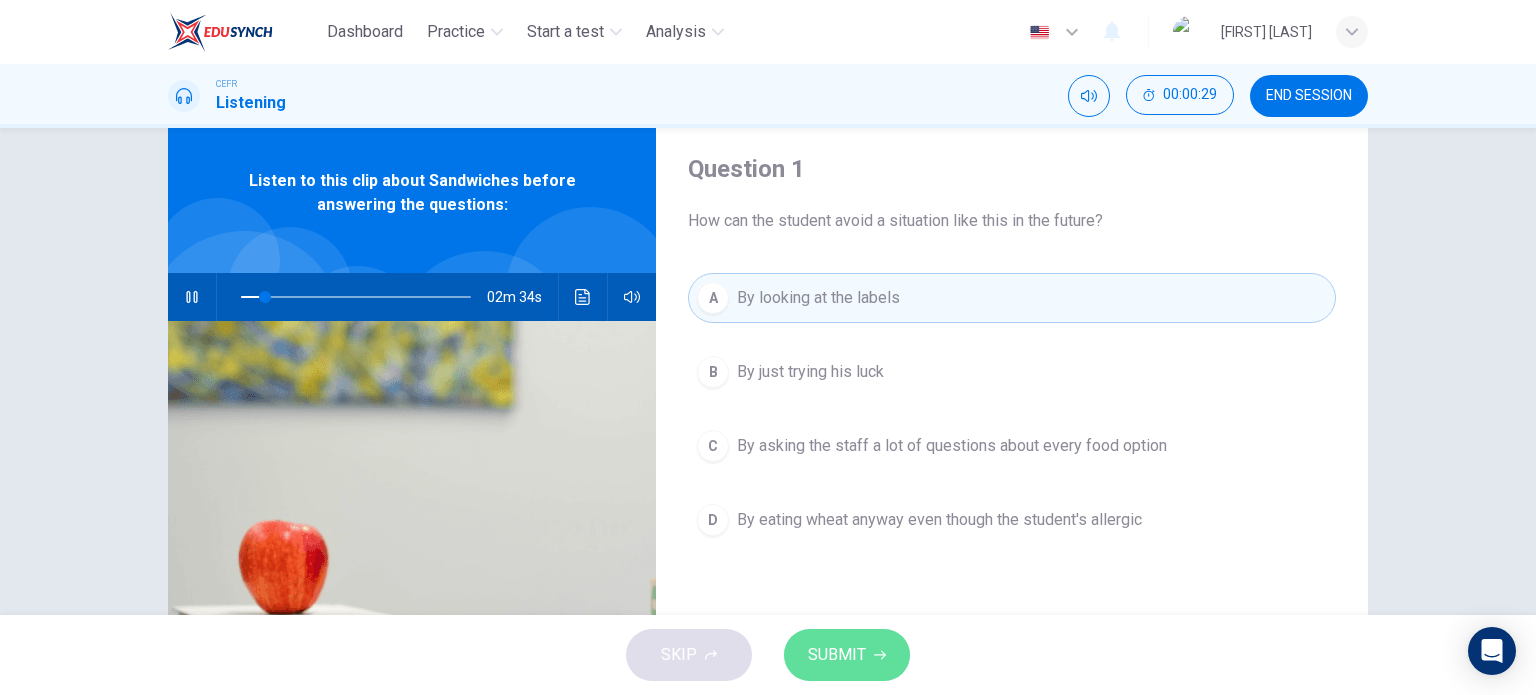 click on "SUBMIT" at bounding box center (837, 655) 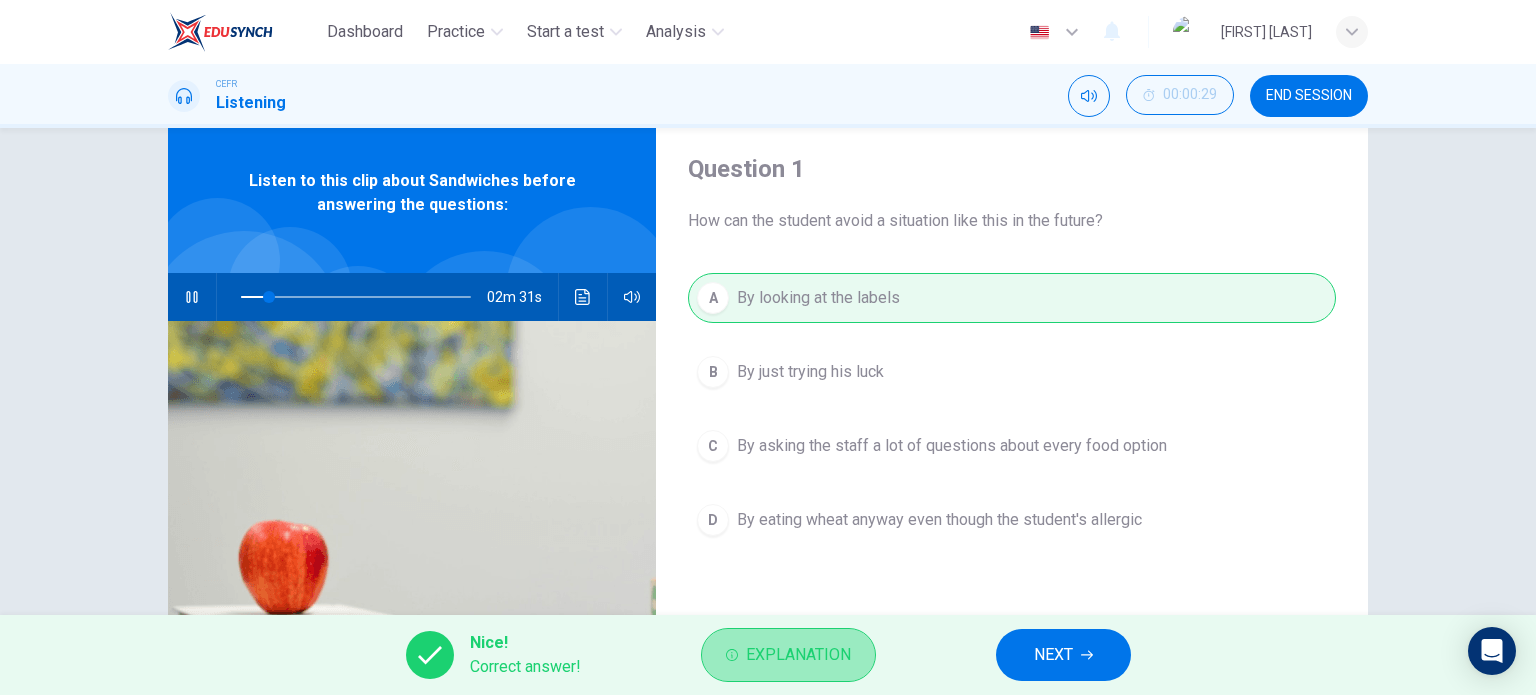 click on "Explanation" at bounding box center (798, 655) 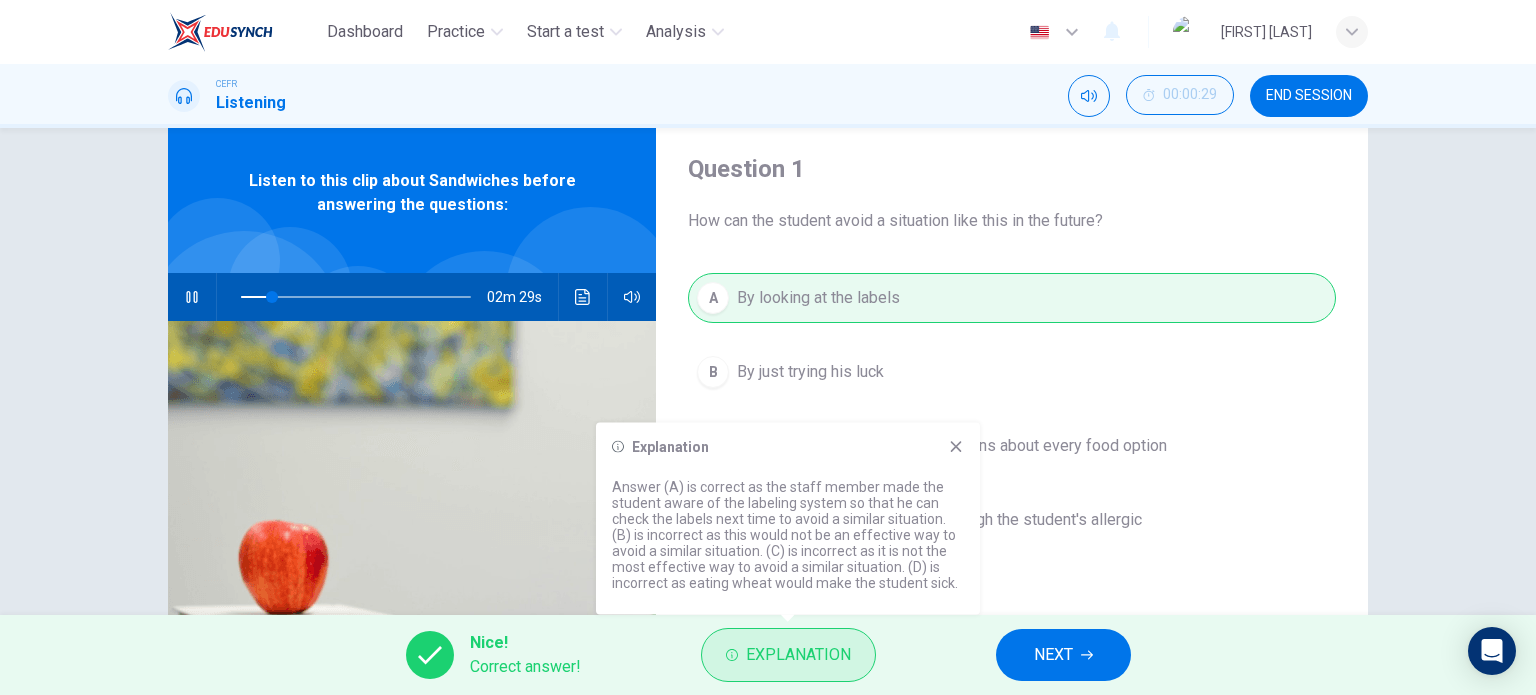click on "Explanation" at bounding box center (798, 655) 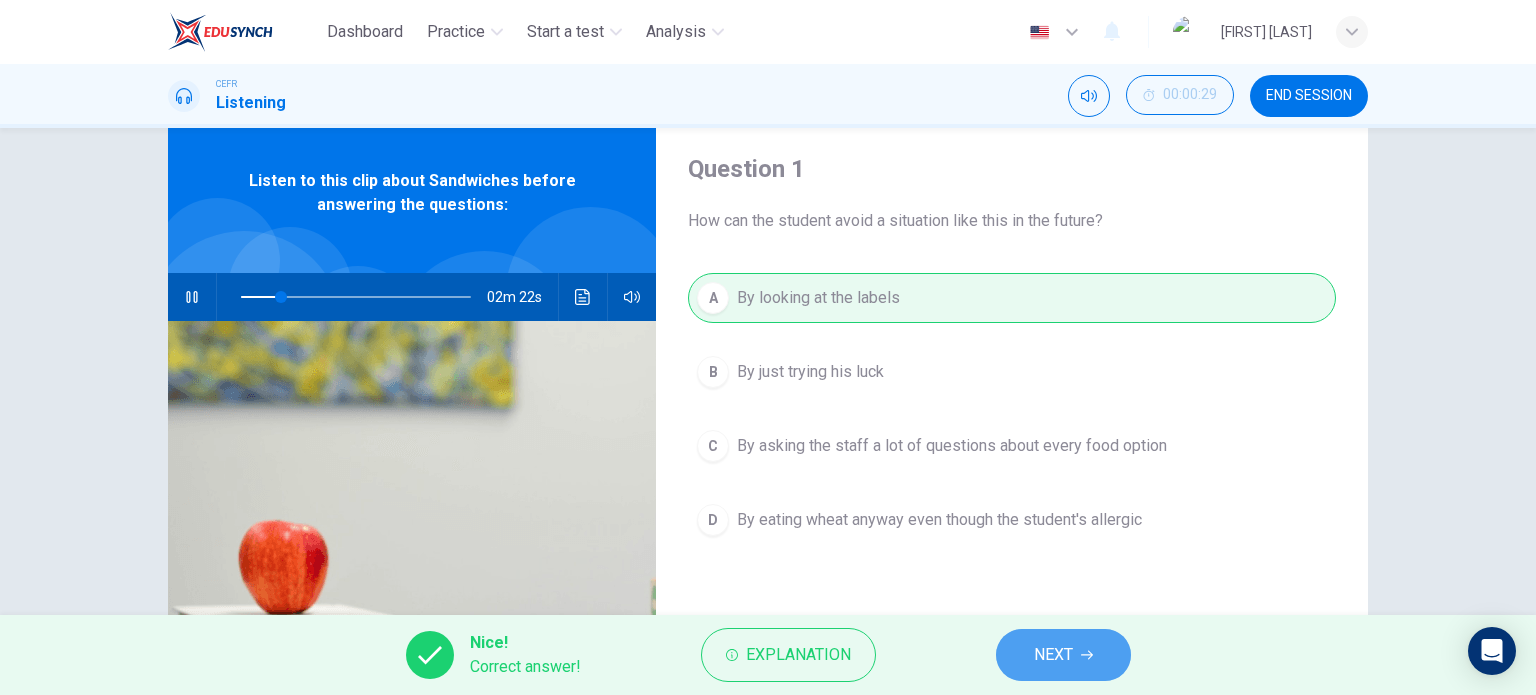 click on "NEXT" at bounding box center (1053, 655) 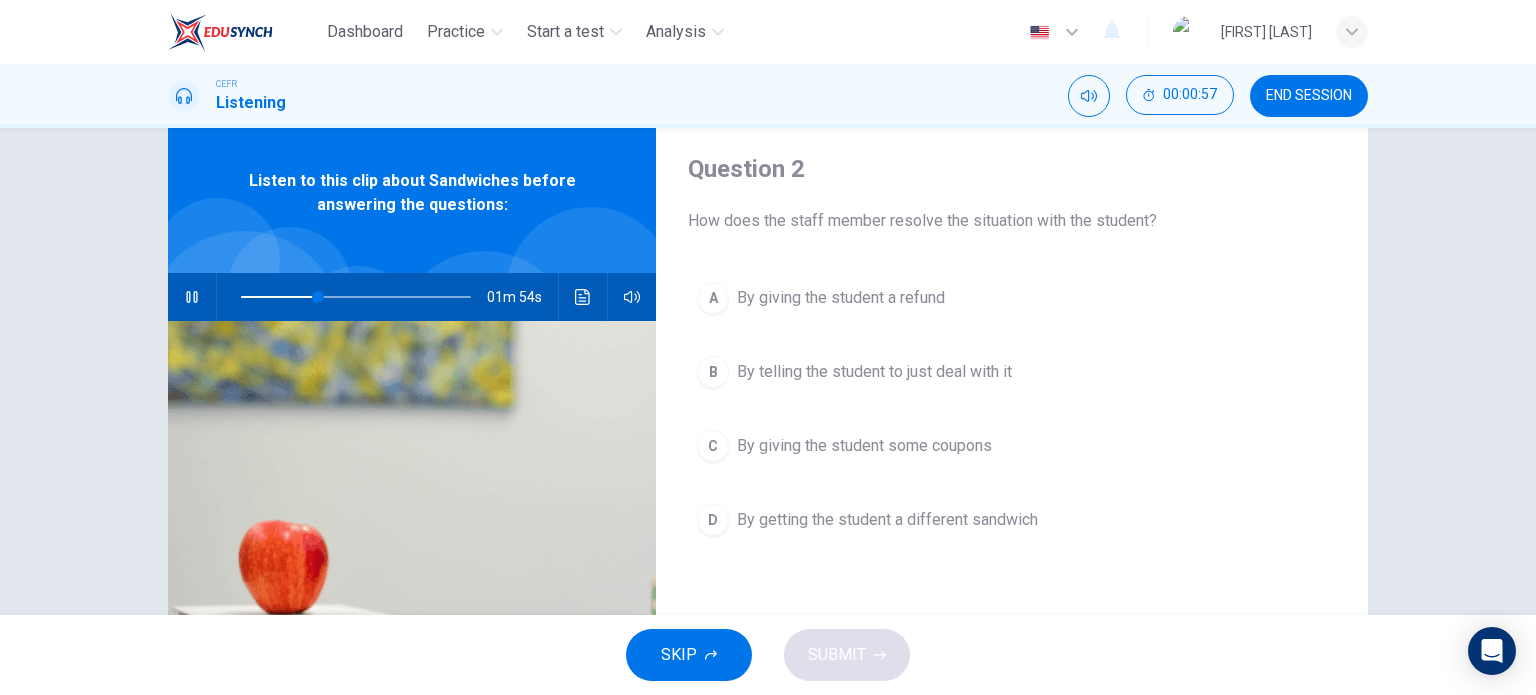 click on "By getting the student a different sandwich" at bounding box center [841, 298] 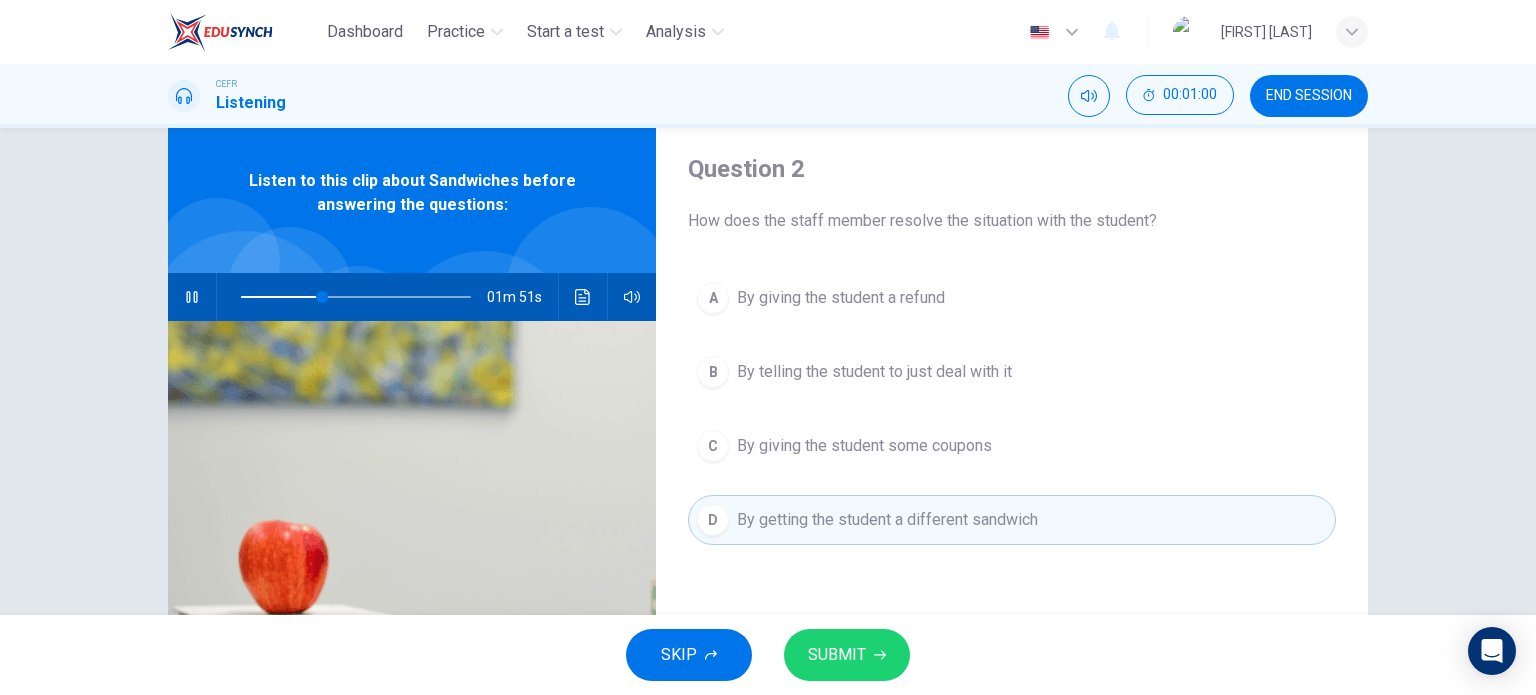 type 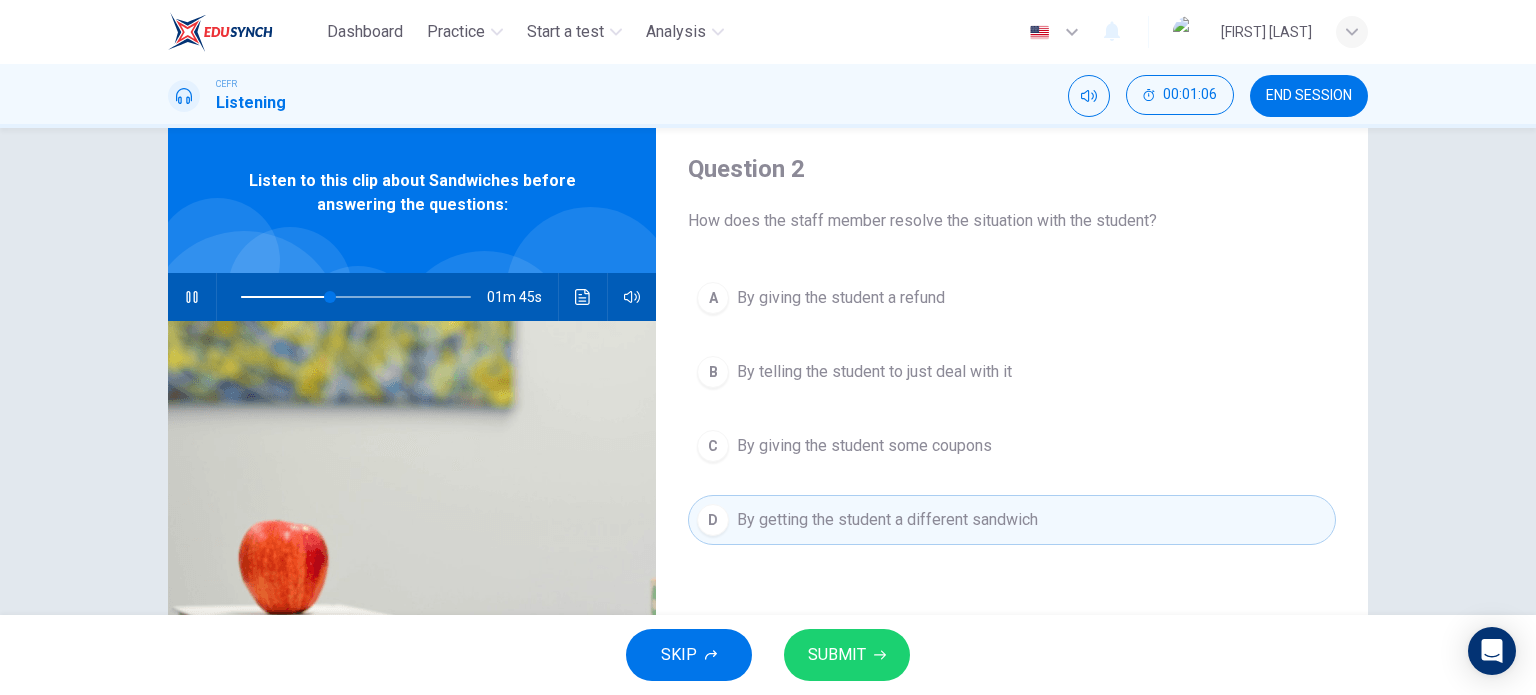 click on "SUBMIT" at bounding box center [837, 655] 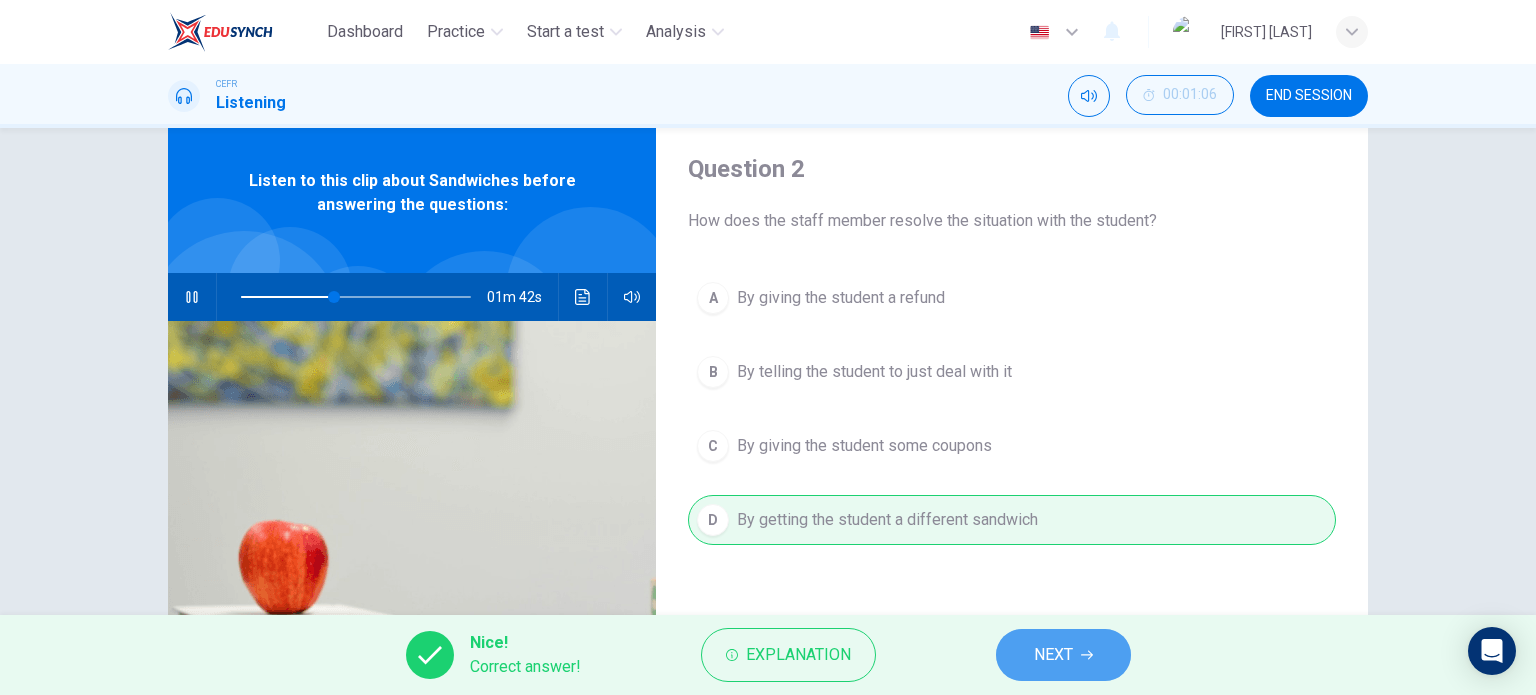 click at bounding box center [1087, 655] 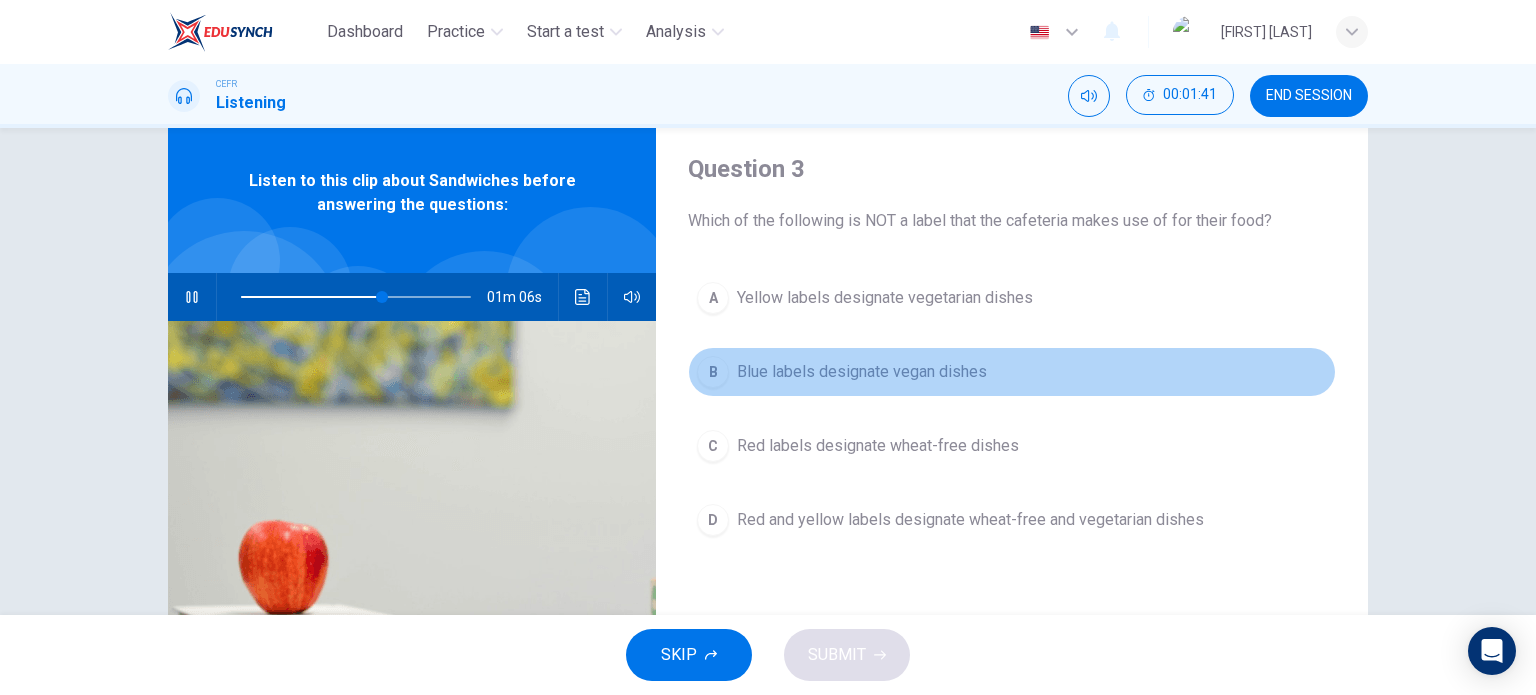 click on "Blue labels designate vegan dishes" at bounding box center [885, 298] 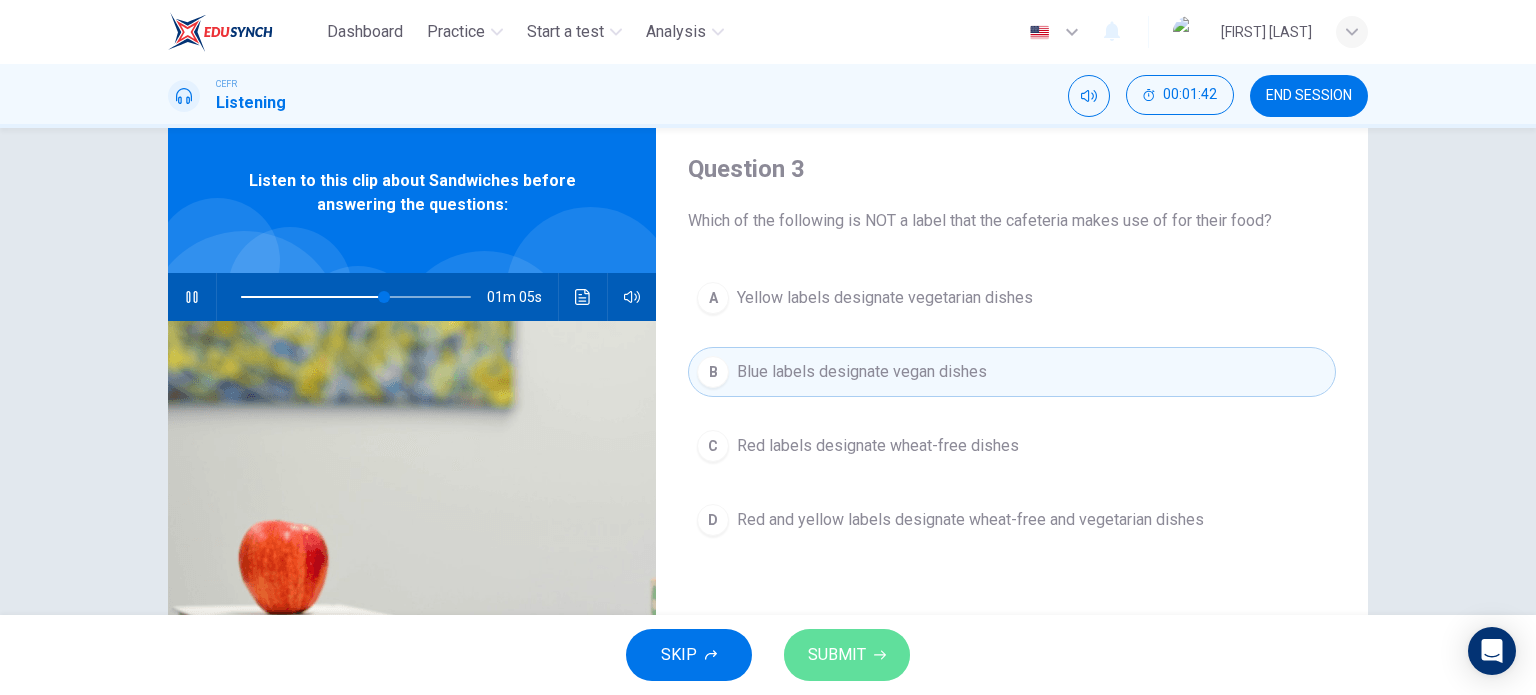 click on "SUBMIT" at bounding box center [837, 655] 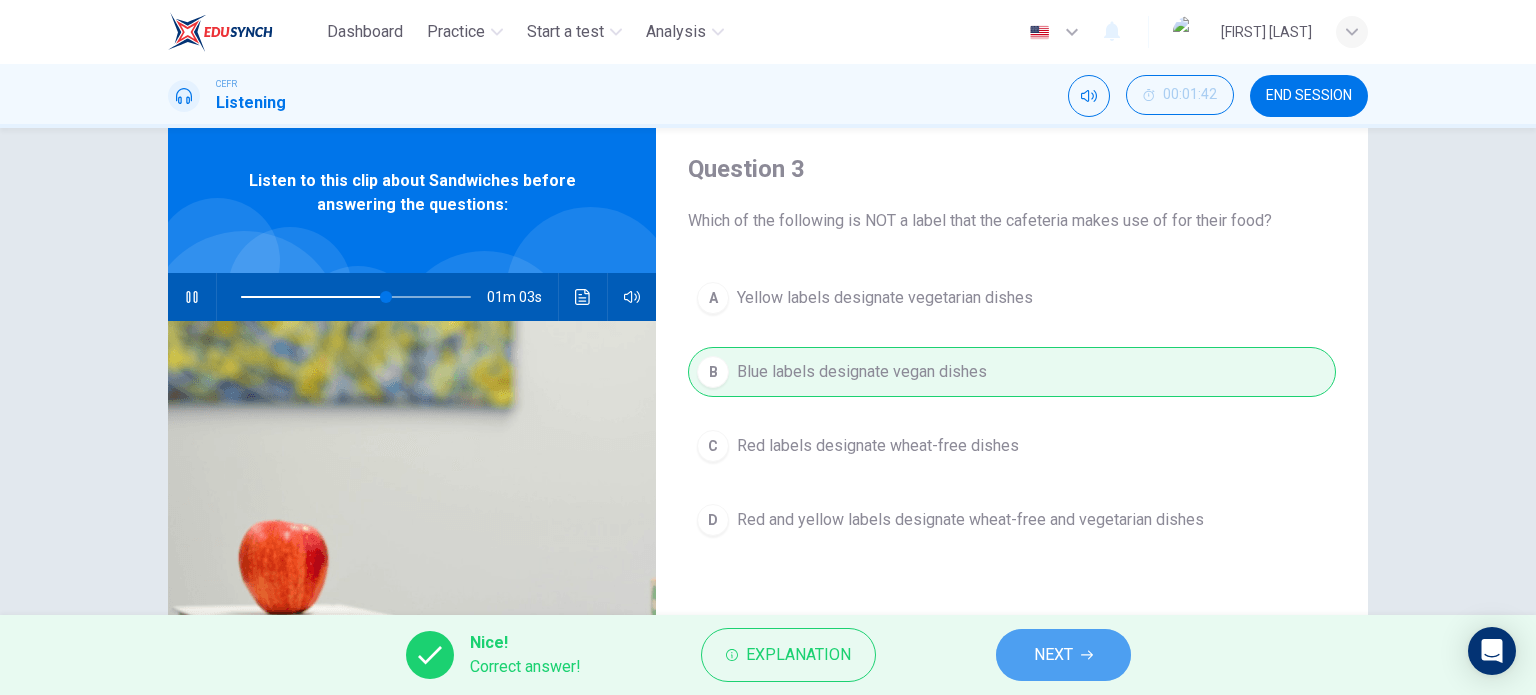 click on "NEXT" at bounding box center (1053, 655) 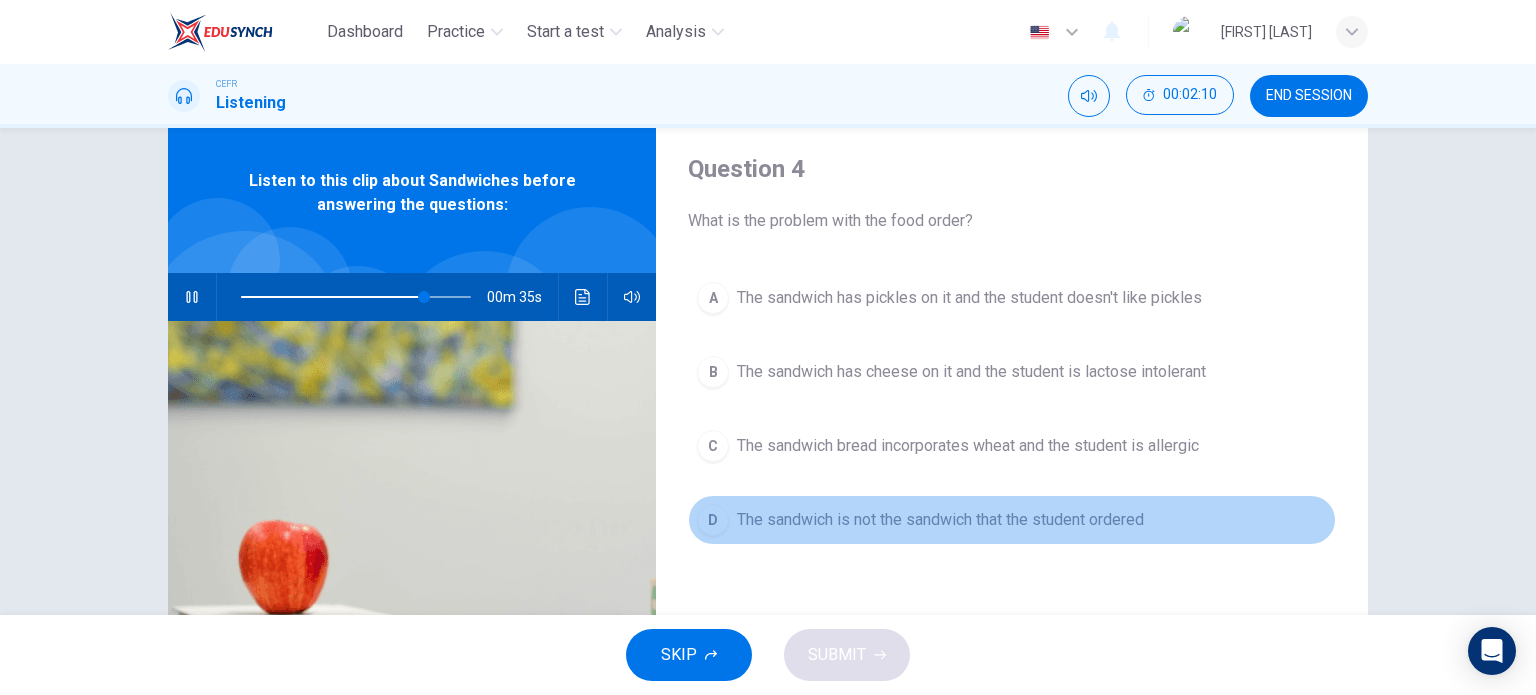 click on "D The sandwich is not the sandwich that the student ordered" at bounding box center [1012, 520] 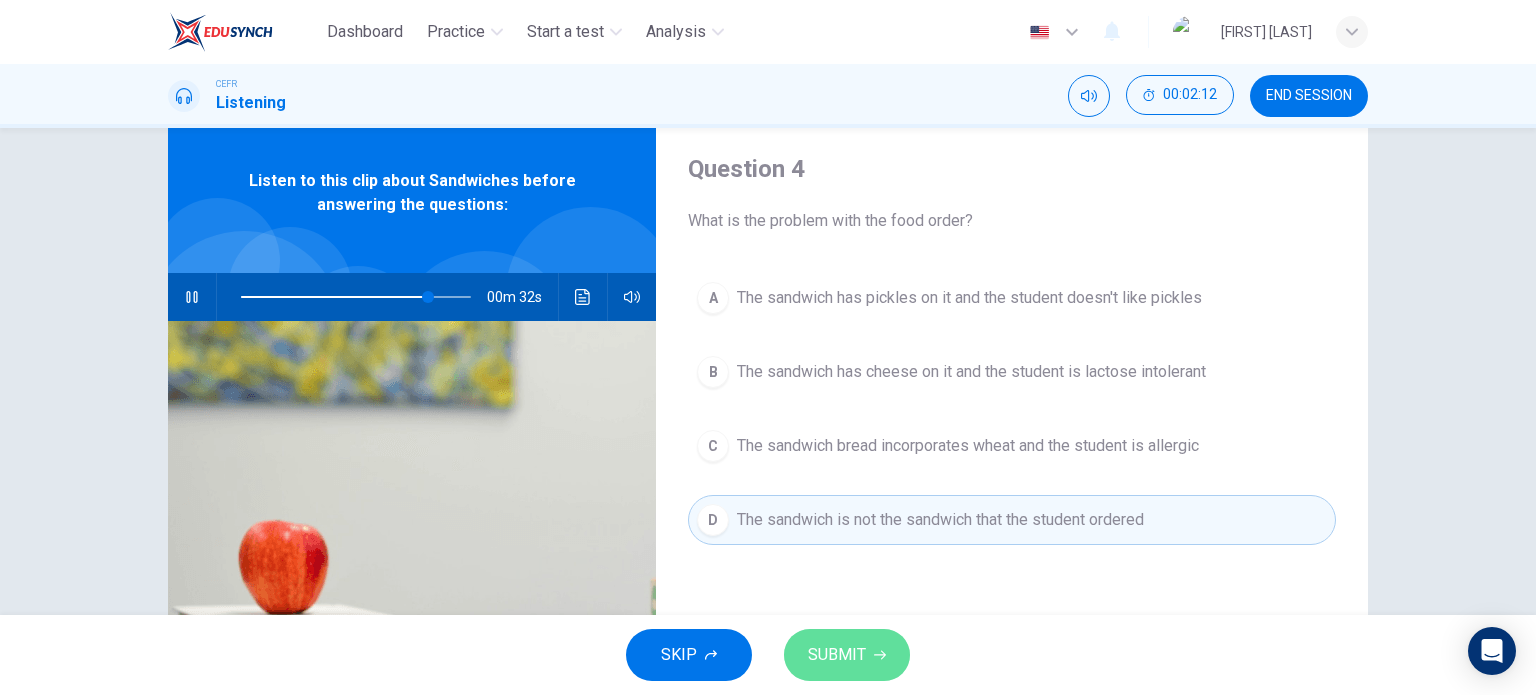 click on "SUBMIT" at bounding box center [837, 655] 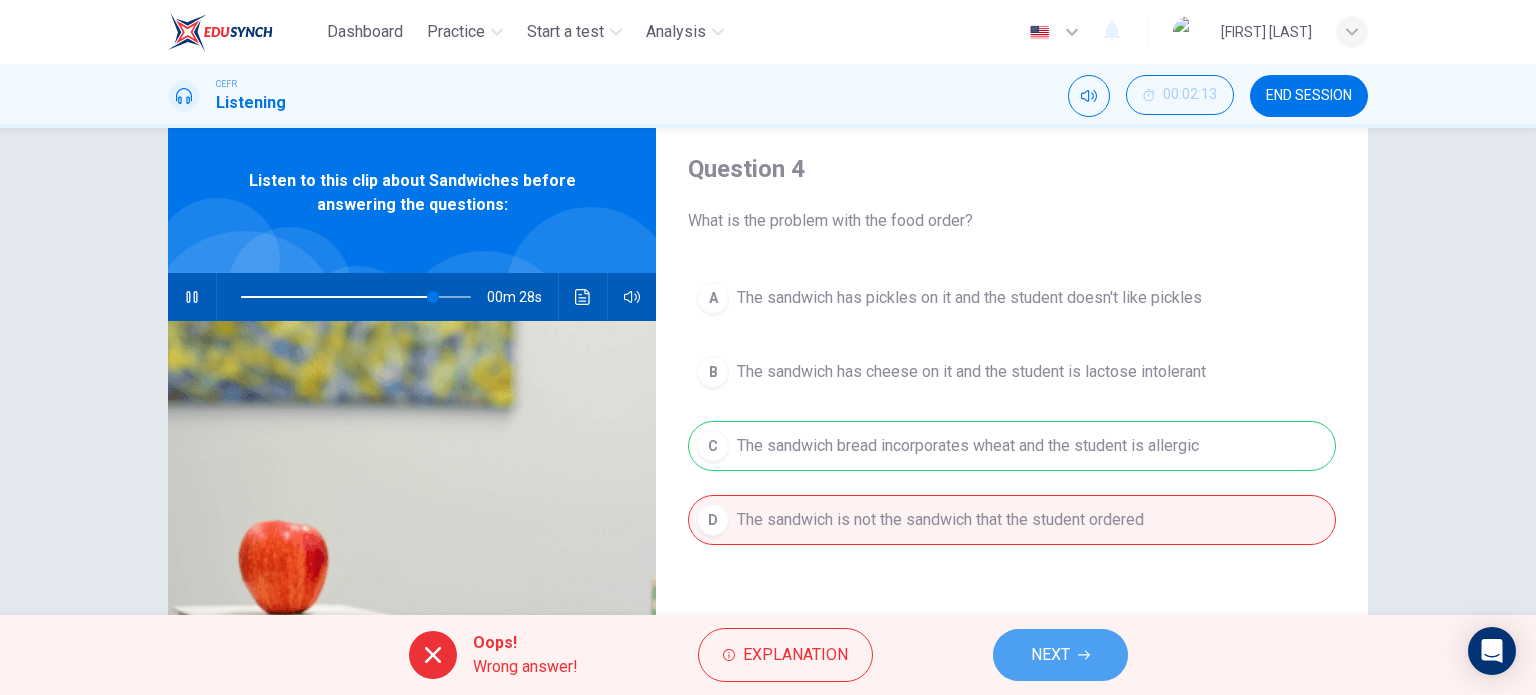 click on "NEXT" at bounding box center (1060, 655) 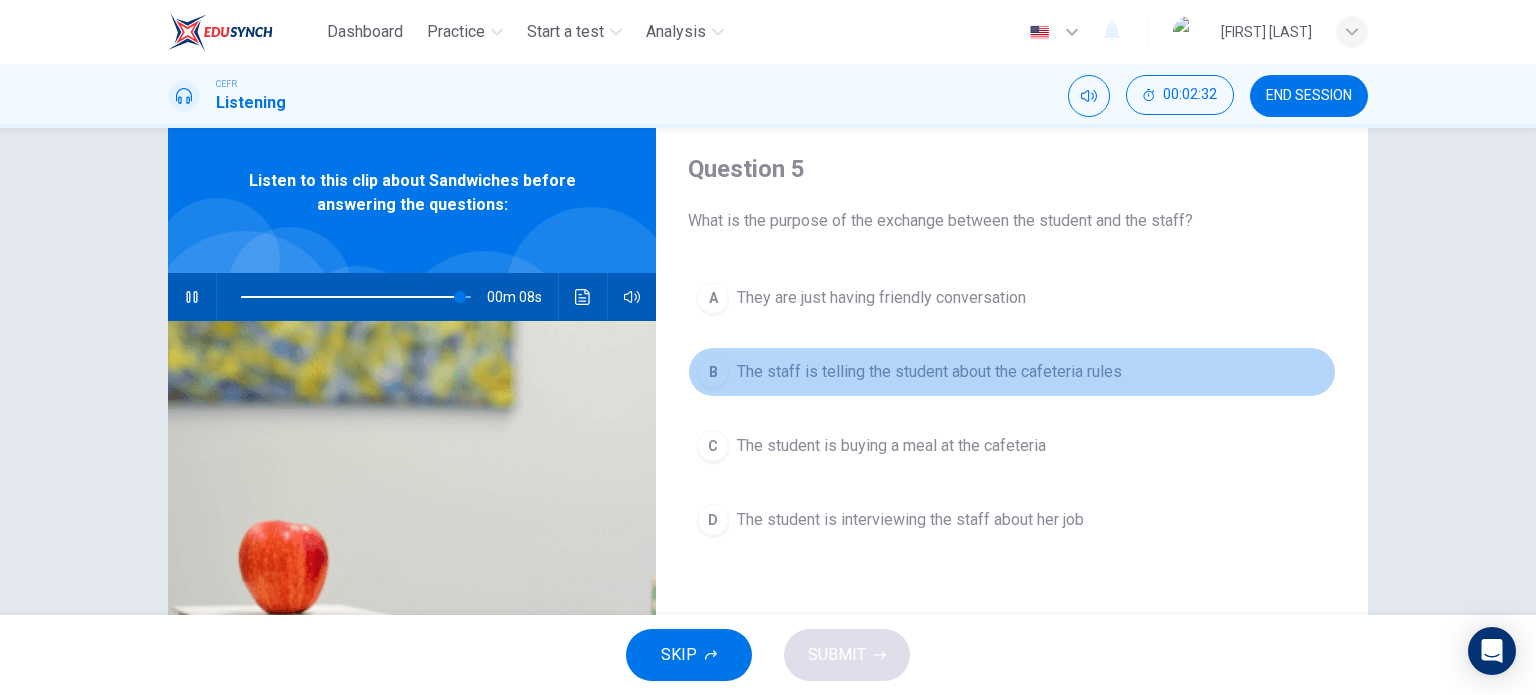 click on "The staff is telling the student about the cafeteria rules" at bounding box center (881, 298) 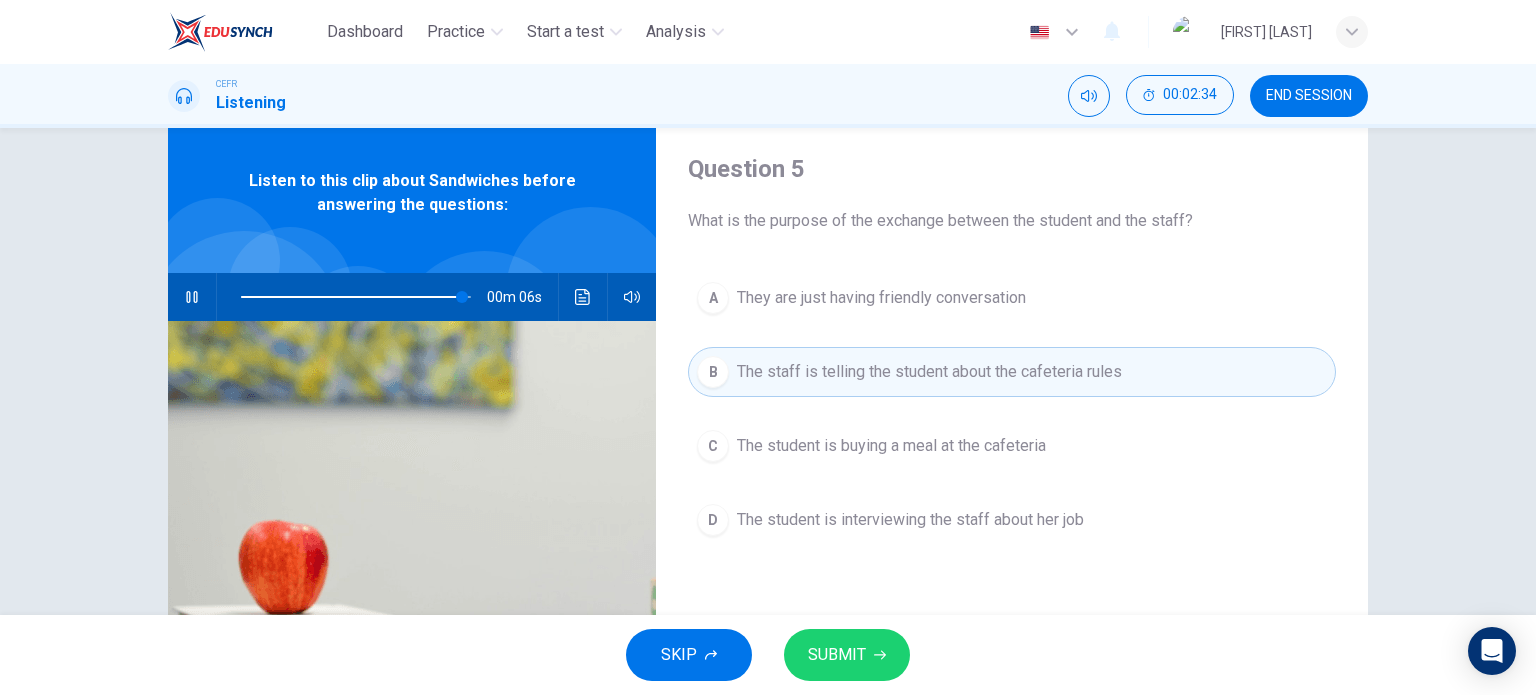 type 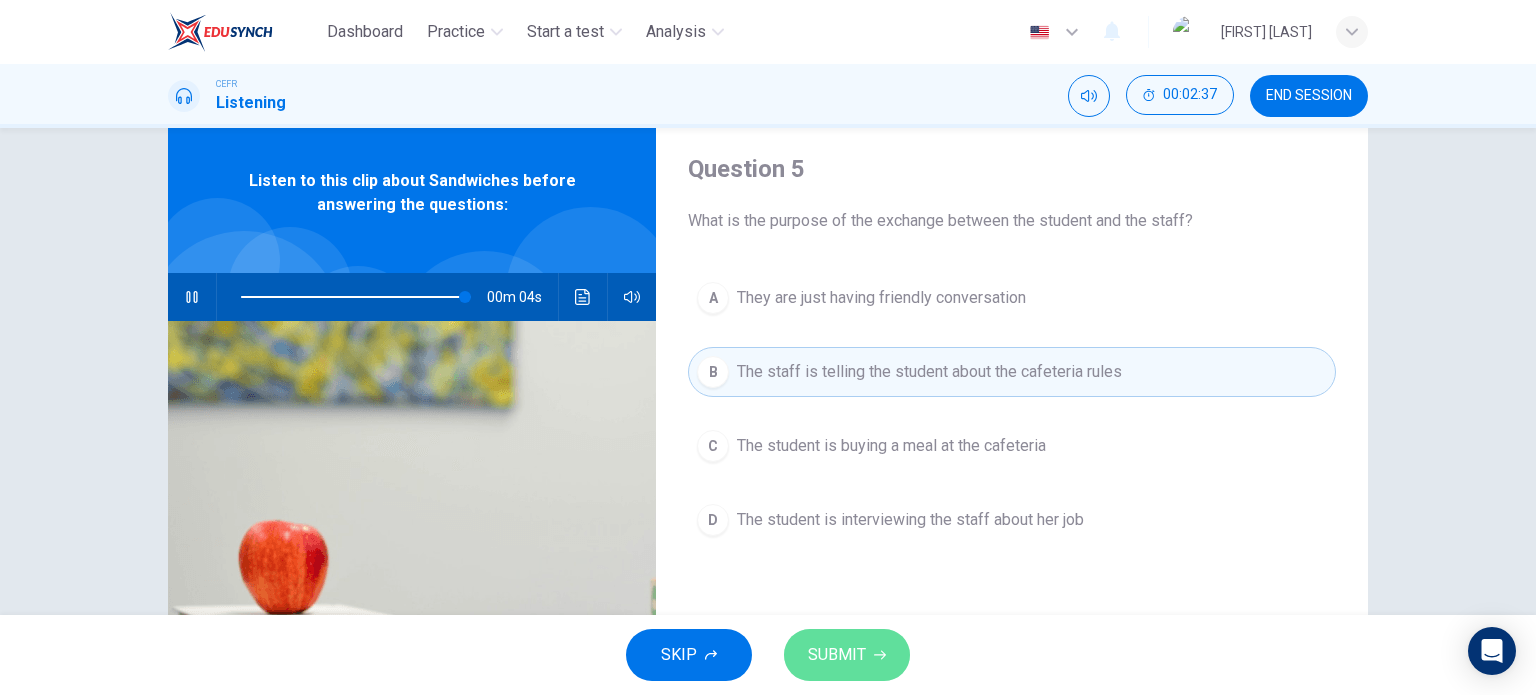 click on "SUBMIT" at bounding box center (847, 655) 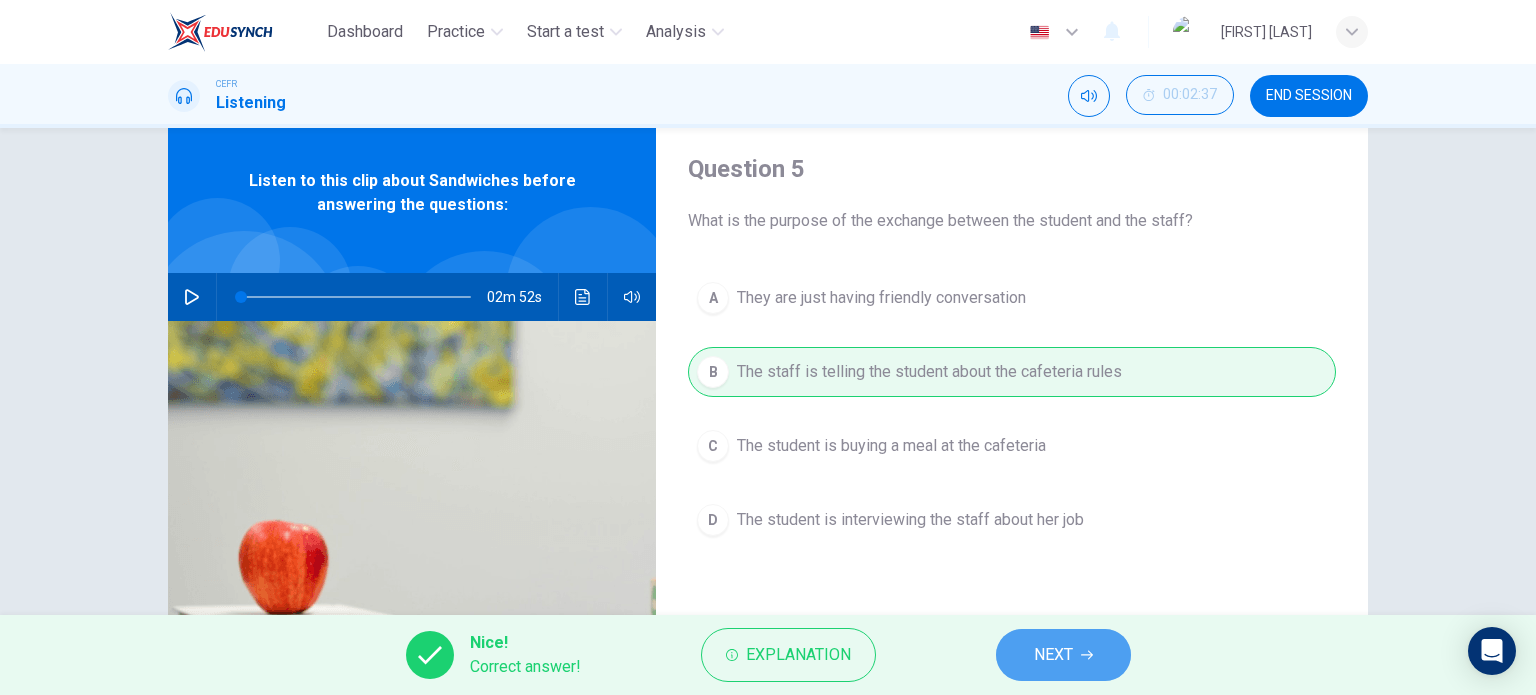 click on "NEXT" at bounding box center [1063, 655] 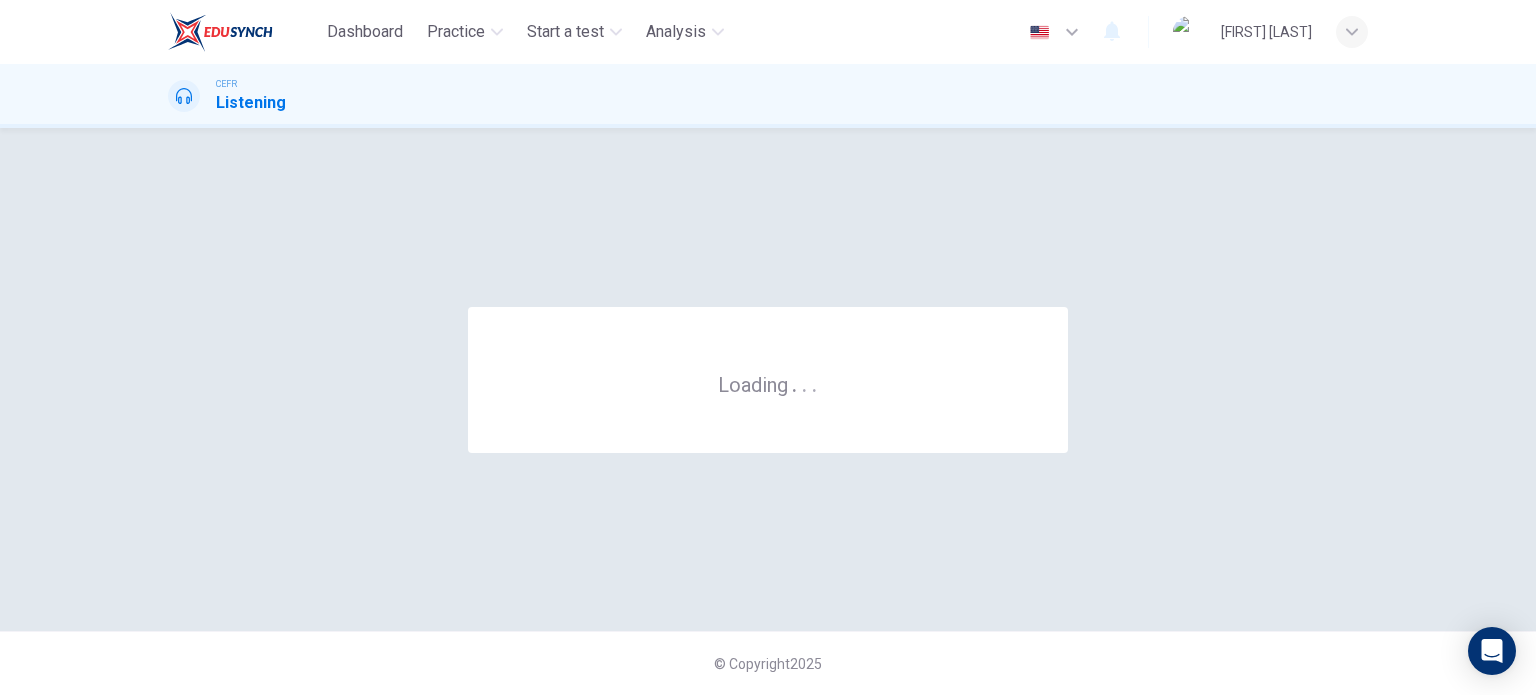 scroll, scrollTop: 0, scrollLeft: 0, axis: both 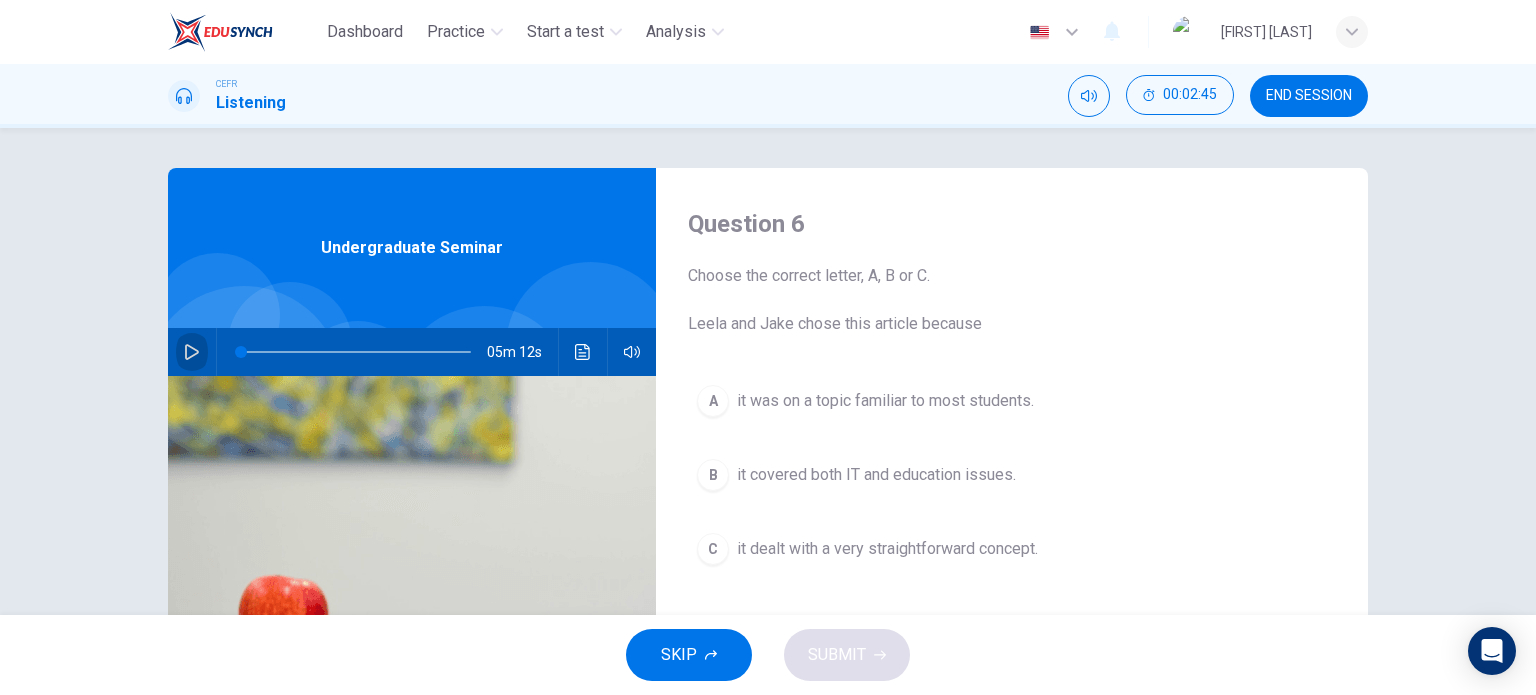 click at bounding box center (192, 352) 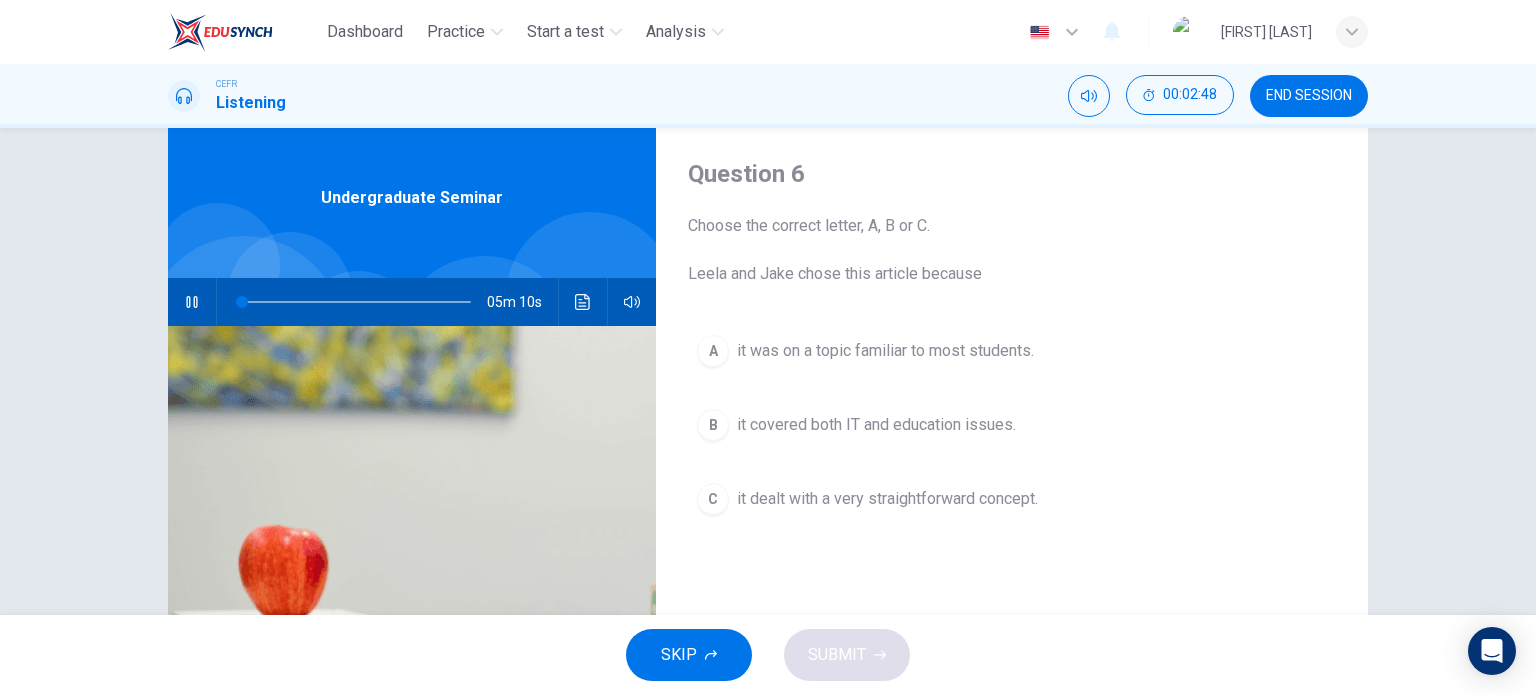 scroll, scrollTop: 51, scrollLeft: 0, axis: vertical 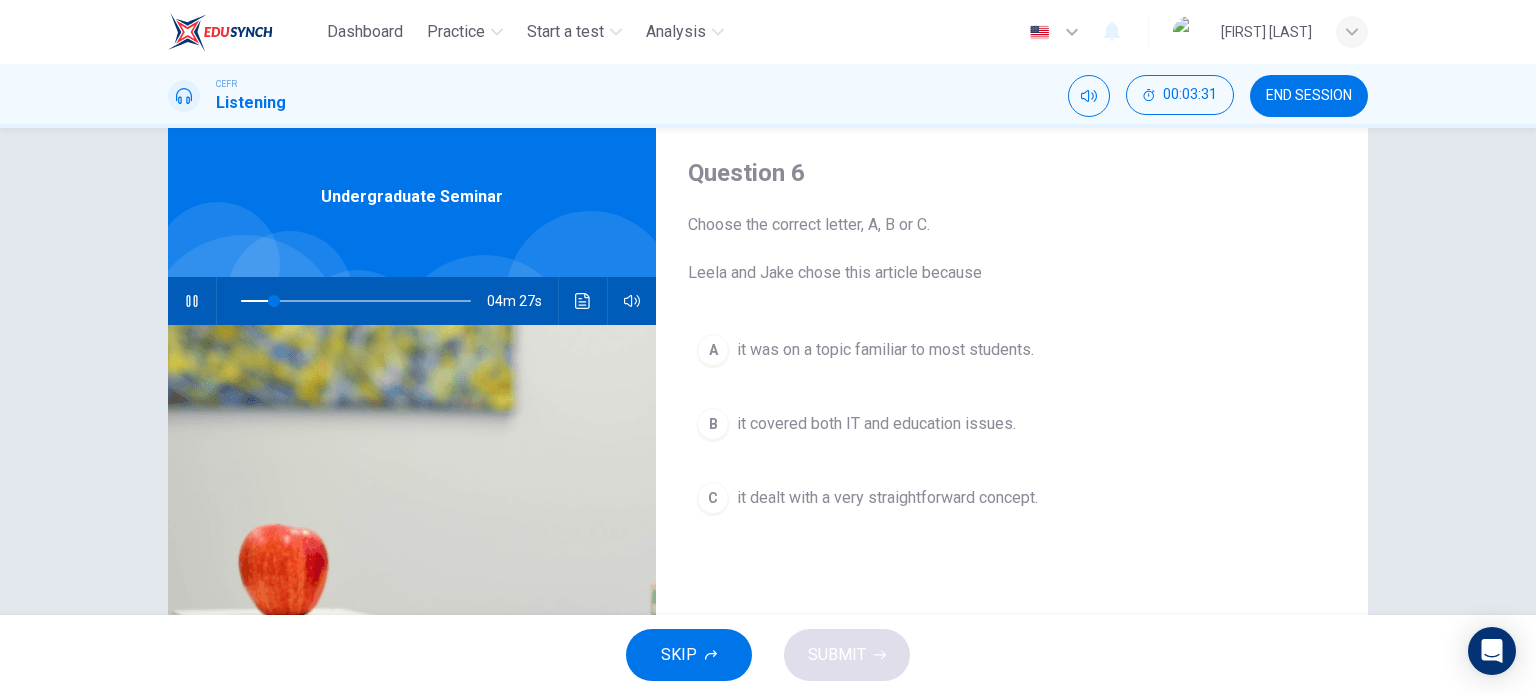 type 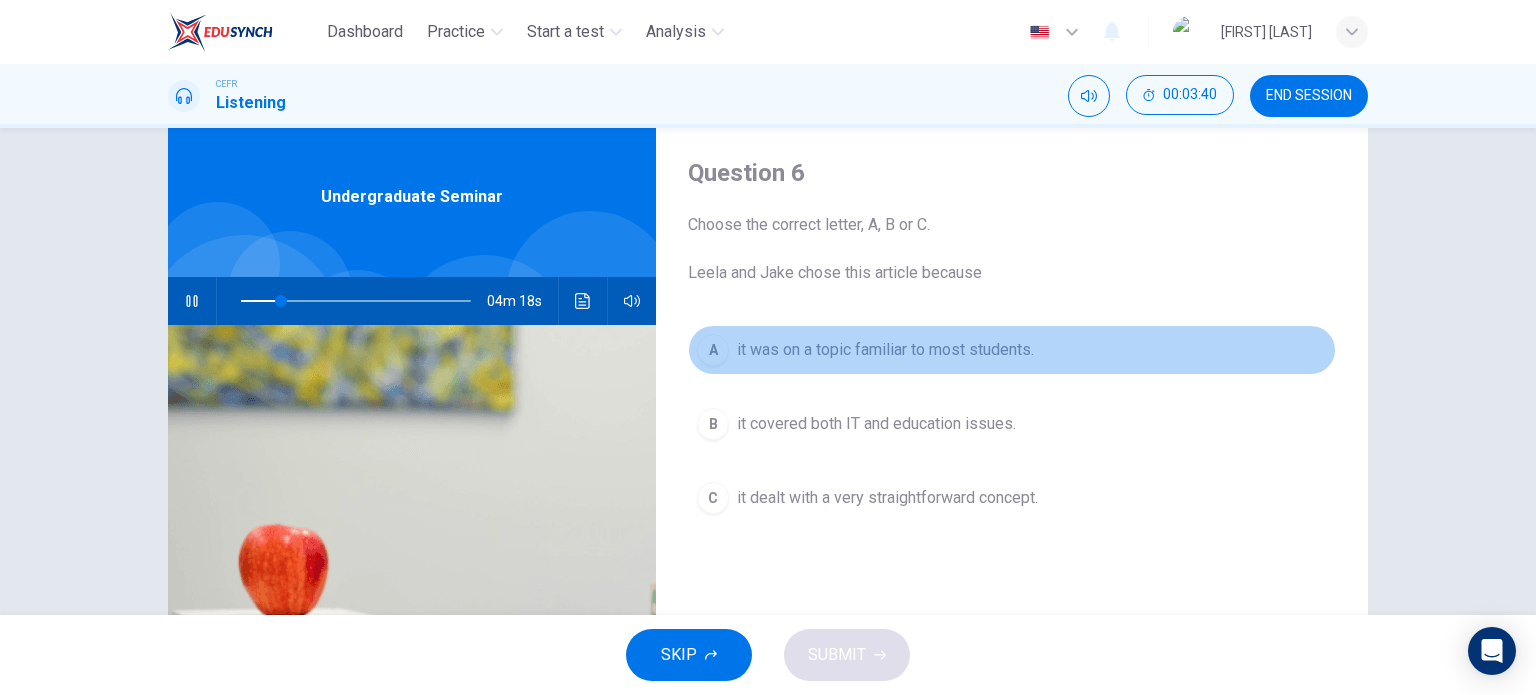 click on "A it was on a topic familiar to most students." at bounding box center [1012, 350] 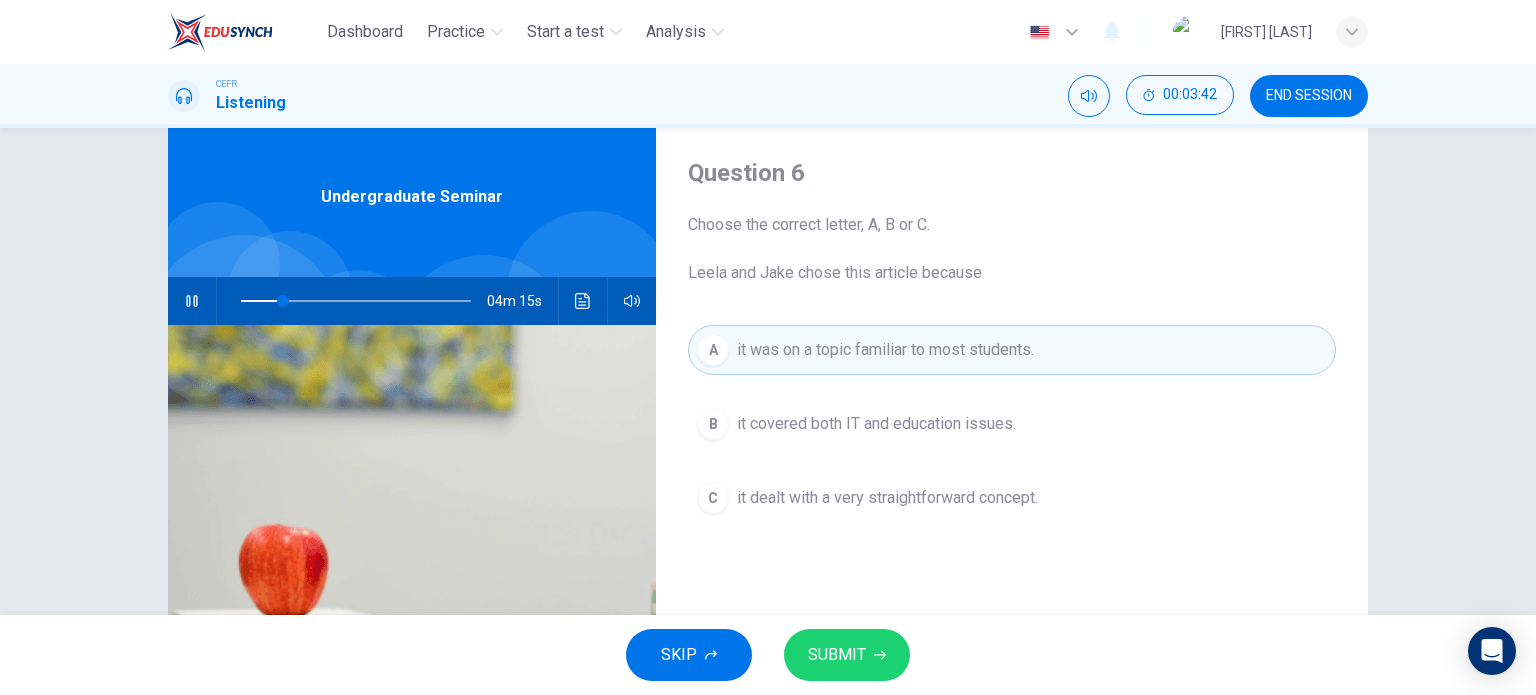 click on "SUBMIT" at bounding box center [837, 655] 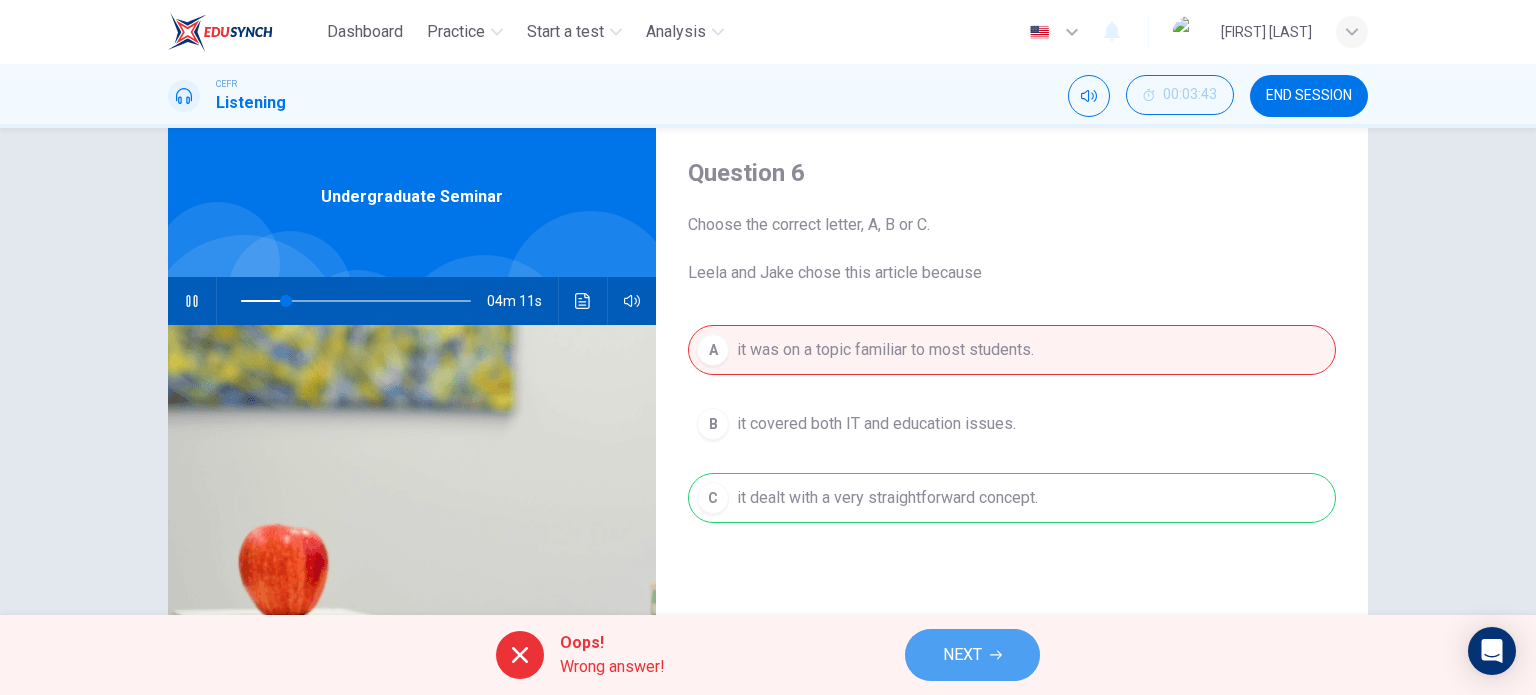 click on "NEXT" at bounding box center (962, 655) 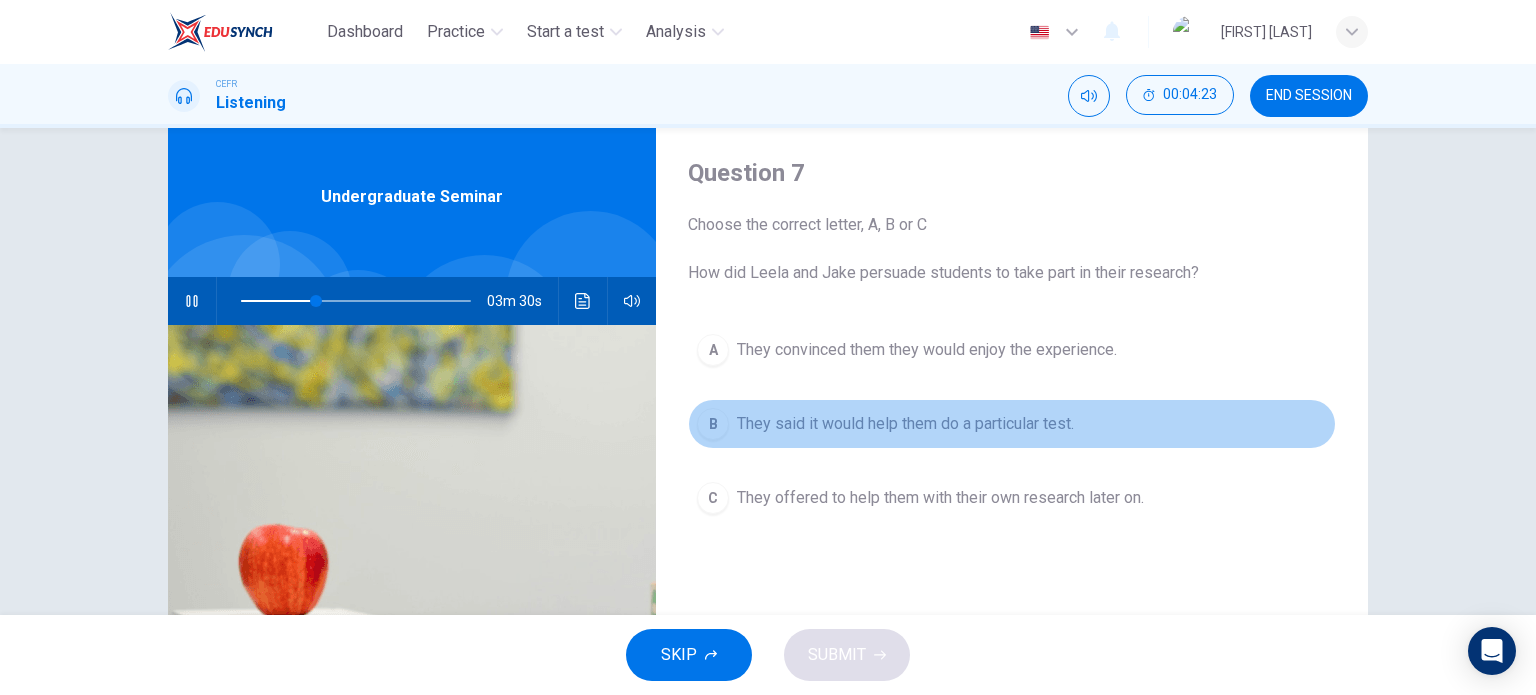 click on "They said it would help them do a particular test." at bounding box center [927, 350] 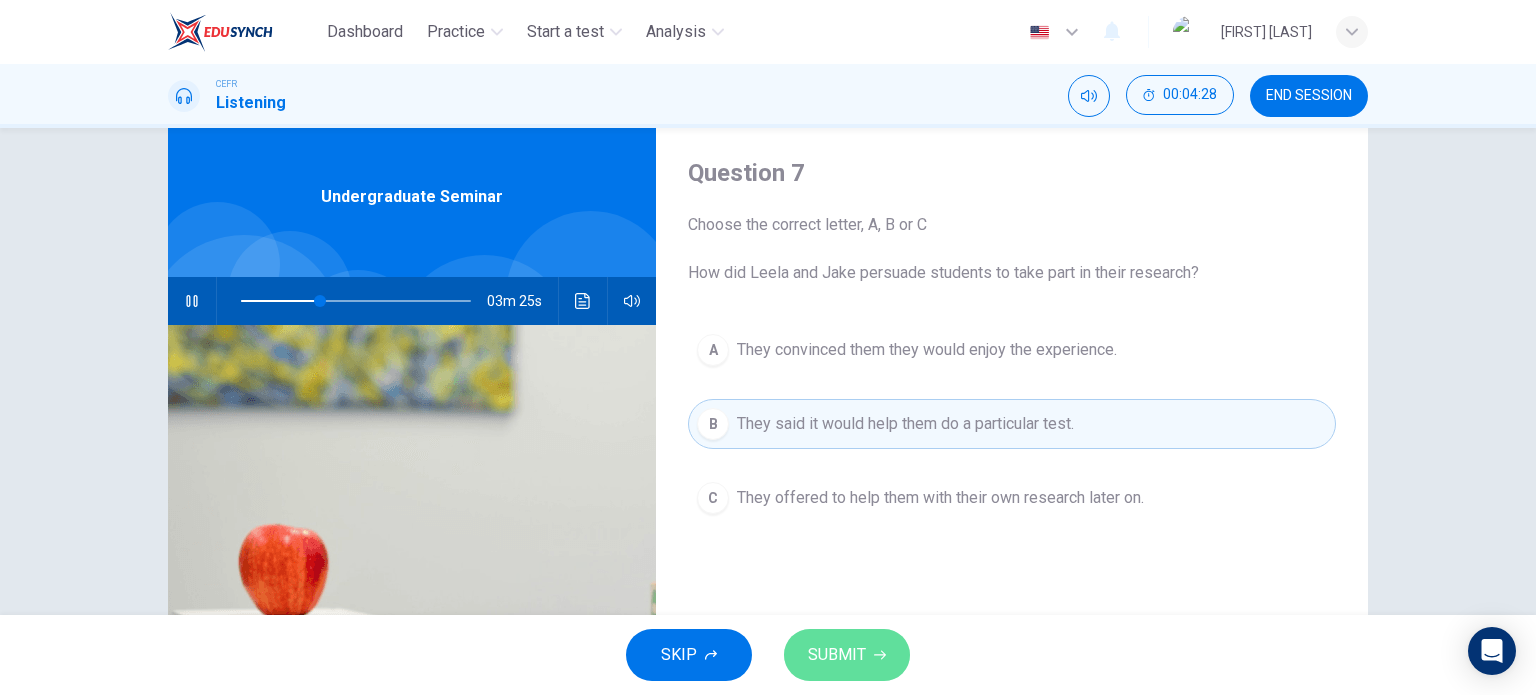 click on "SUBMIT" at bounding box center (847, 655) 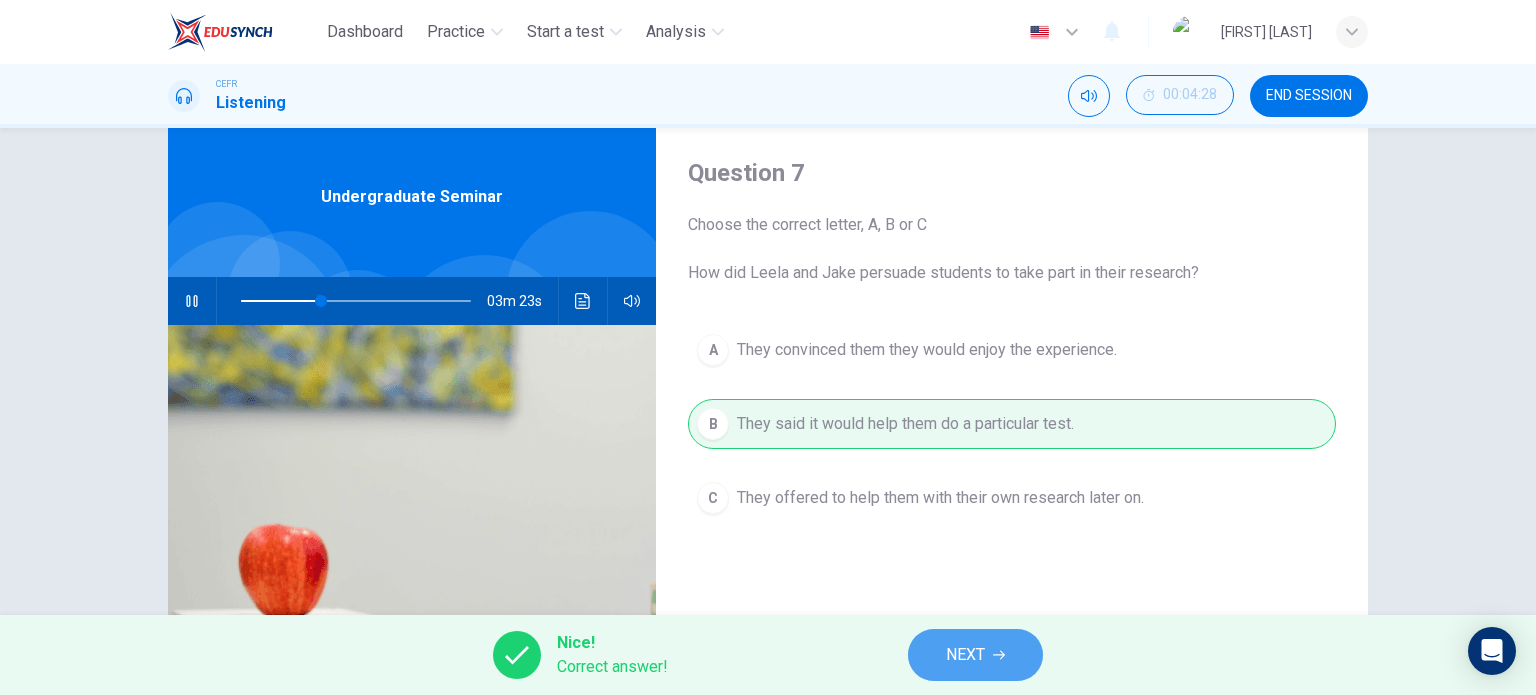 click on "NEXT" at bounding box center (965, 655) 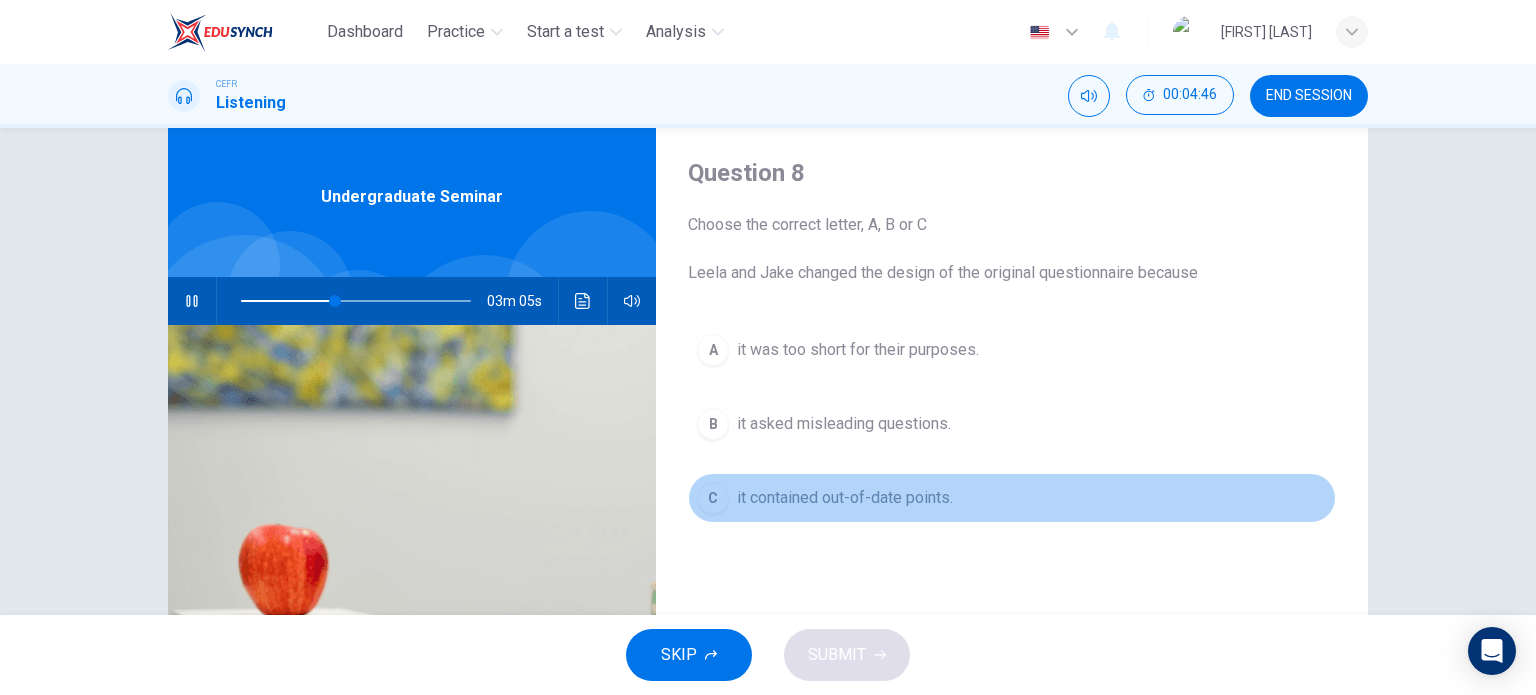 click on "it contained out-of-date points." at bounding box center [858, 350] 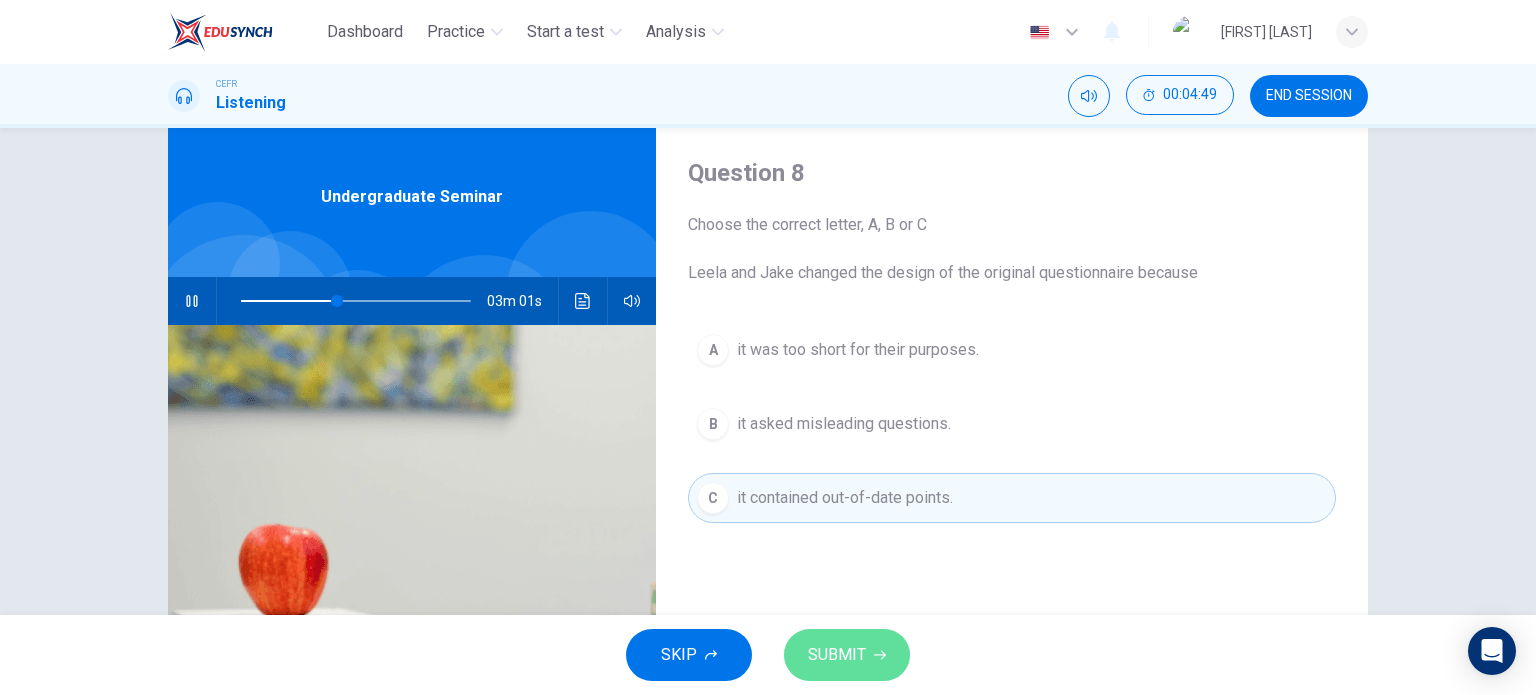 click on "SUBMIT" at bounding box center [847, 655] 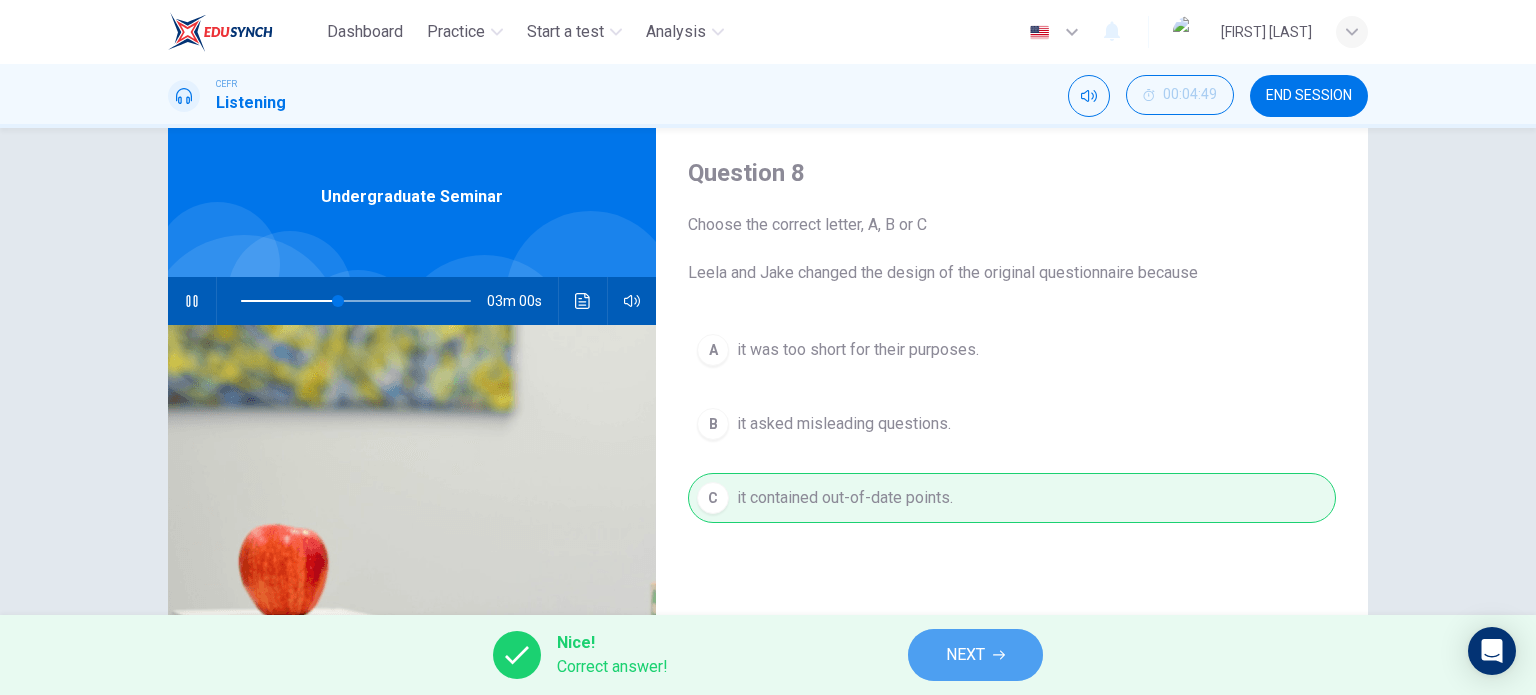 click on "NEXT" at bounding box center (975, 655) 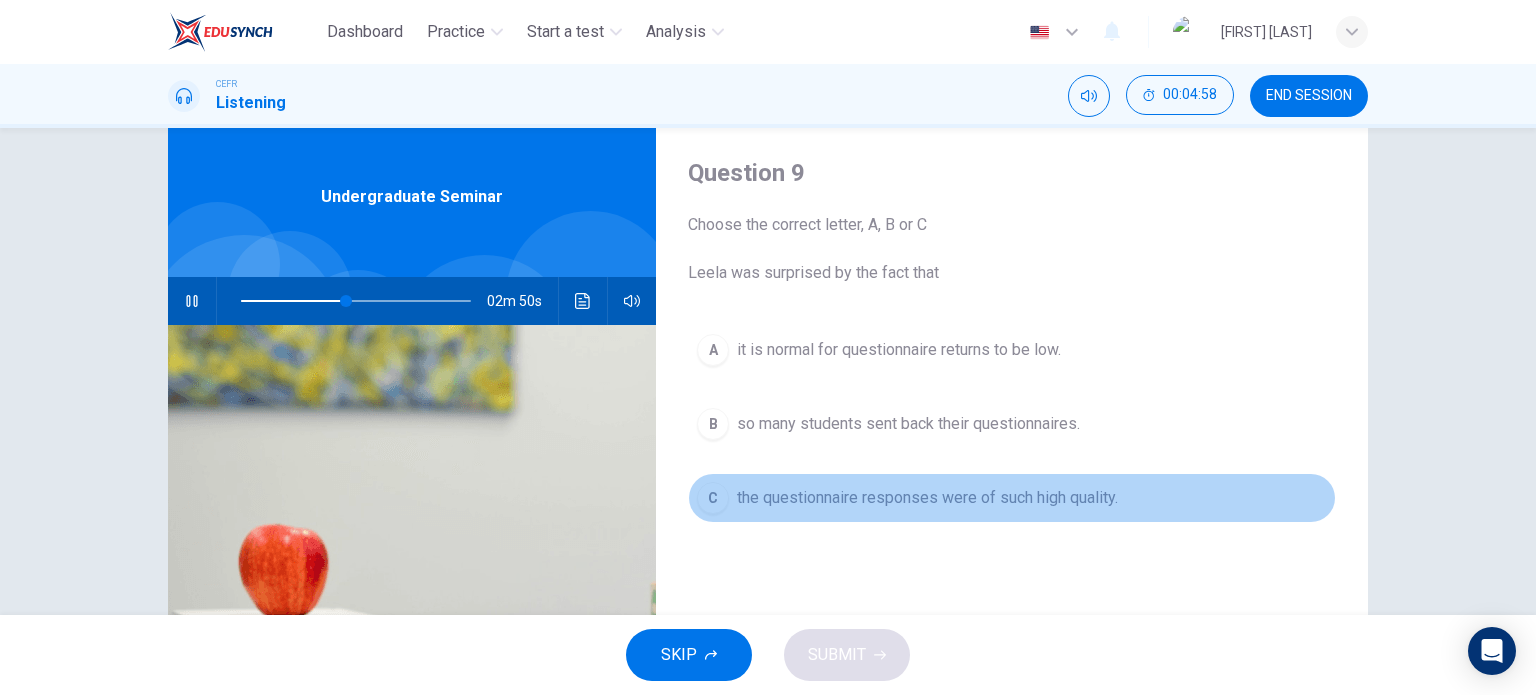 click on "the questionnaire responses were of such high quality." at bounding box center (899, 350) 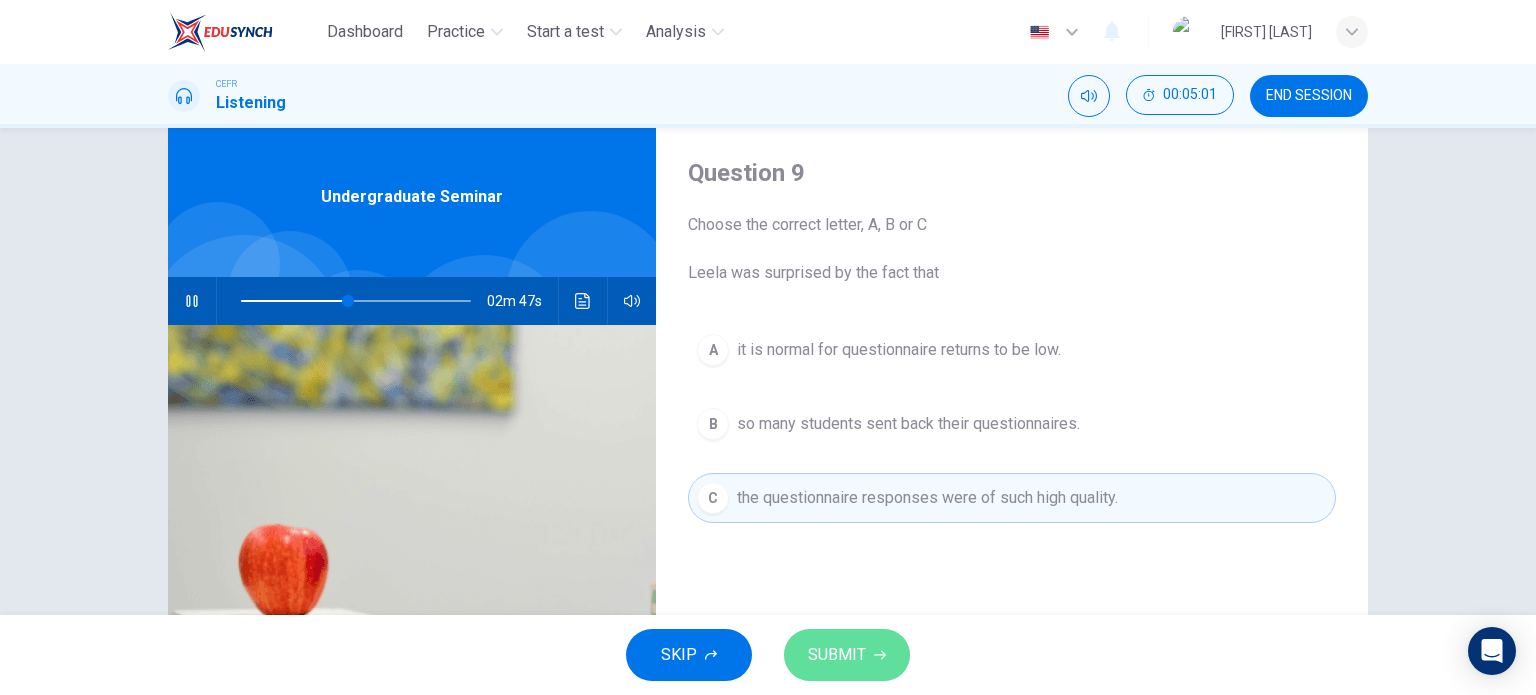 click on "SUBMIT" at bounding box center [837, 655] 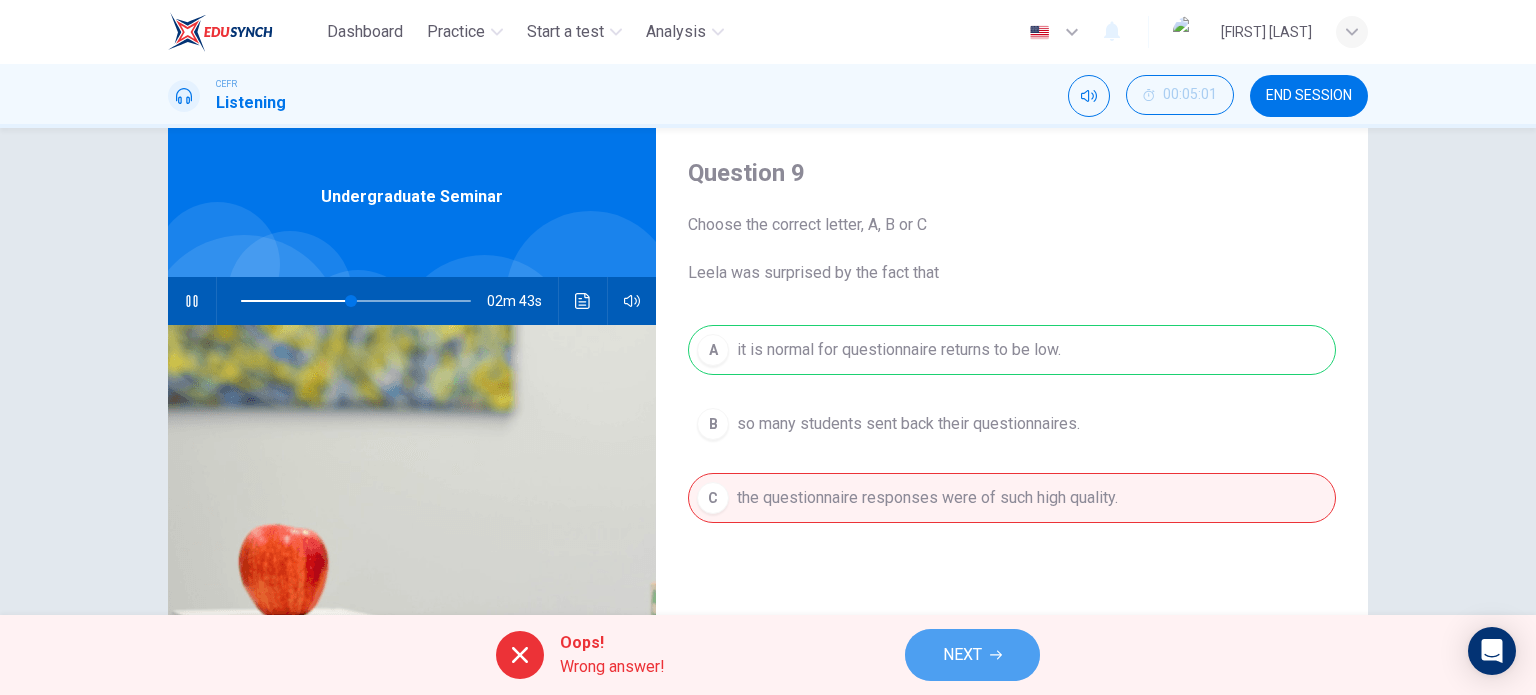 click on "NEXT" at bounding box center (962, 655) 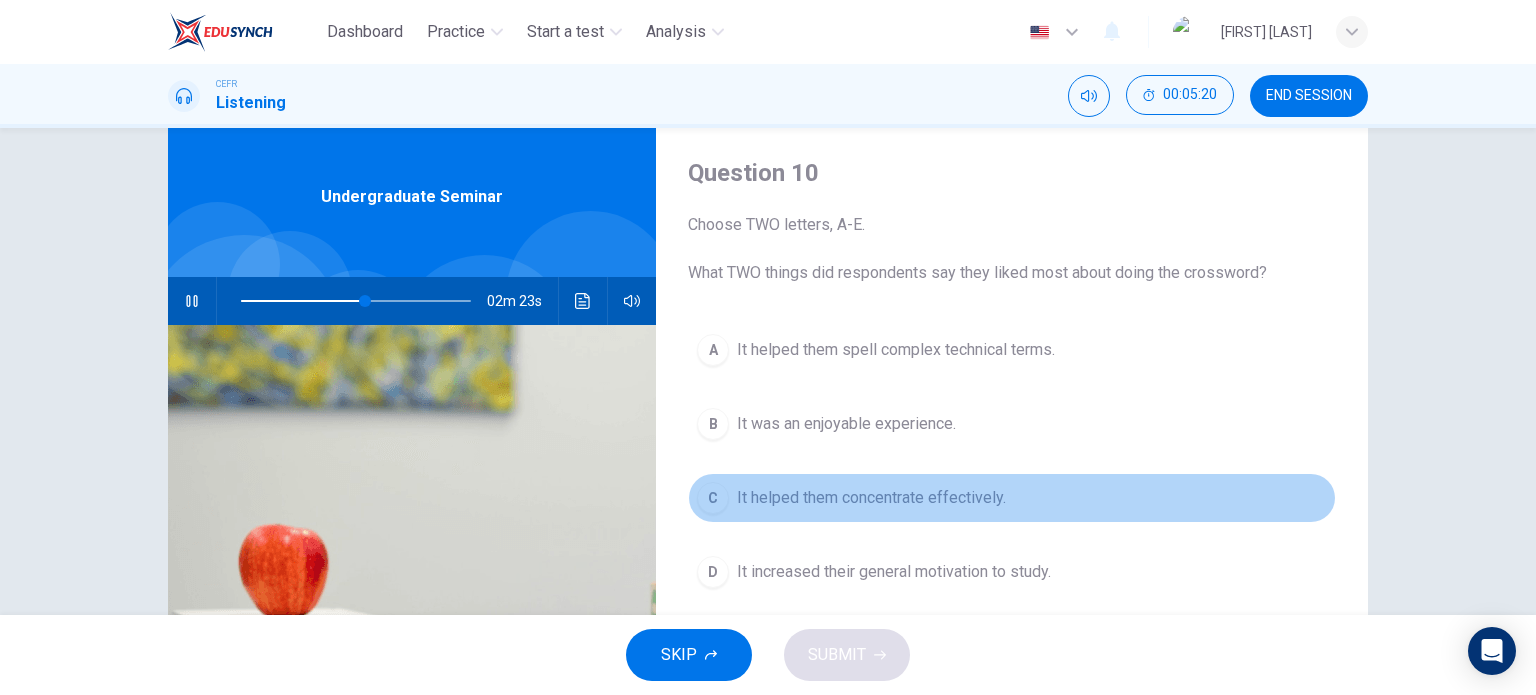 click on "It helped them concentrate effectively." at bounding box center (896, 350) 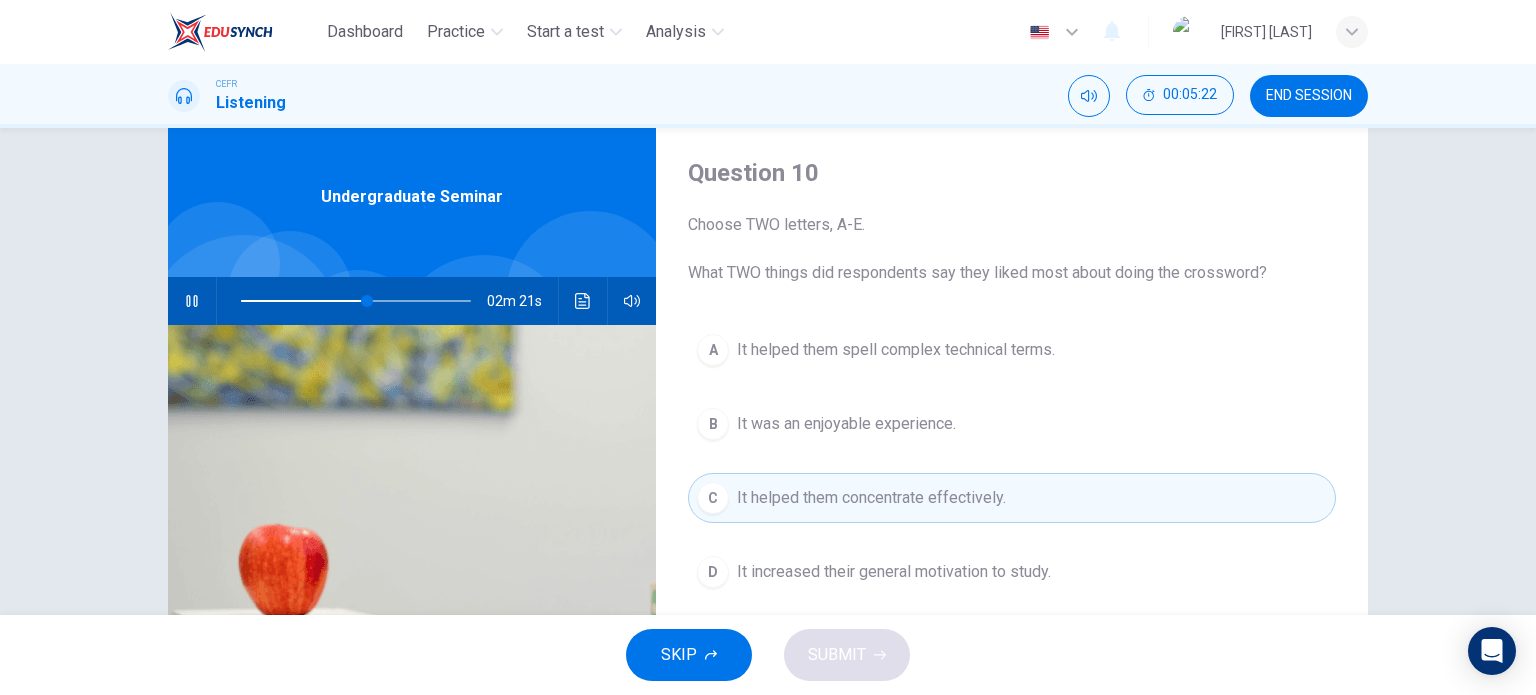 click on "A It helped them spell complex technical terms. B It was an enjoyable experience. C It helped them concentrate effectively. D It increased their general motivation to study. E It showed what they still needed to study." at bounding box center [1012, 518] 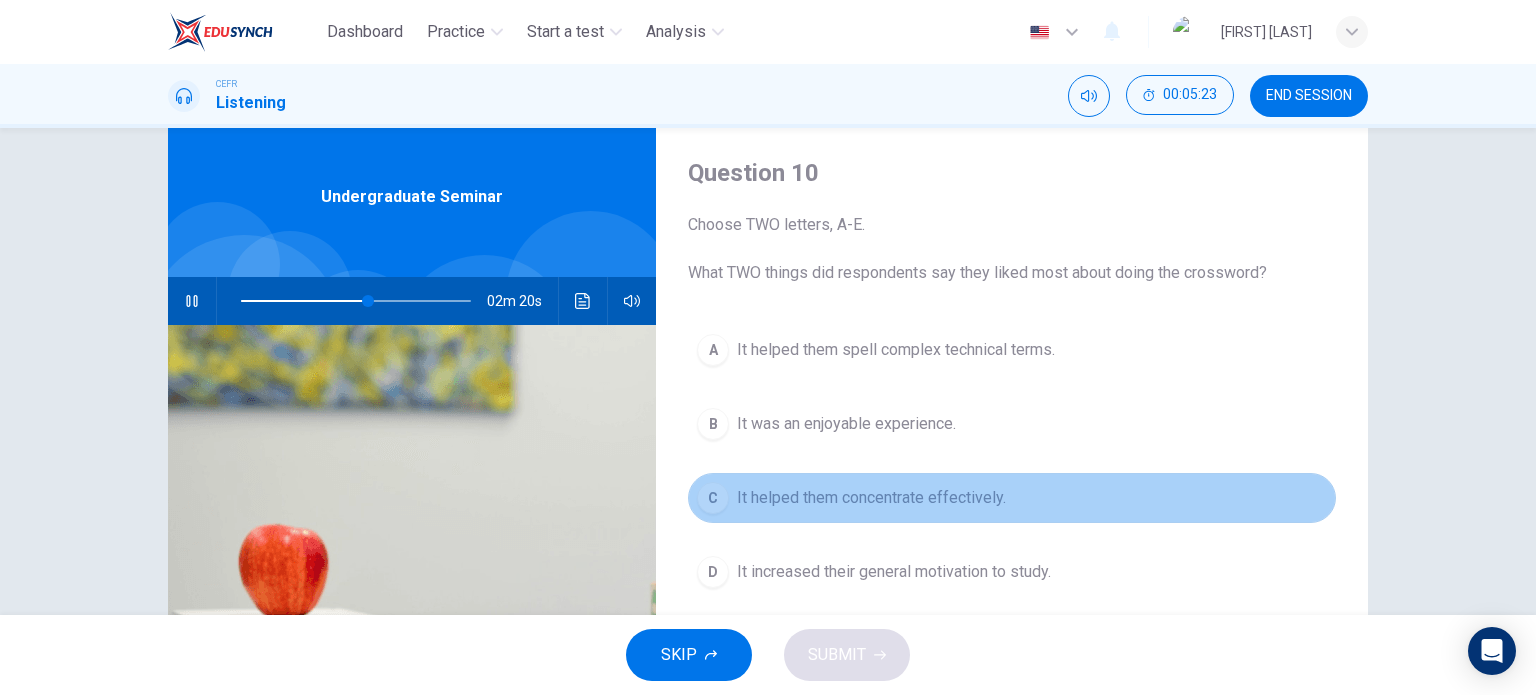click on "It helped them concentrate effectively." at bounding box center [871, 498] 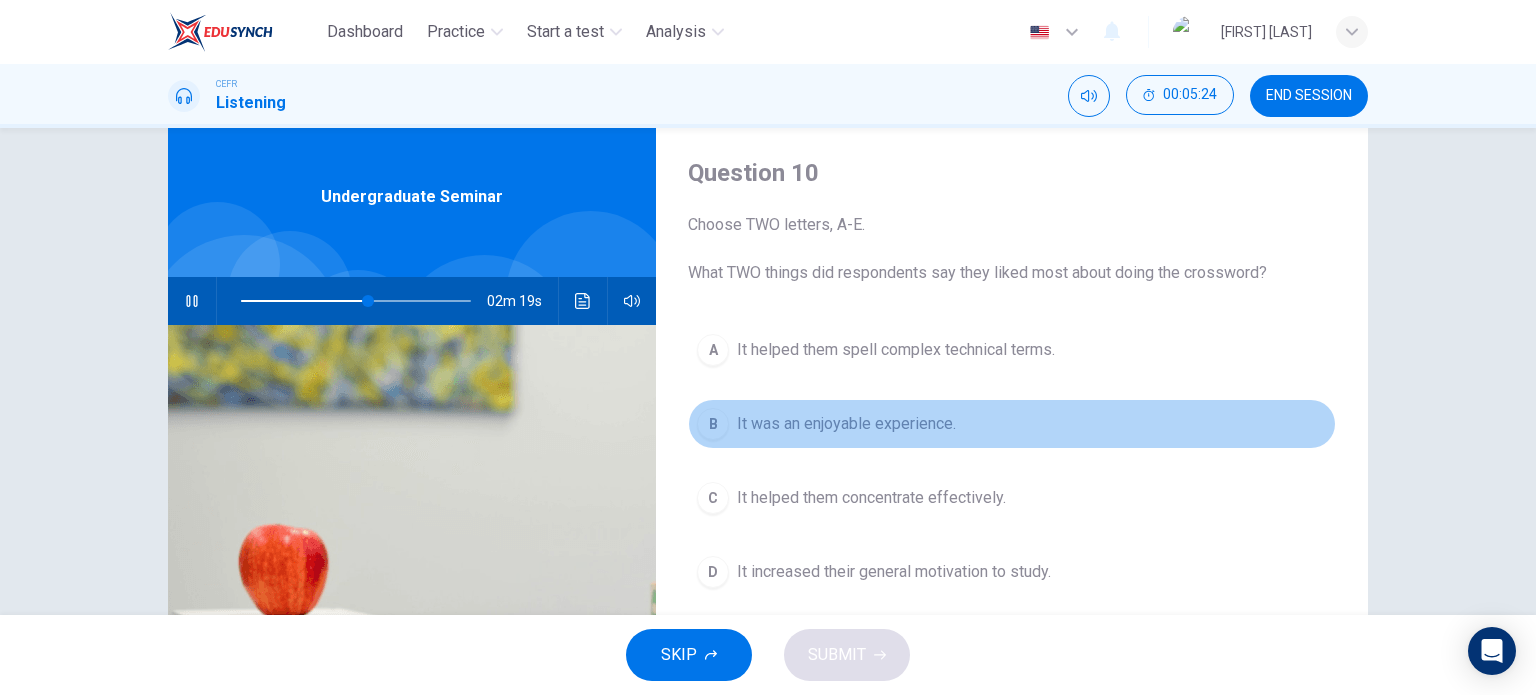 click on "It was an enjoyable experience." at bounding box center (896, 350) 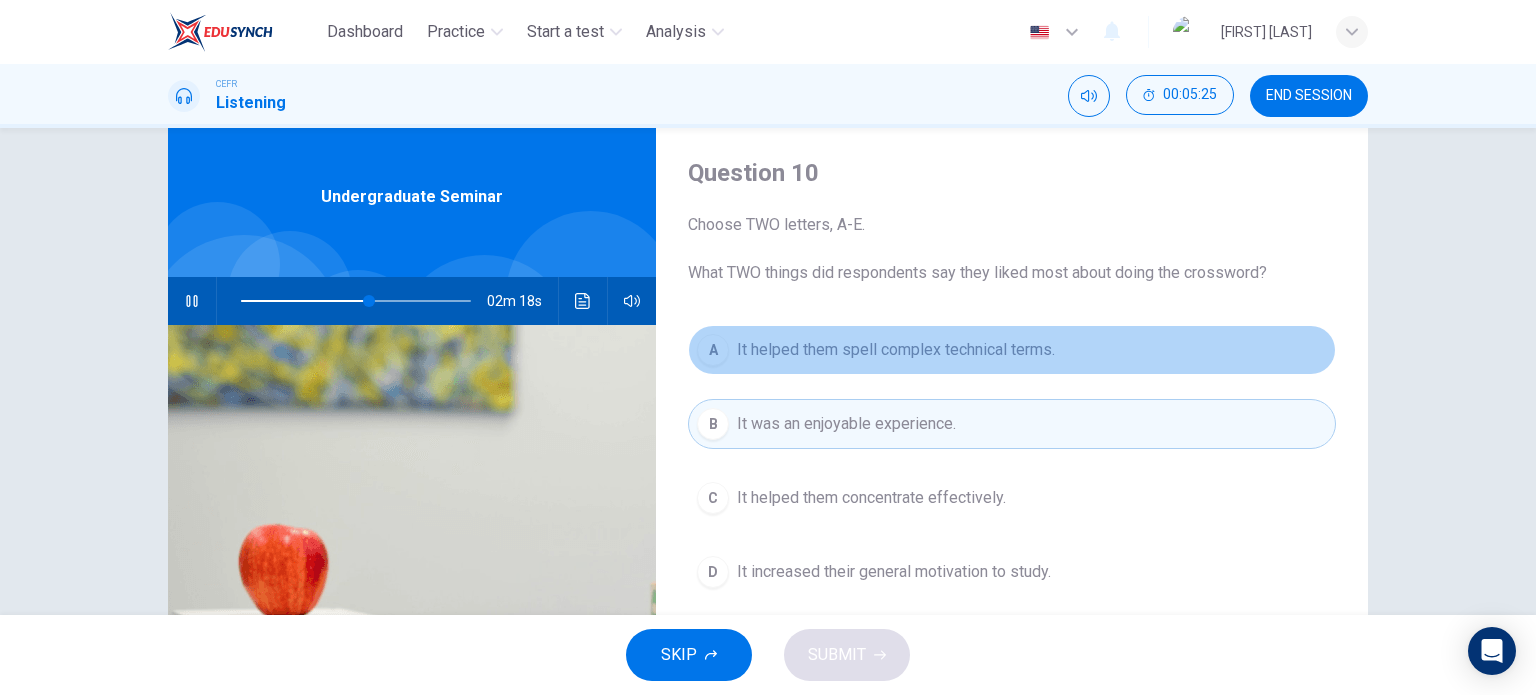 click on "It helped them spell complex technical terms." at bounding box center [896, 350] 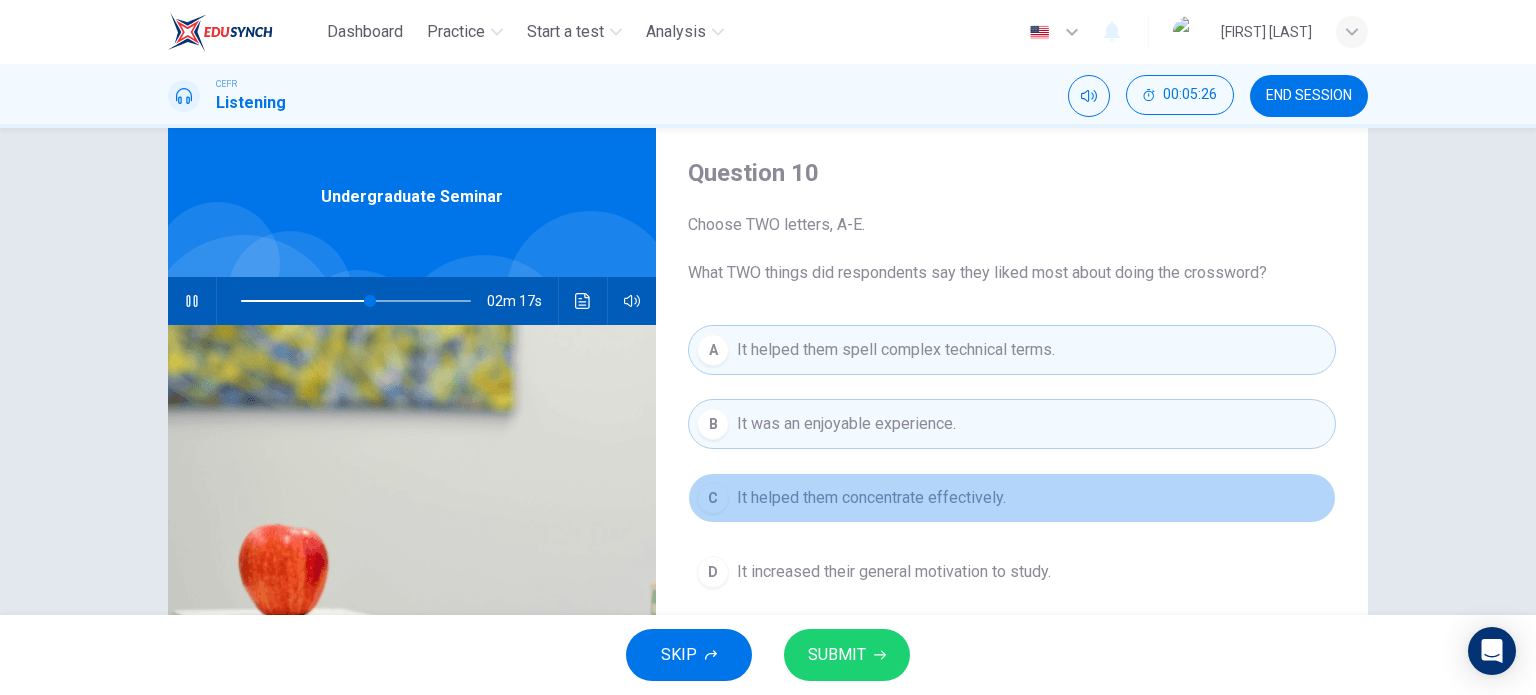 click on "C It helped them concentrate effectively." at bounding box center [1012, 498] 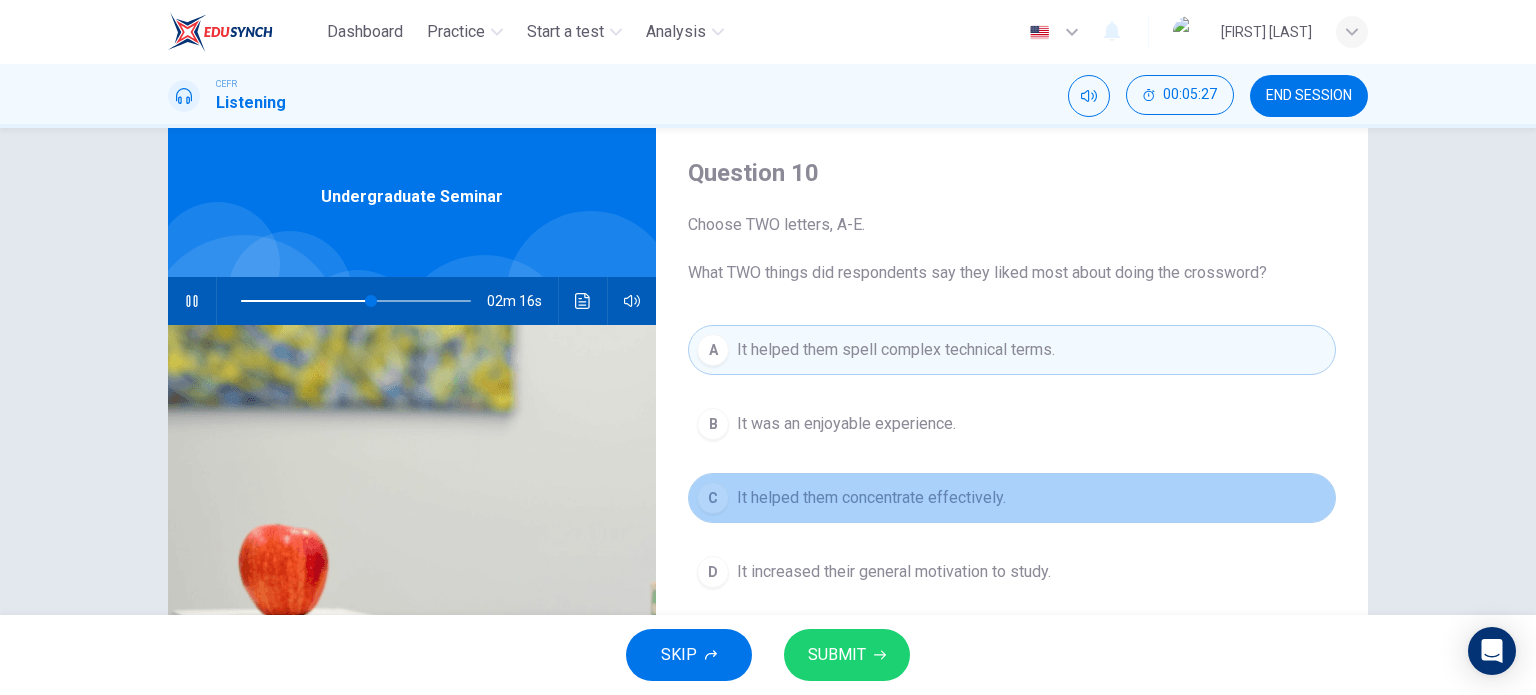 click on "C It helped them concentrate effectively." at bounding box center (1012, 498) 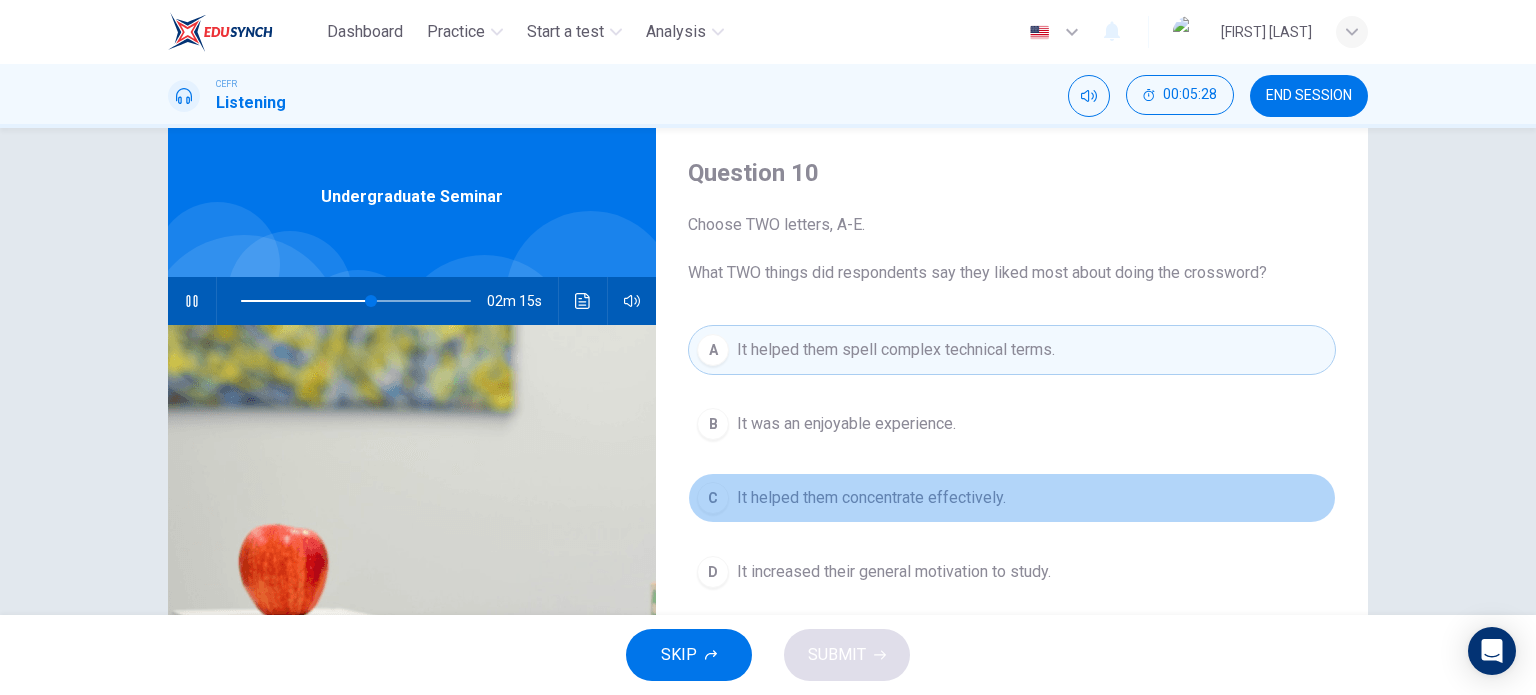 click on "C It helped them concentrate effectively." at bounding box center [1012, 498] 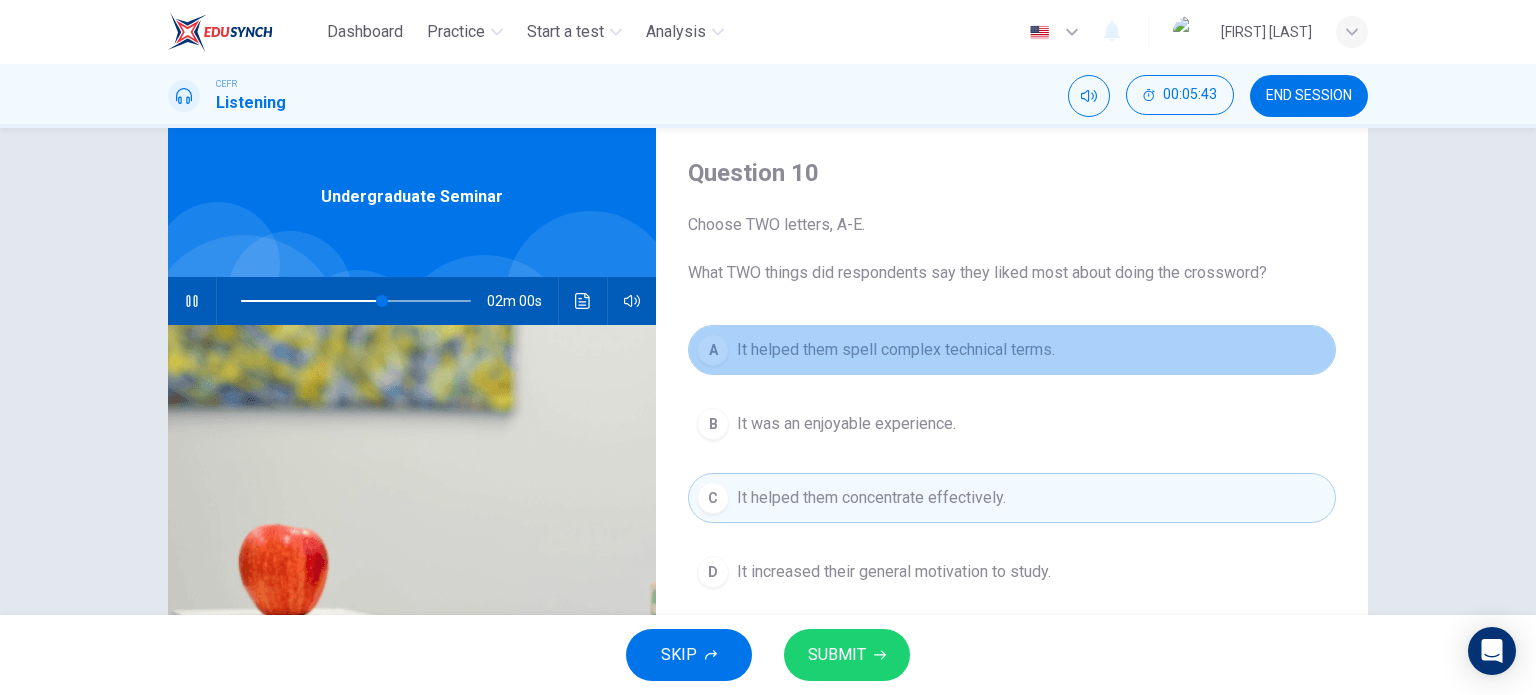 click on "A It helped them spell complex technical terms." at bounding box center (1012, 350) 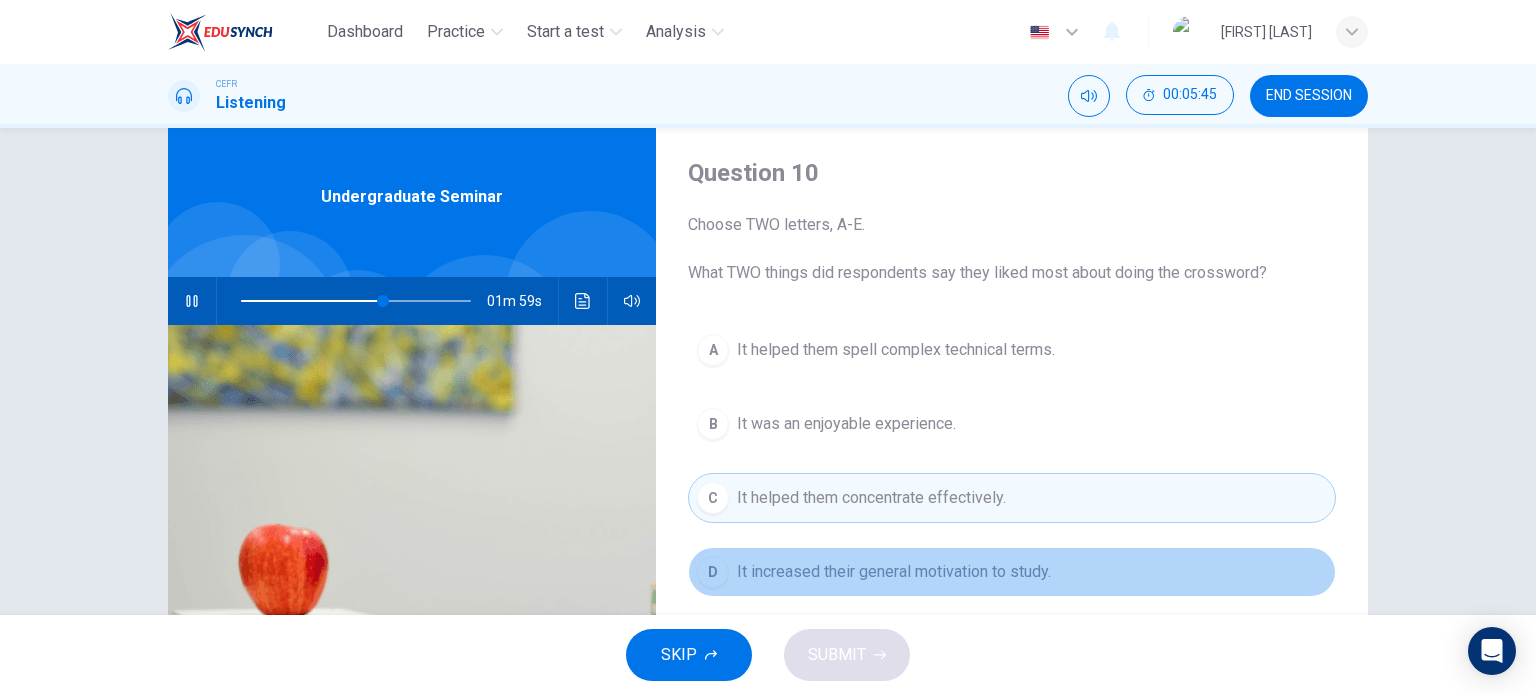 click on "It increased their general motivation to study." at bounding box center (896, 350) 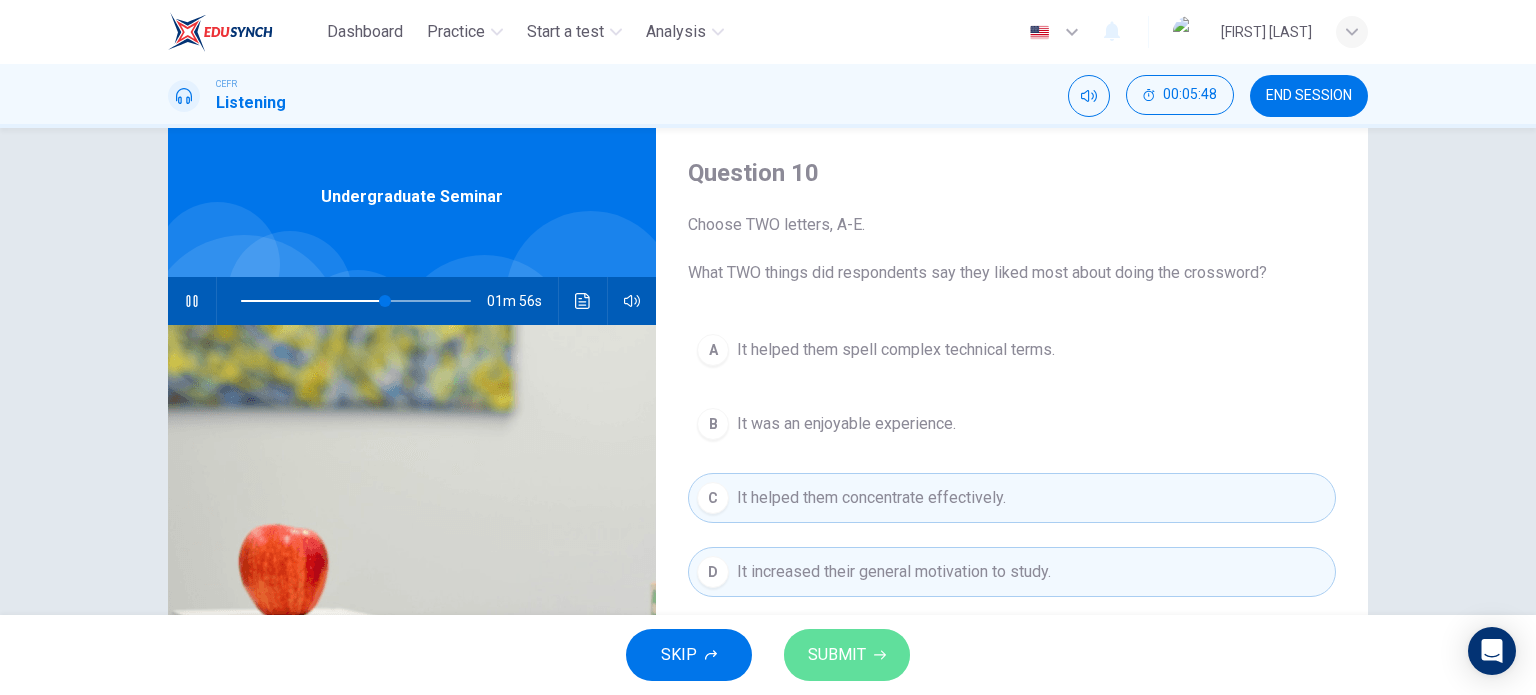click on "SUBMIT" at bounding box center (837, 655) 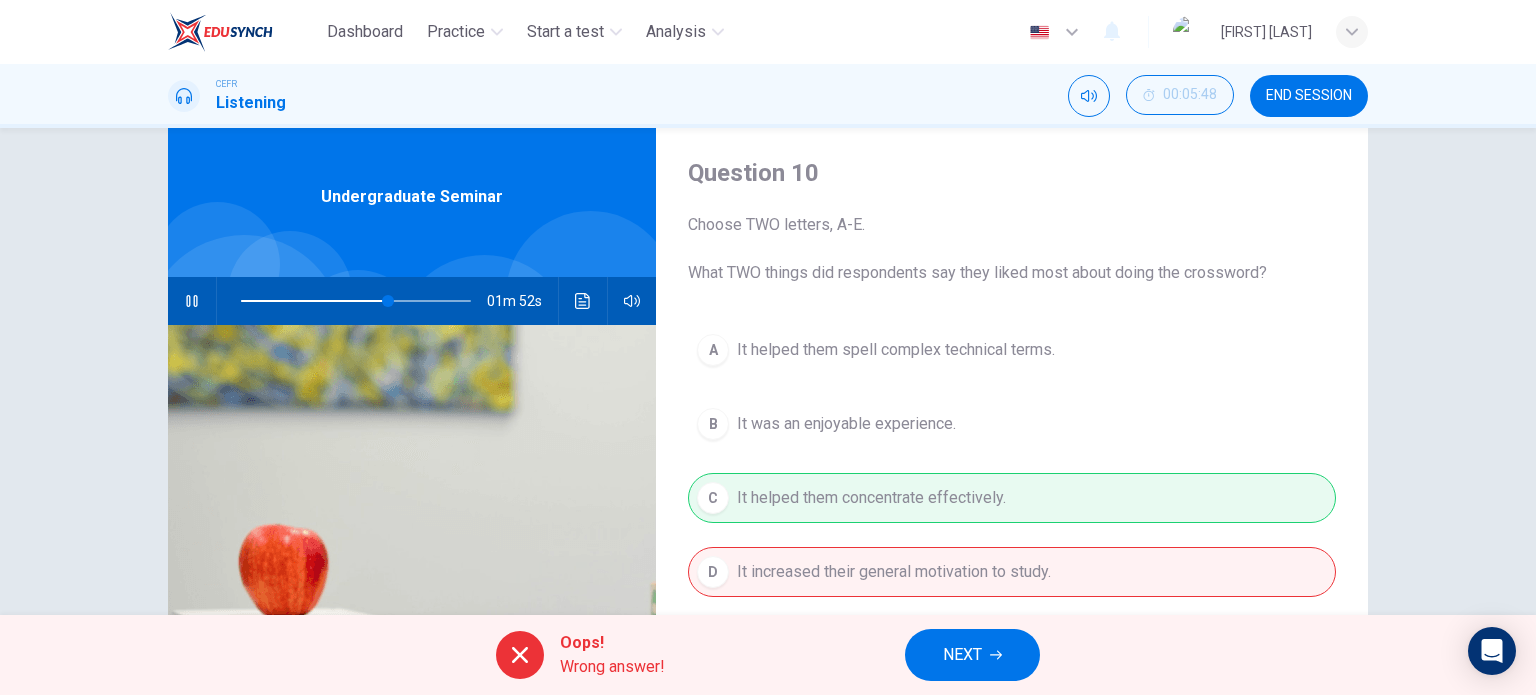click on "A It helped them spell complex technical terms. B It was an enjoyable experience. C It helped them concentrate effectively. D It increased their general motivation to study. E It showed what they still needed to study." at bounding box center [1012, 518] 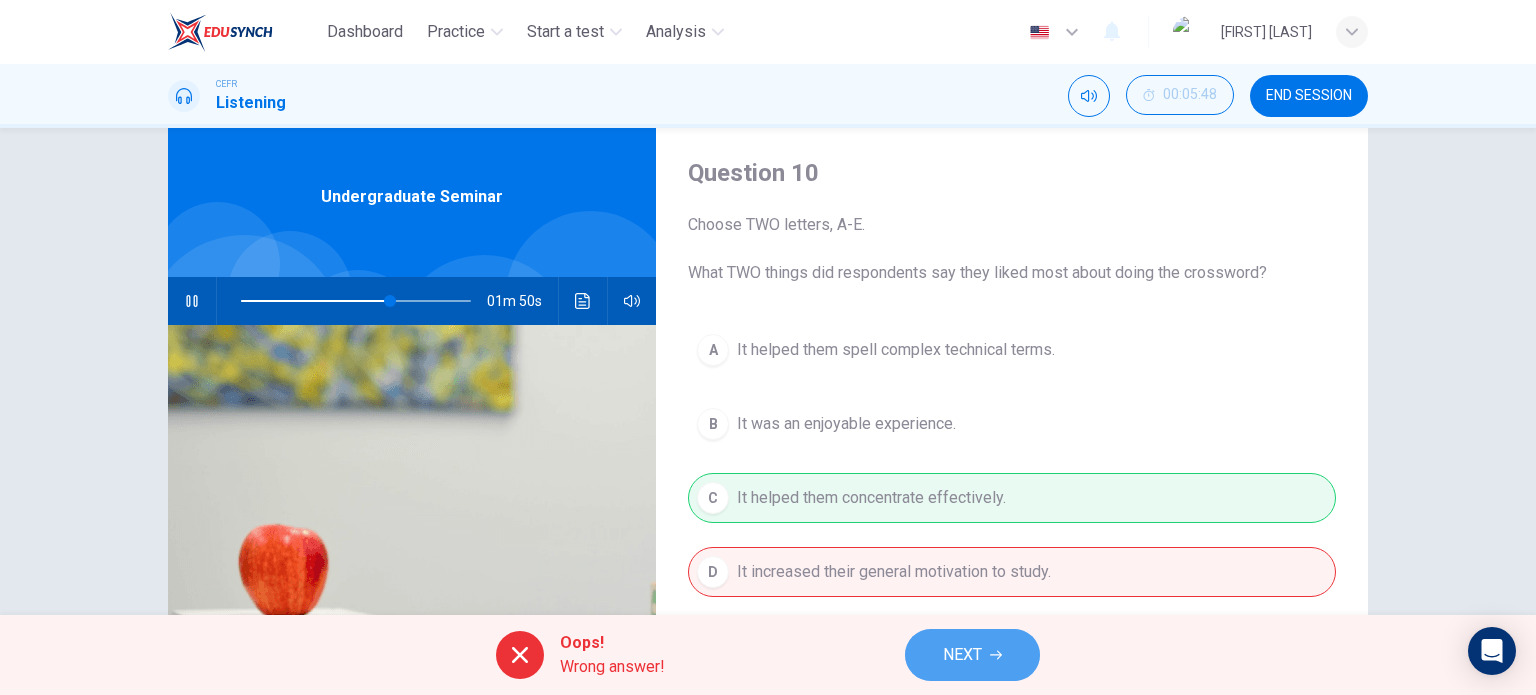 click on "NEXT" at bounding box center [972, 655] 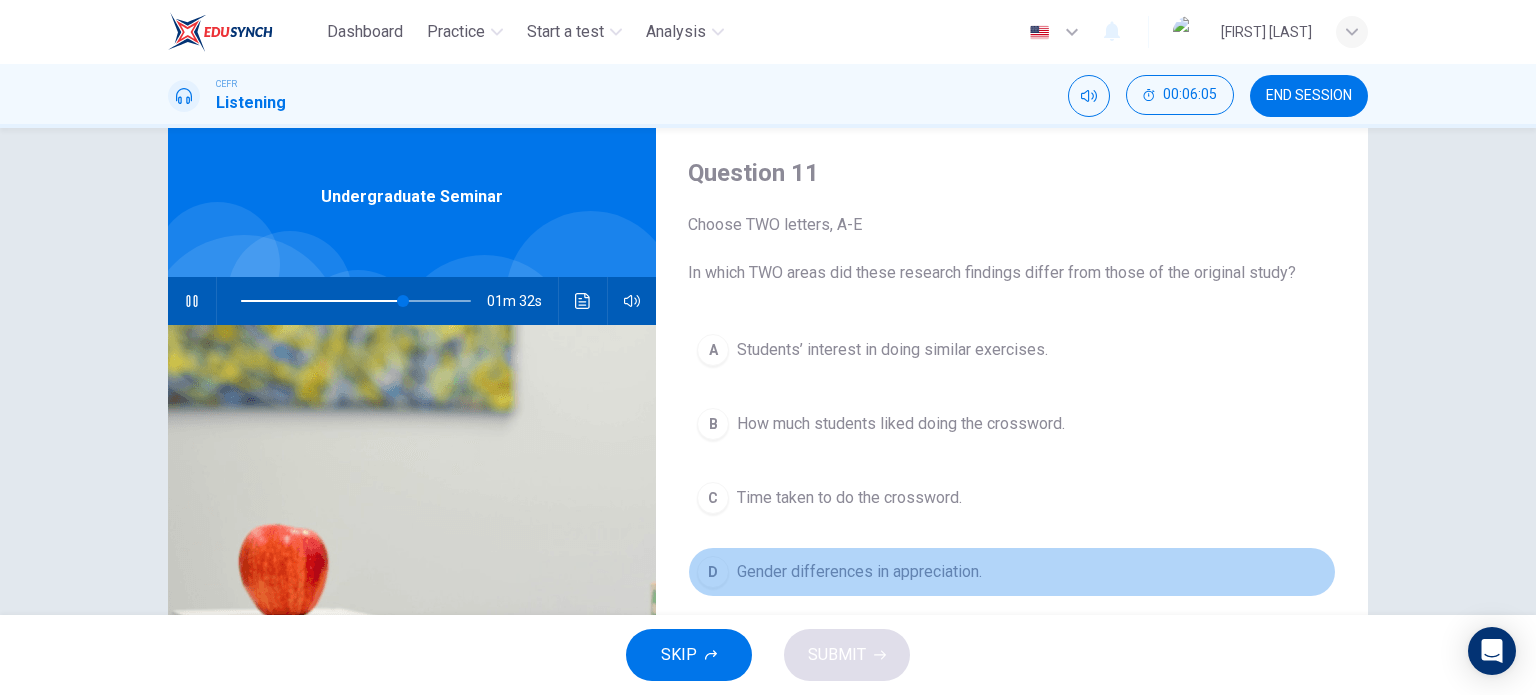 click on "D Gender differences in appreciation." at bounding box center (1012, 572) 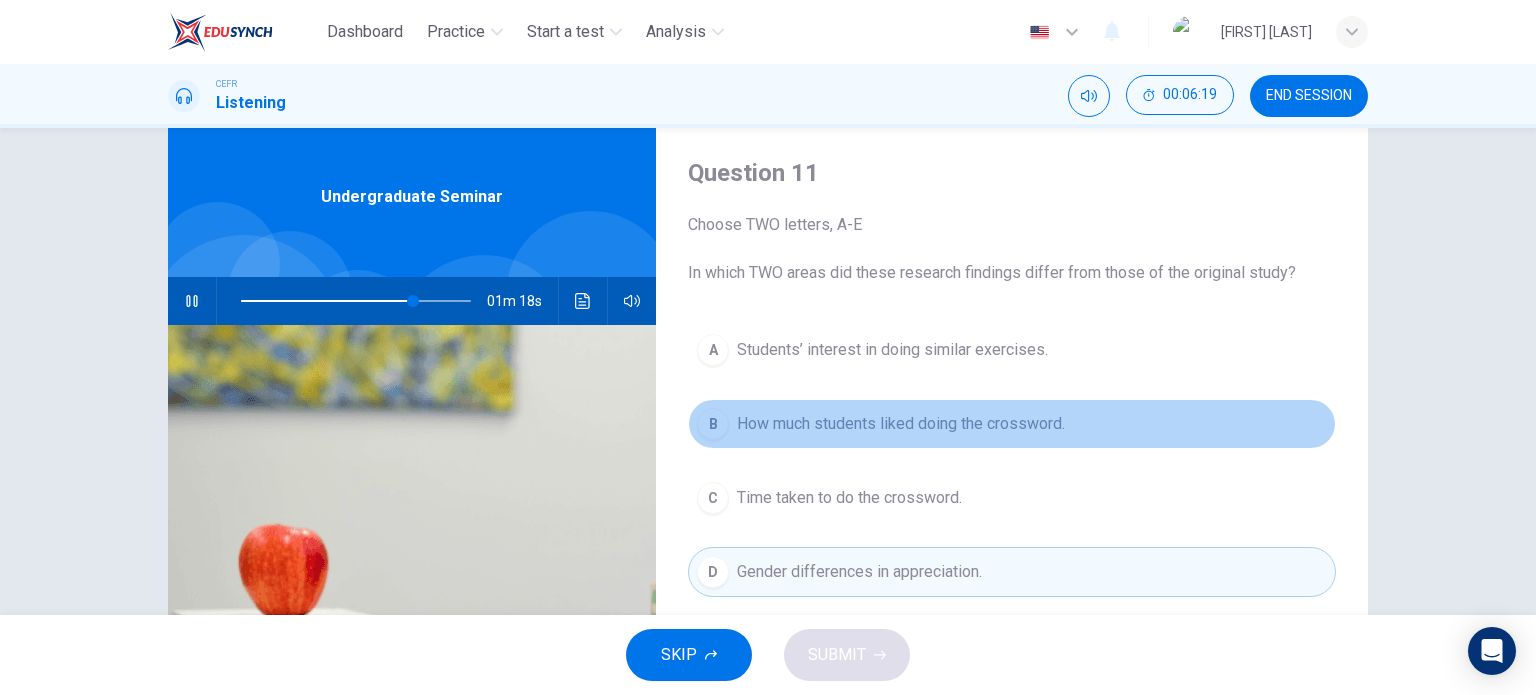click on "How much students liked doing the crossword." at bounding box center (892, 350) 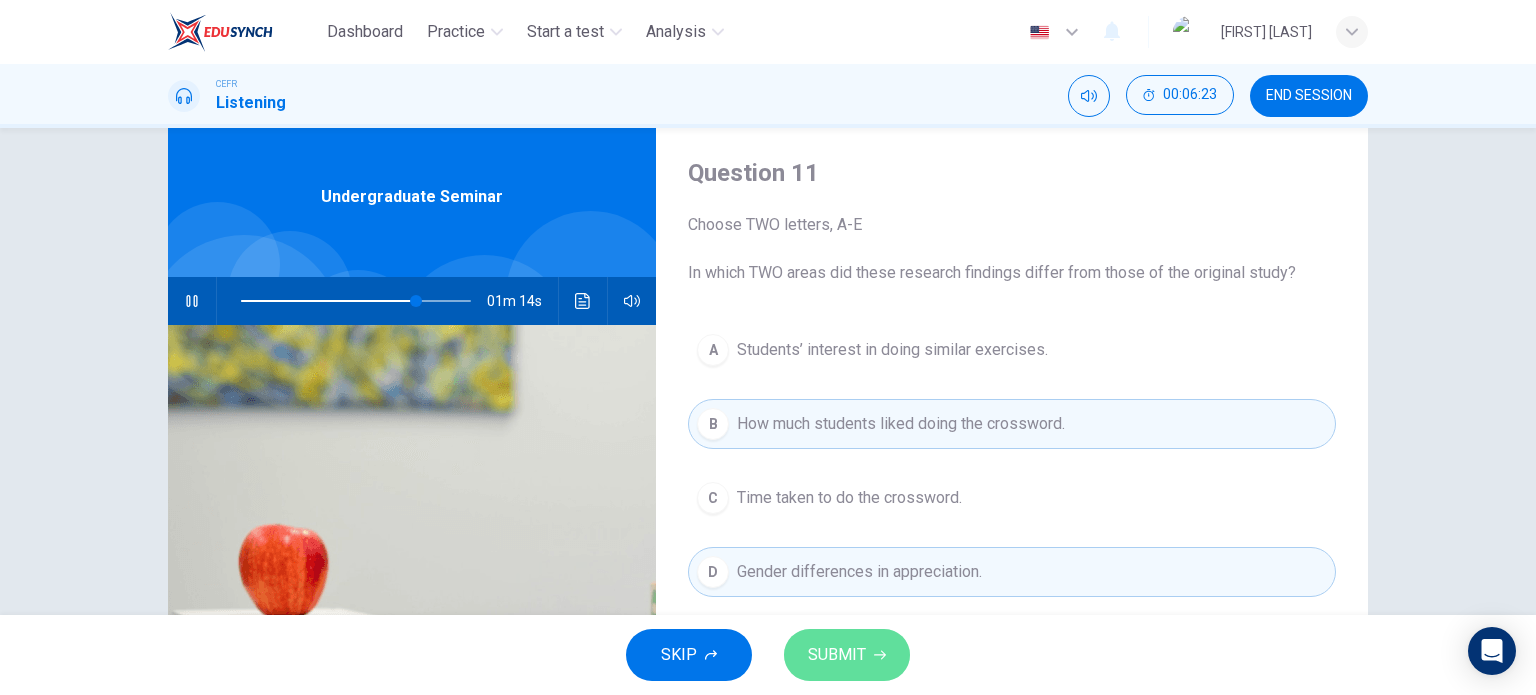 click on "SUBMIT" at bounding box center [837, 655] 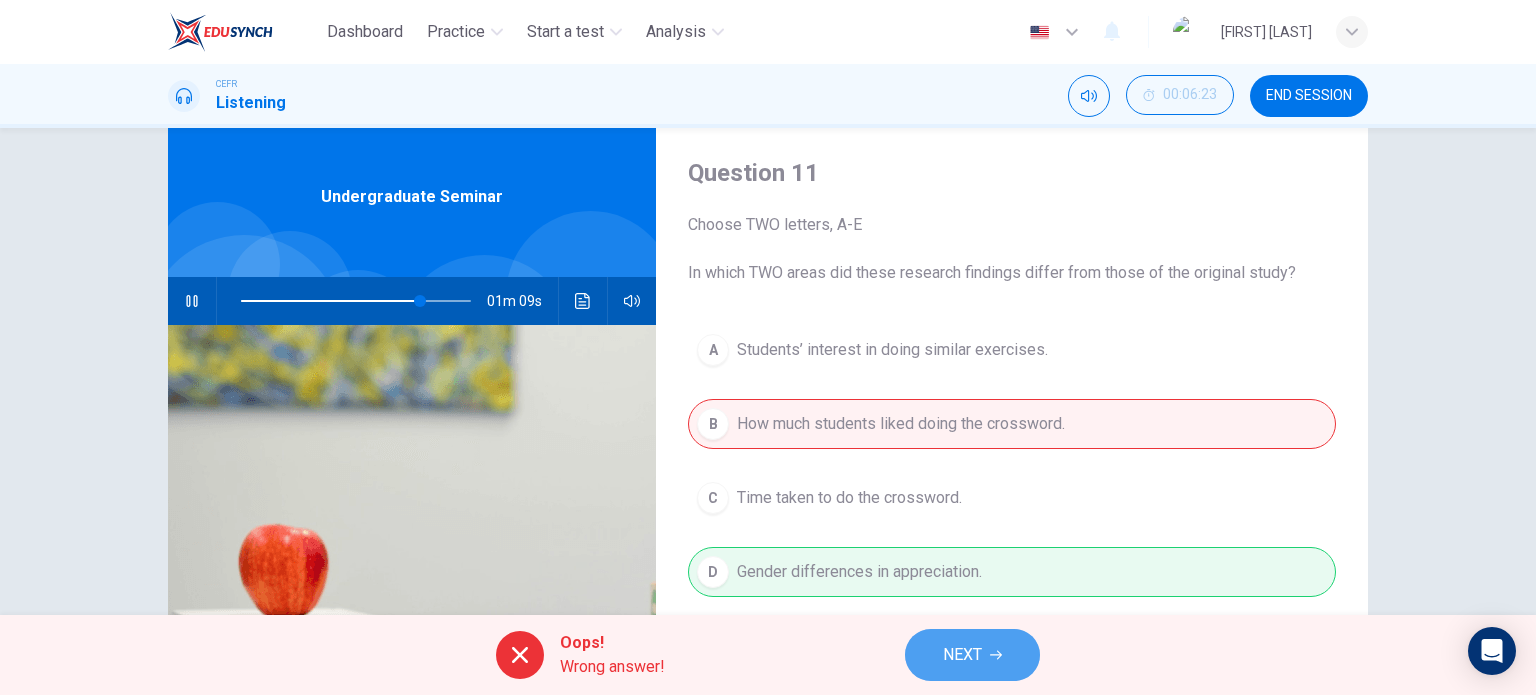 click on "NEXT" at bounding box center (972, 655) 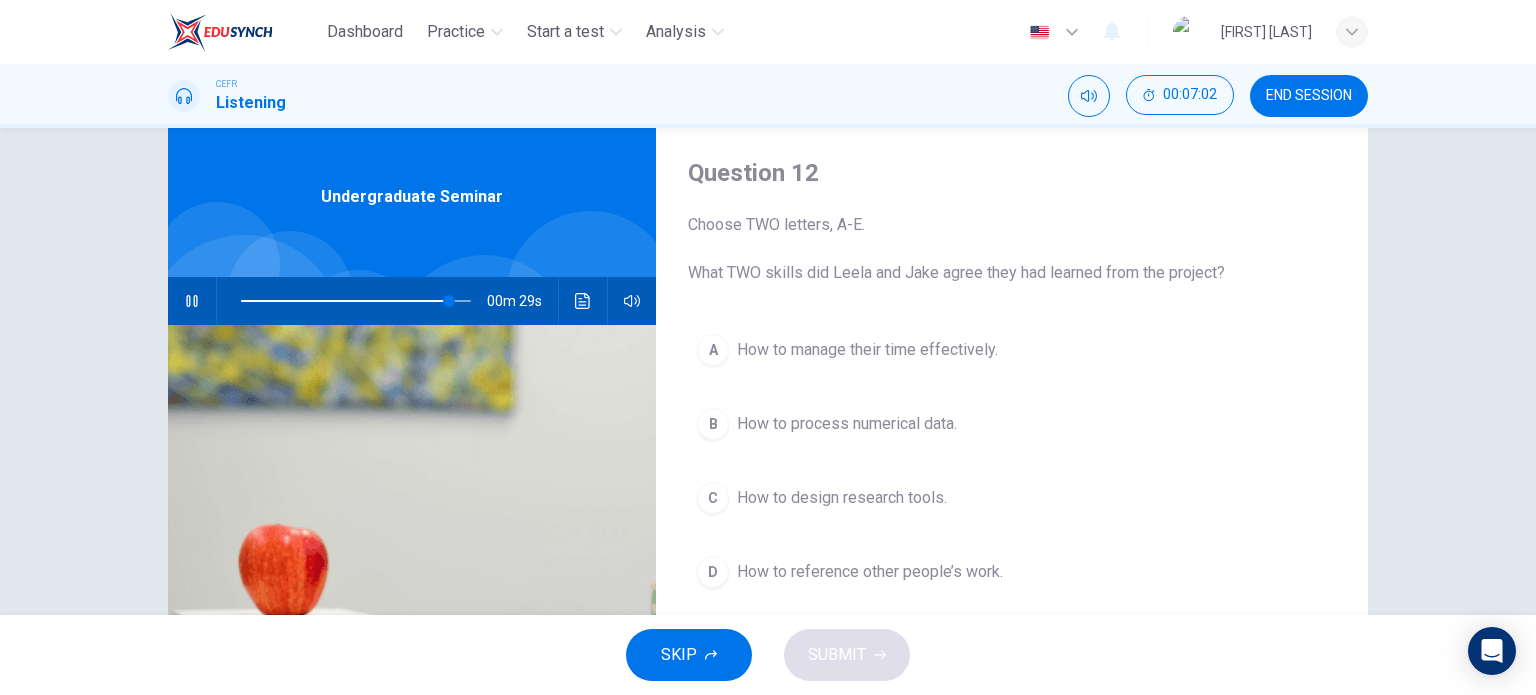 click on "How to design research tools." at bounding box center (867, 350) 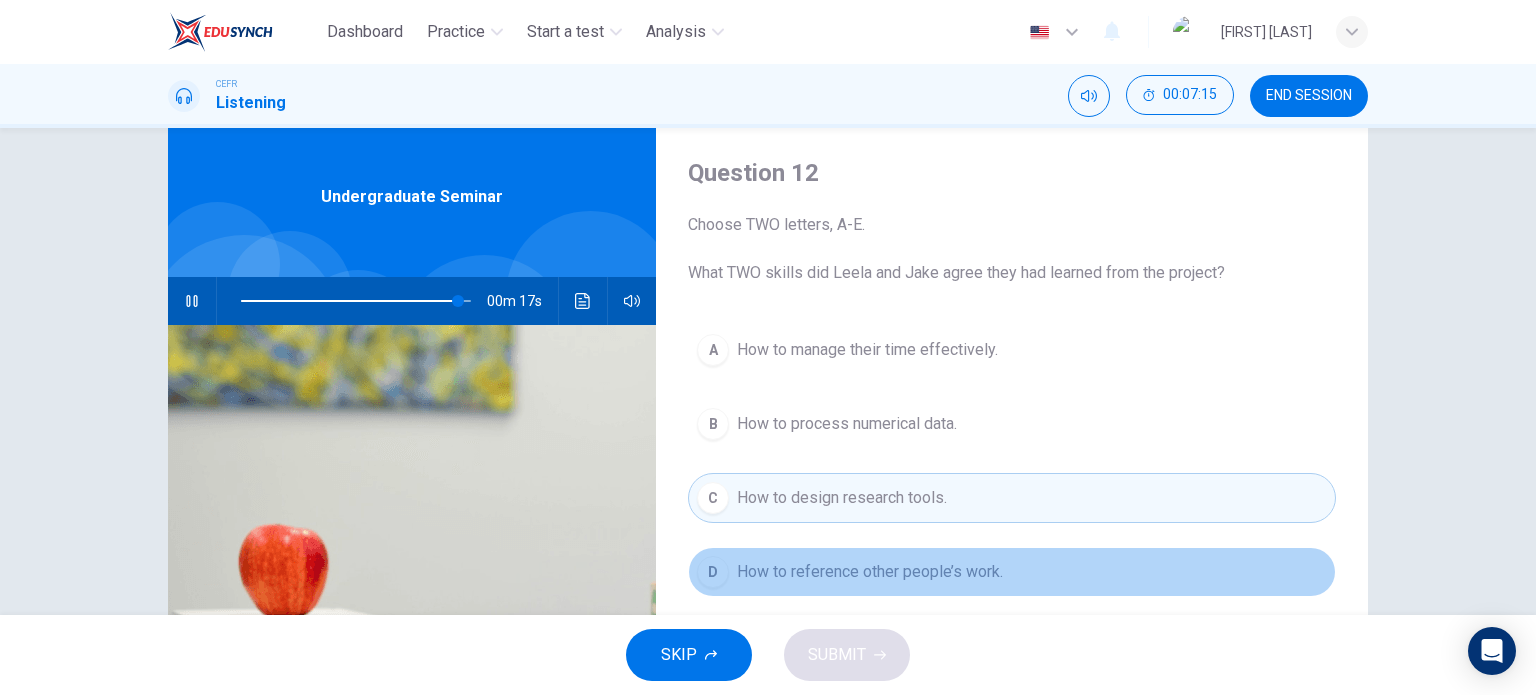 click on "How to reference other people’s work." at bounding box center (867, 350) 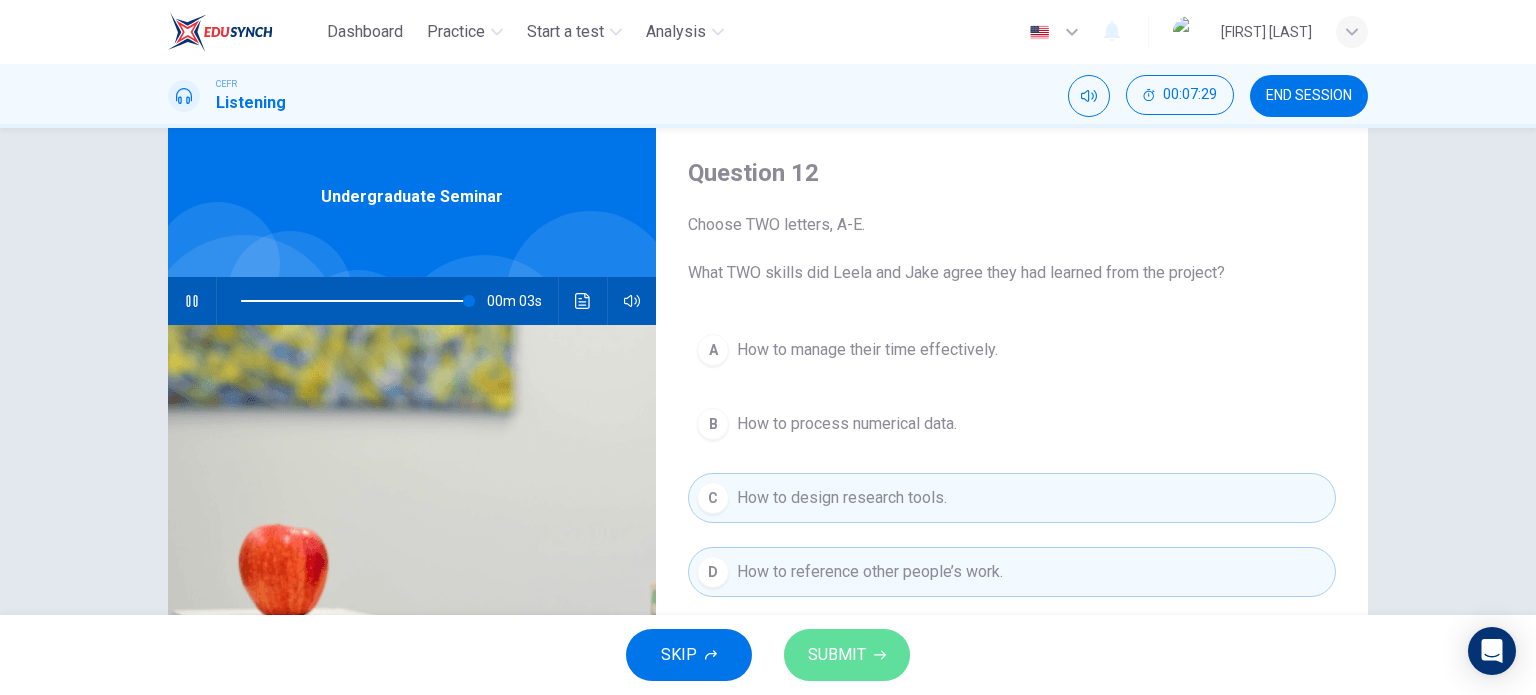 click on "SUBMIT" at bounding box center (837, 655) 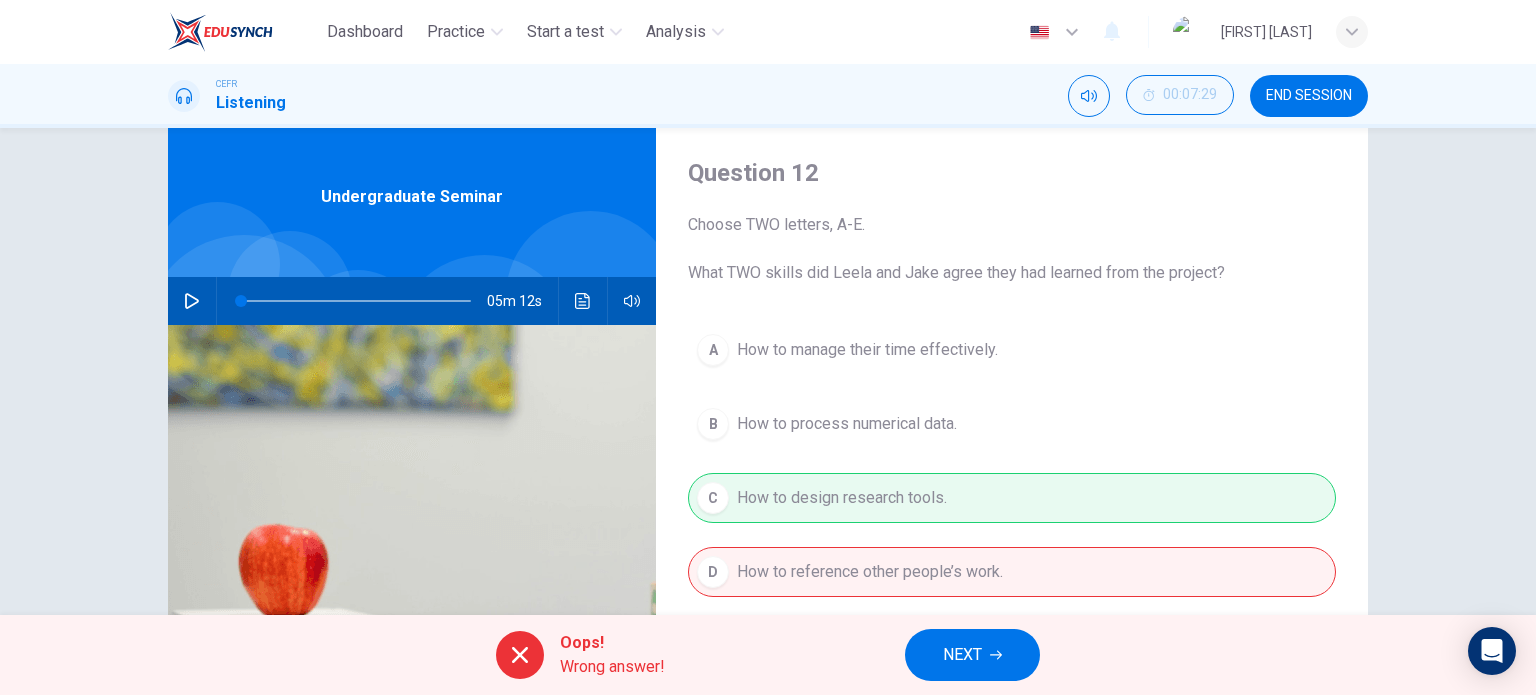 scroll, scrollTop: 288, scrollLeft: 0, axis: vertical 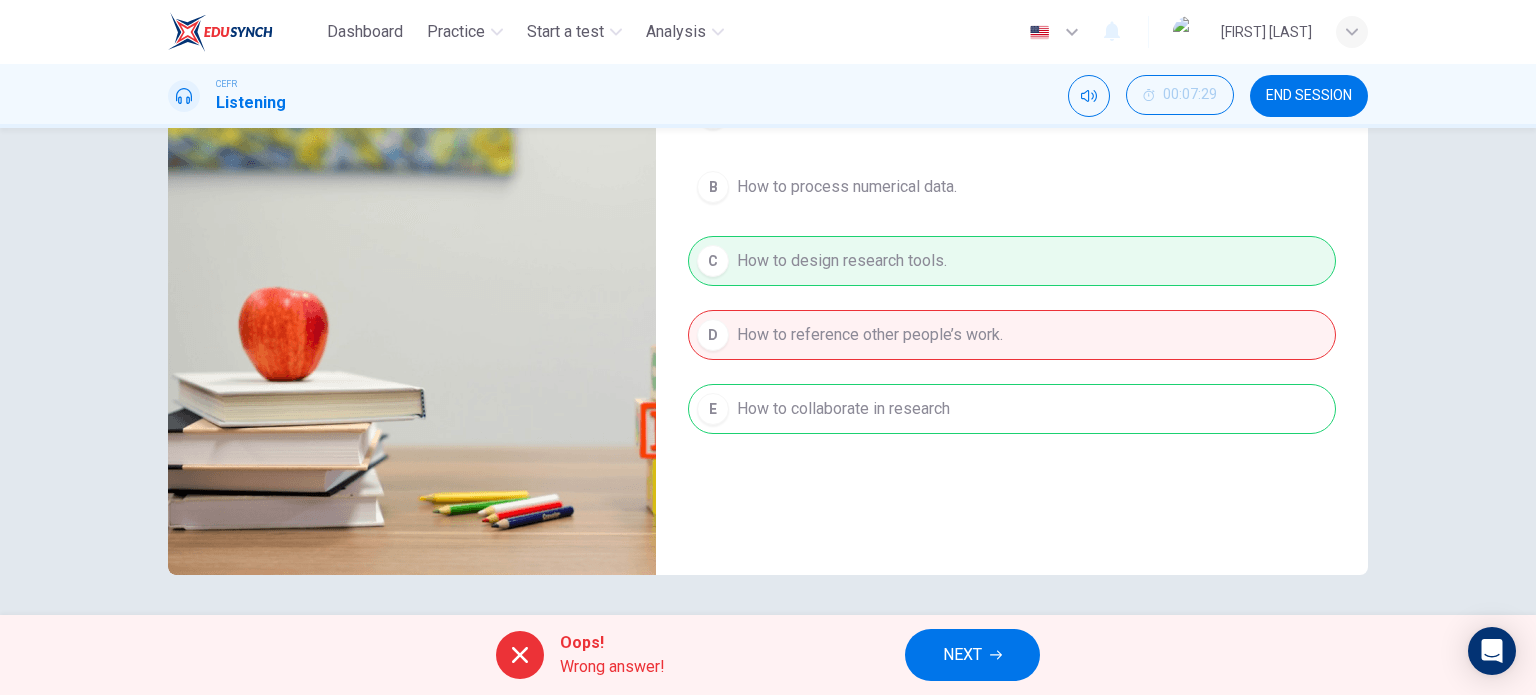 click at bounding box center (520, 655) 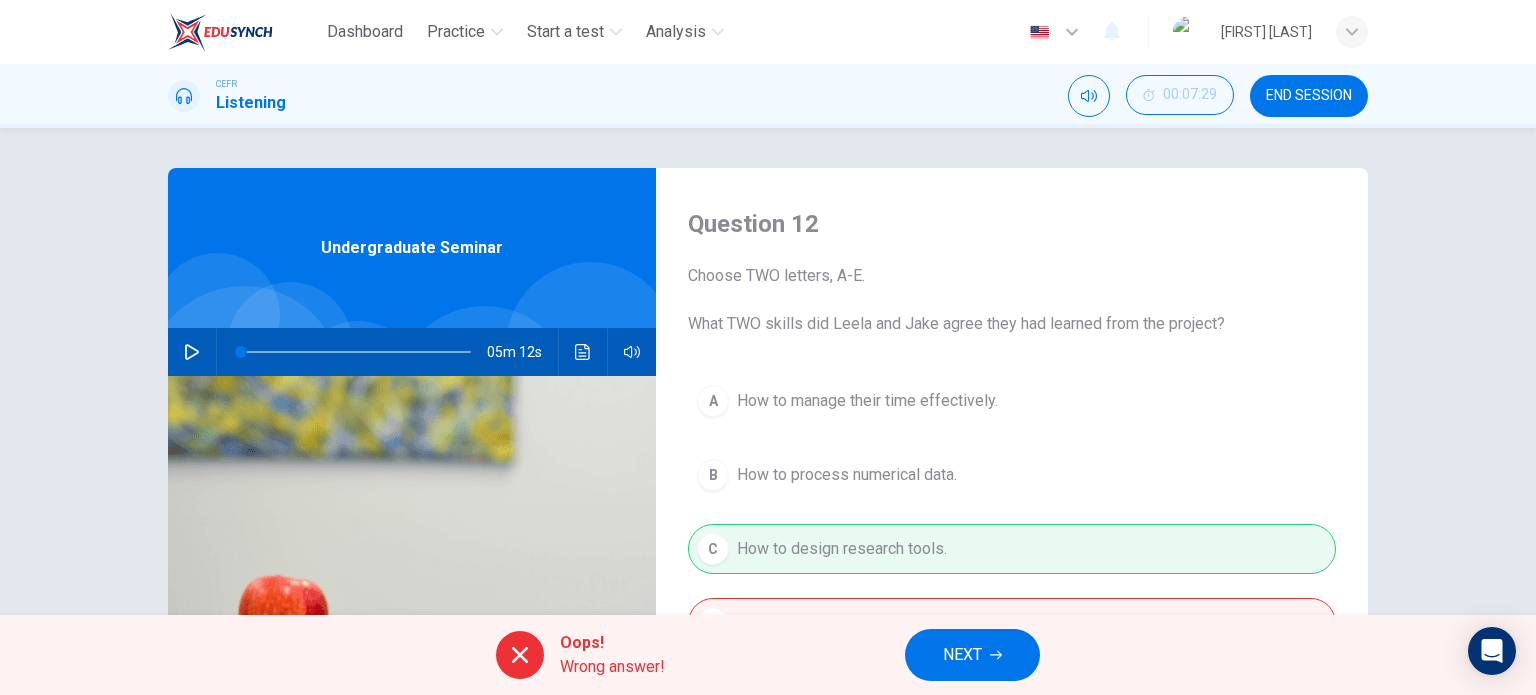 scroll, scrollTop: 288, scrollLeft: 0, axis: vertical 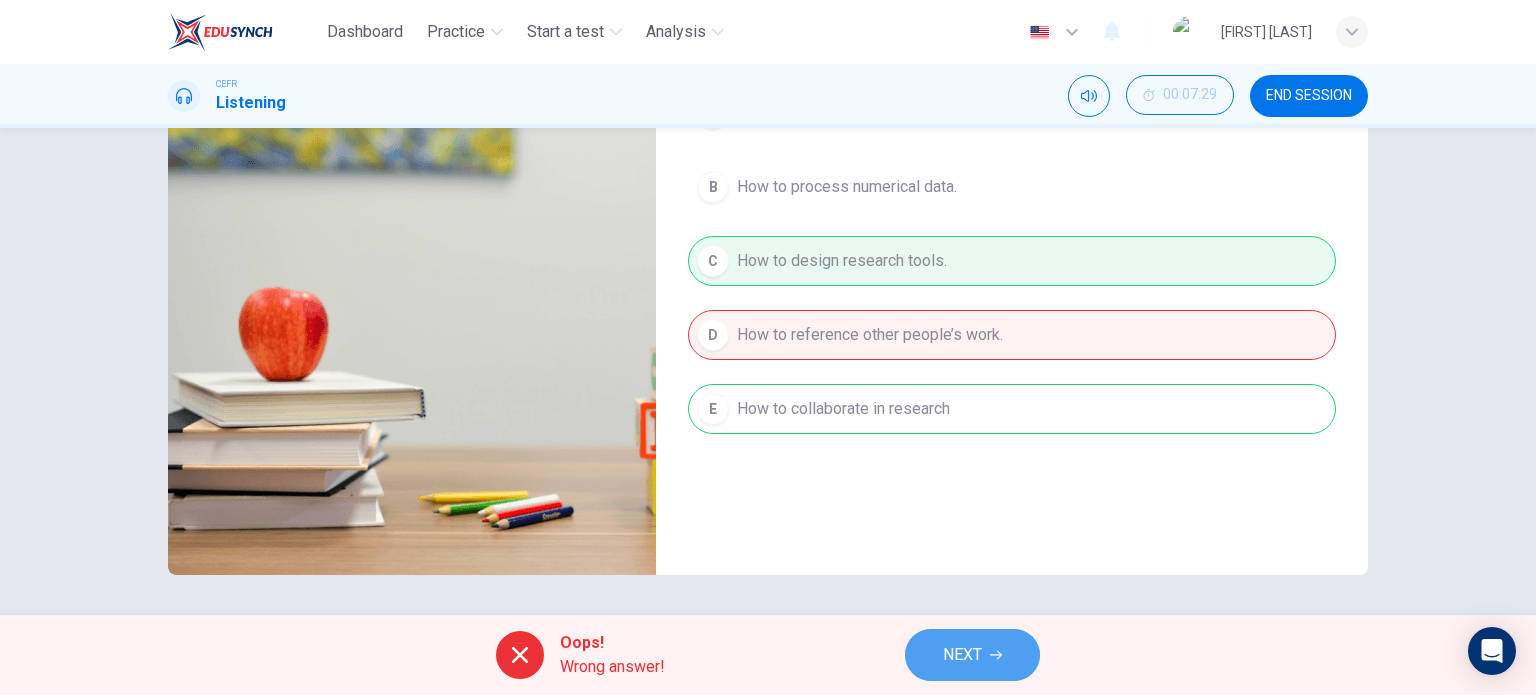 click on "NEXT" at bounding box center (972, 655) 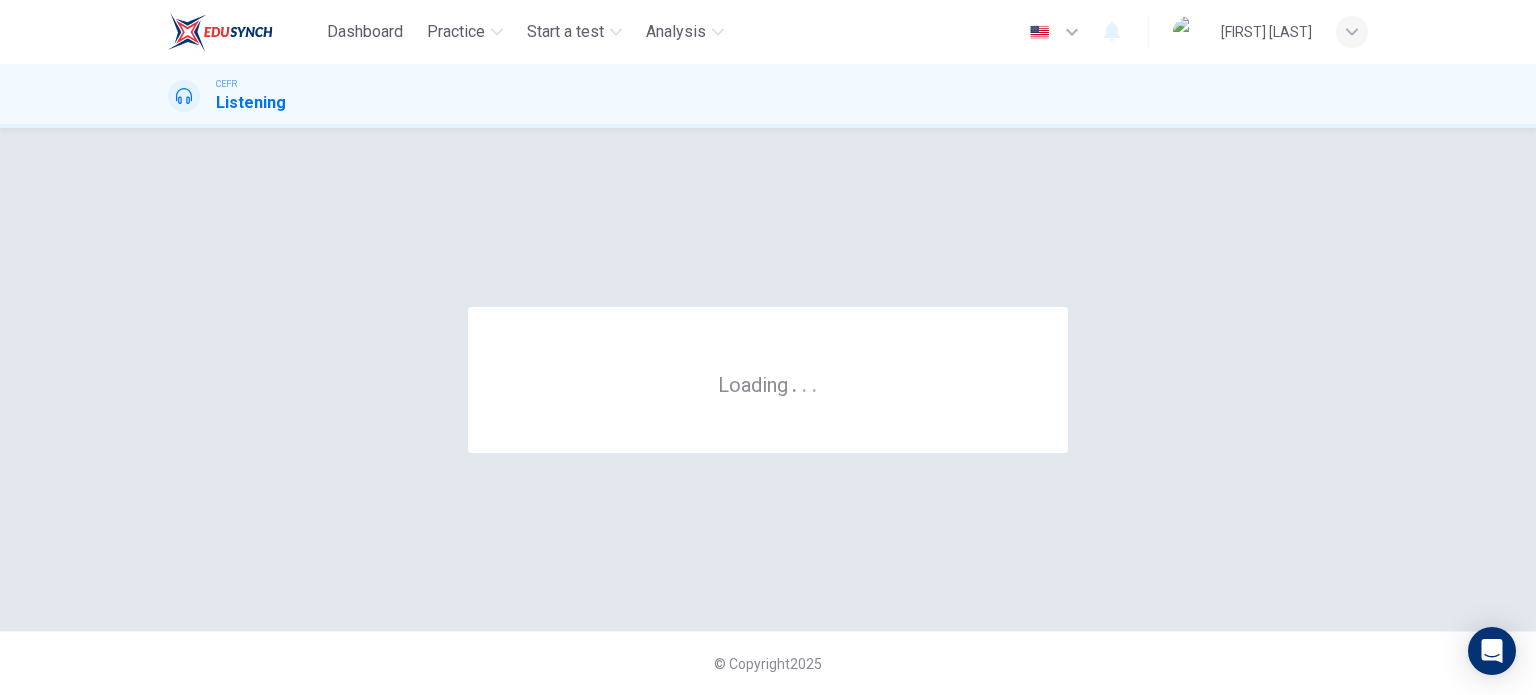 scroll, scrollTop: 0, scrollLeft: 0, axis: both 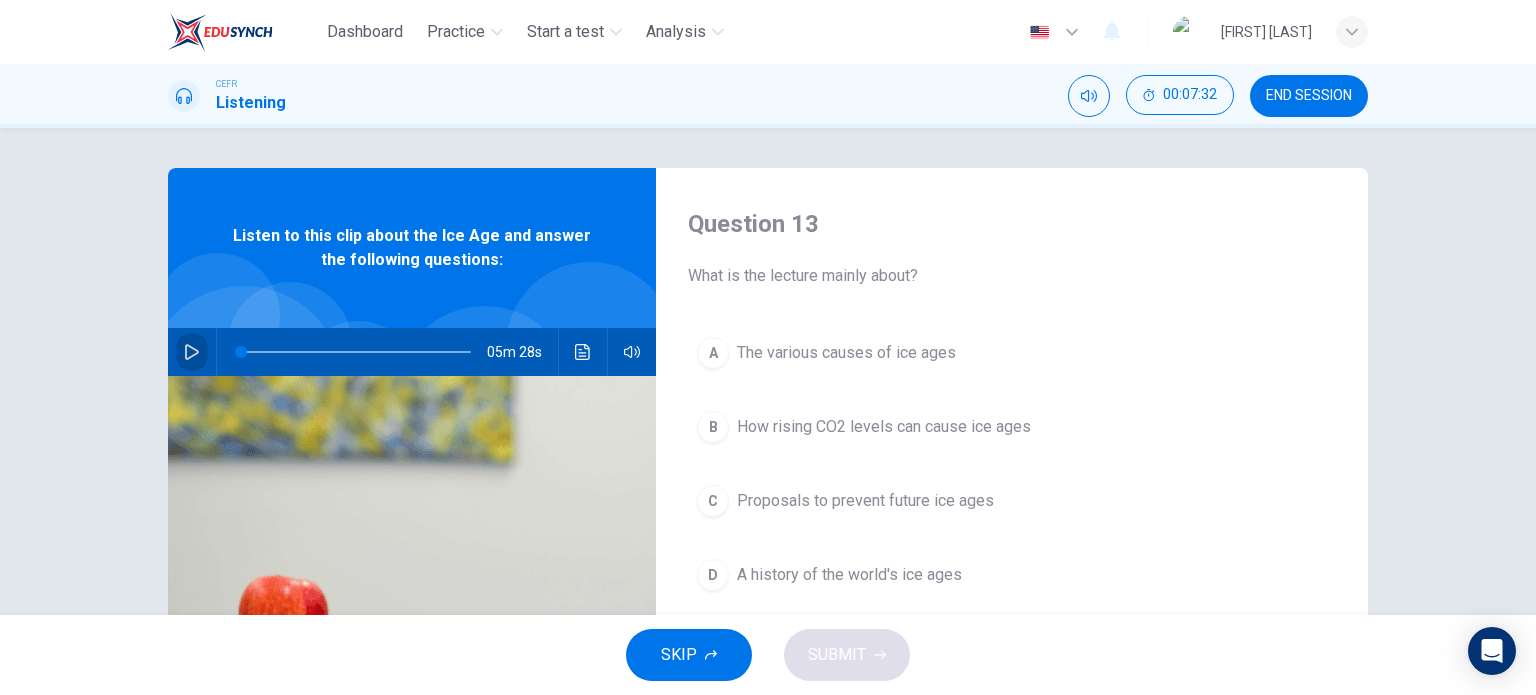 click at bounding box center (192, 352) 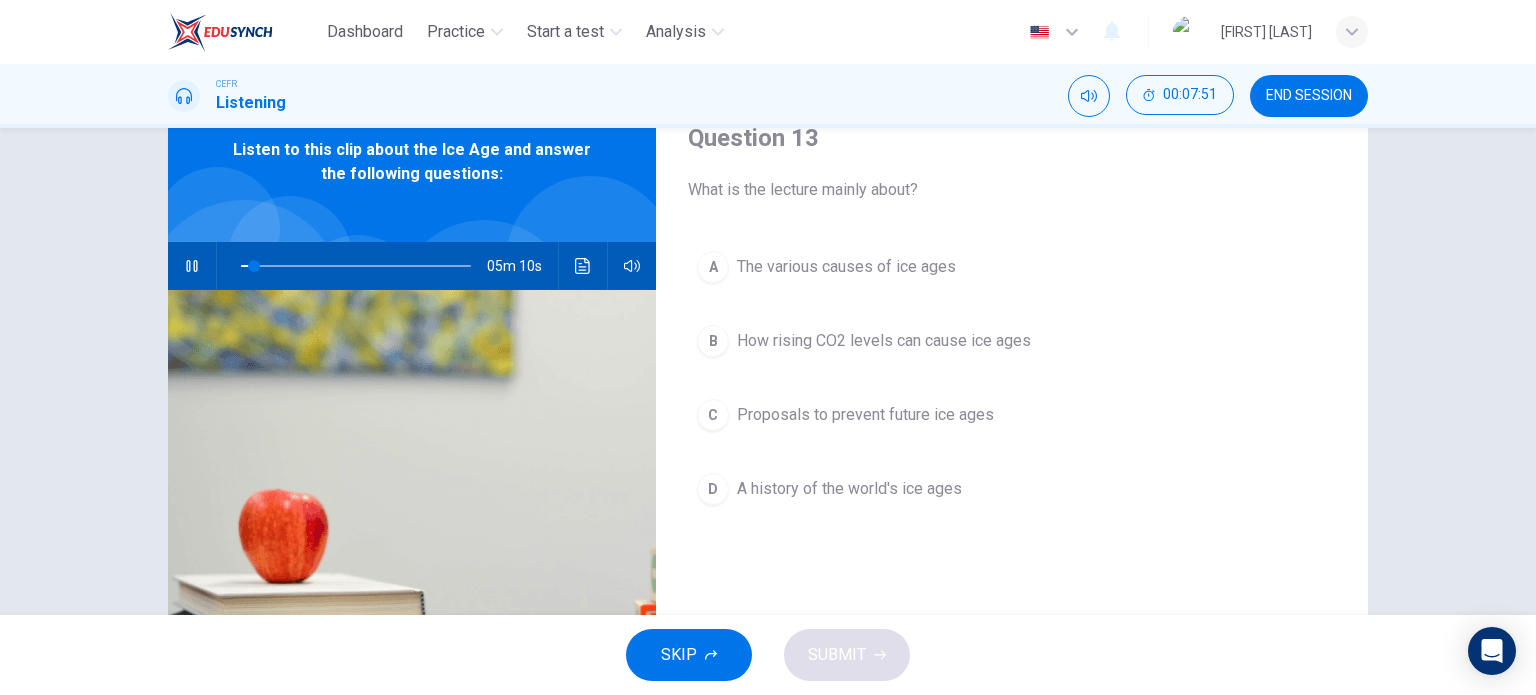scroll, scrollTop: 100, scrollLeft: 0, axis: vertical 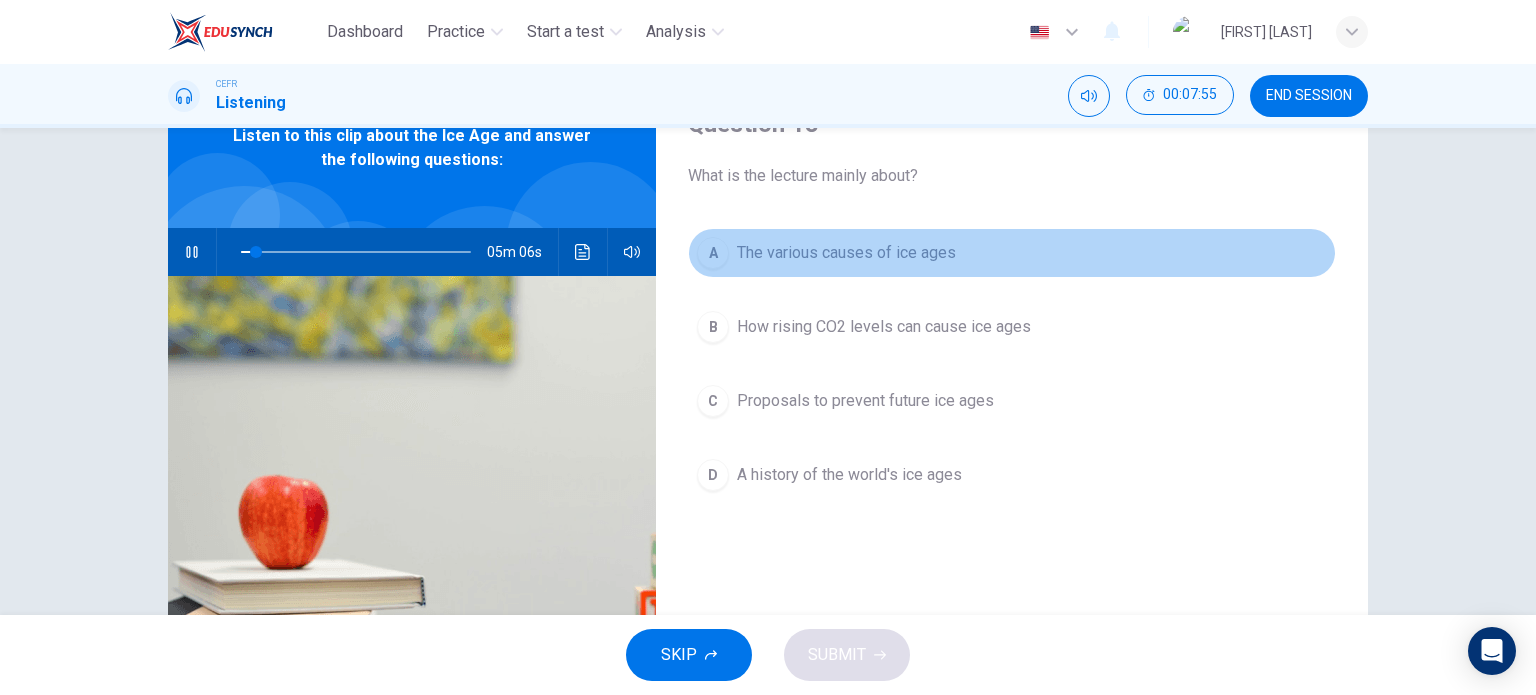 click on "The various causes of ice ages" at bounding box center [846, 253] 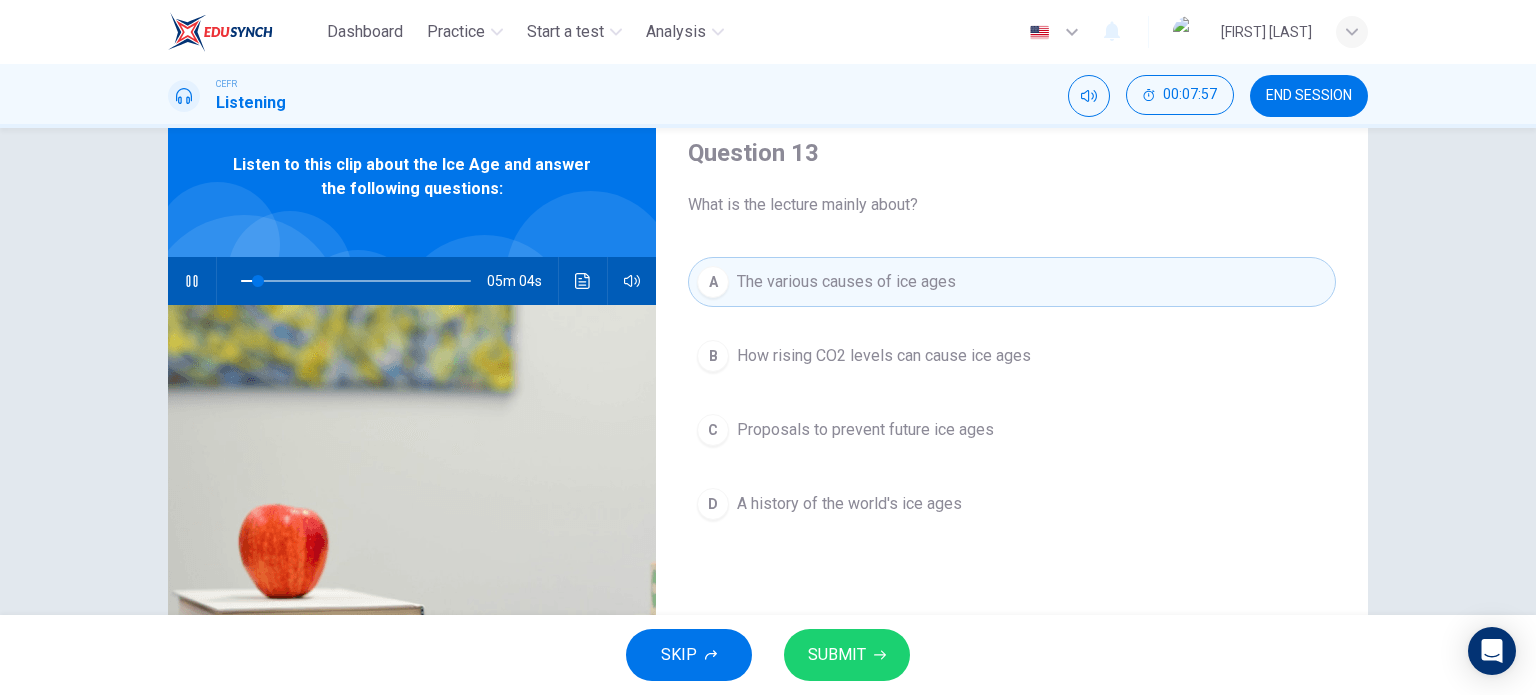 scroll, scrollTop: 70, scrollLeft: 0, axis: vertical 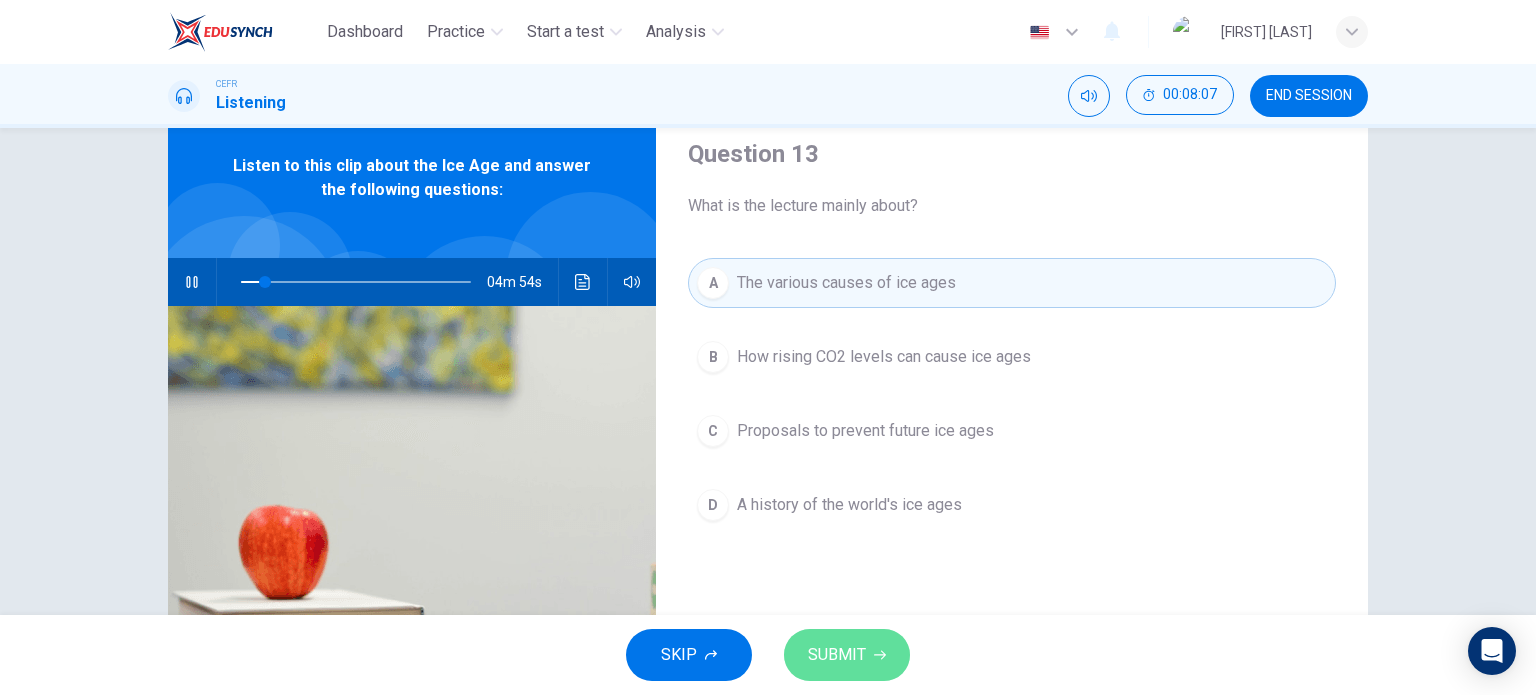 click on "SUBMIT" at bounding box center (837, 655) 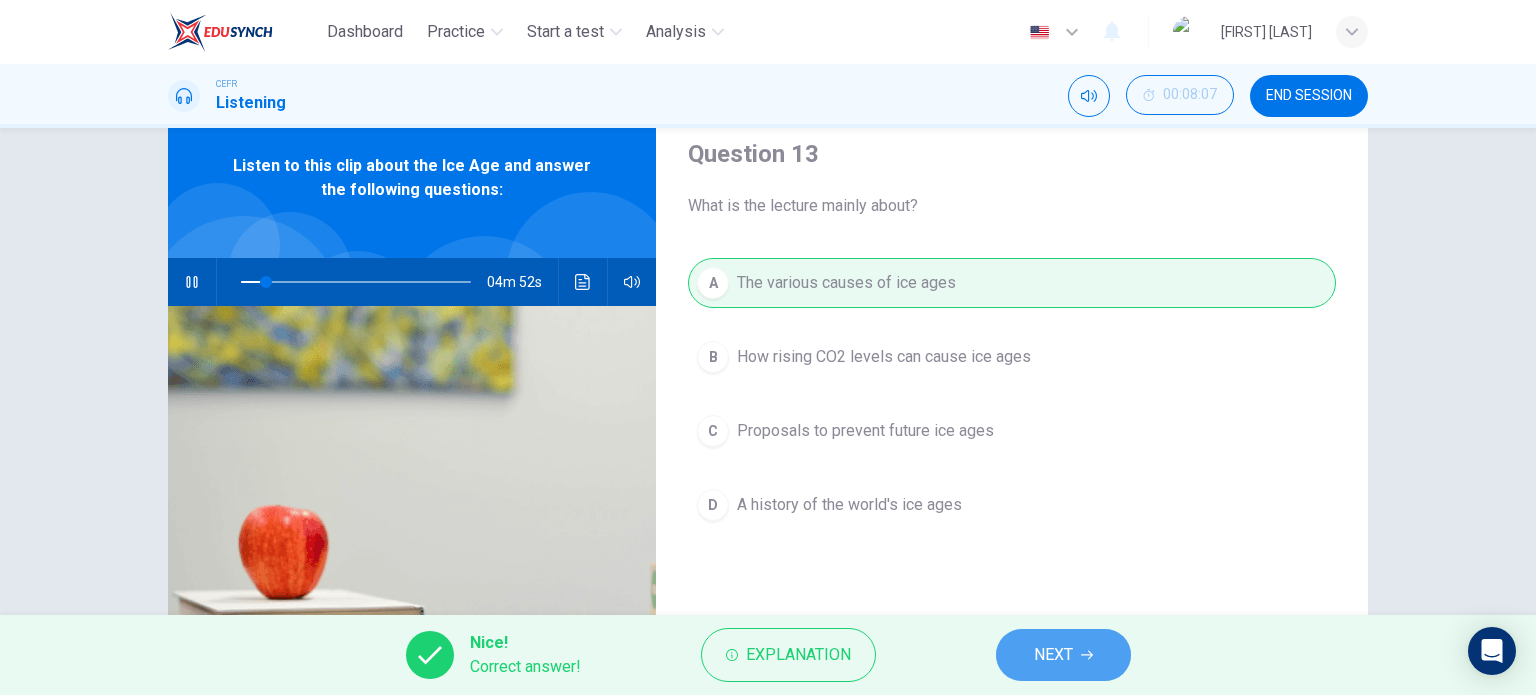 click on "NEXT" at bounding box center (1063, 655) 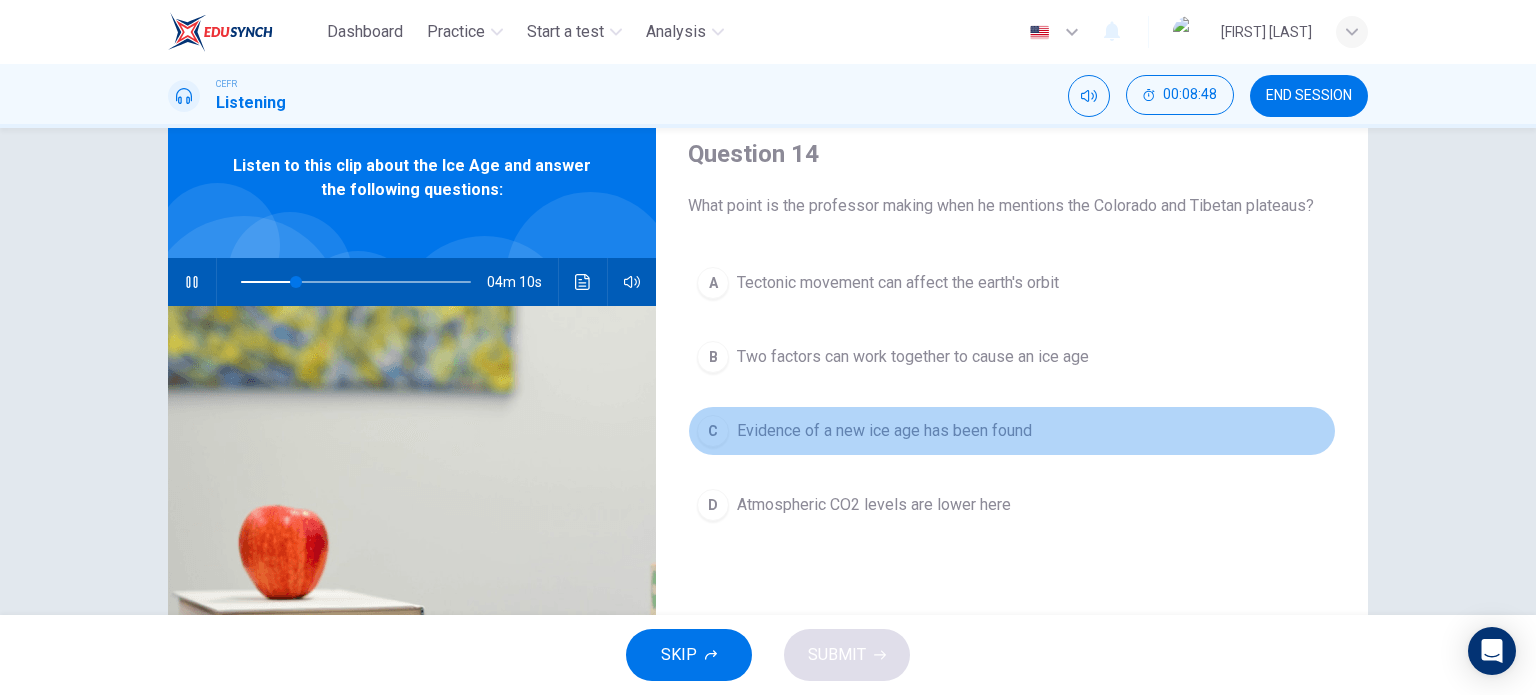 click on "C Evidence of a new ice age has been found" at bounding box center [1012, 431] 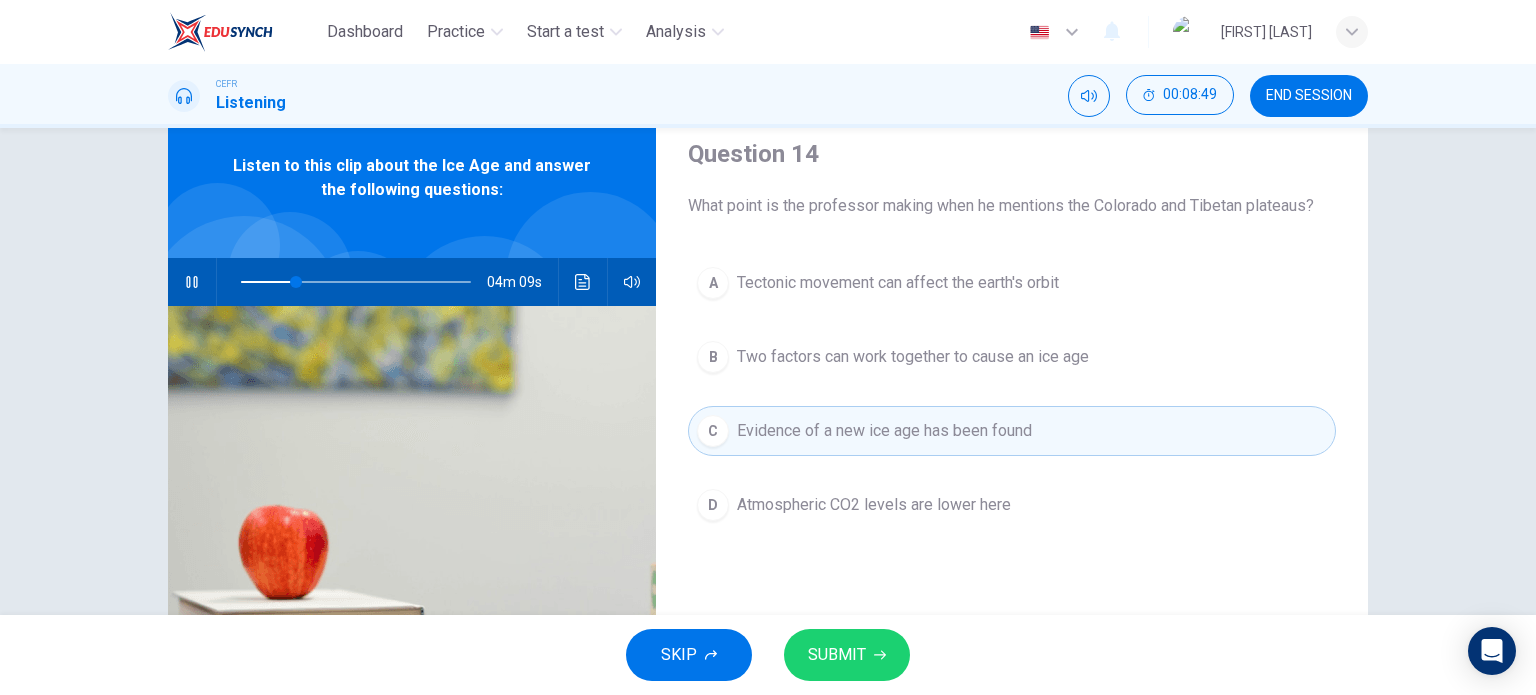 type 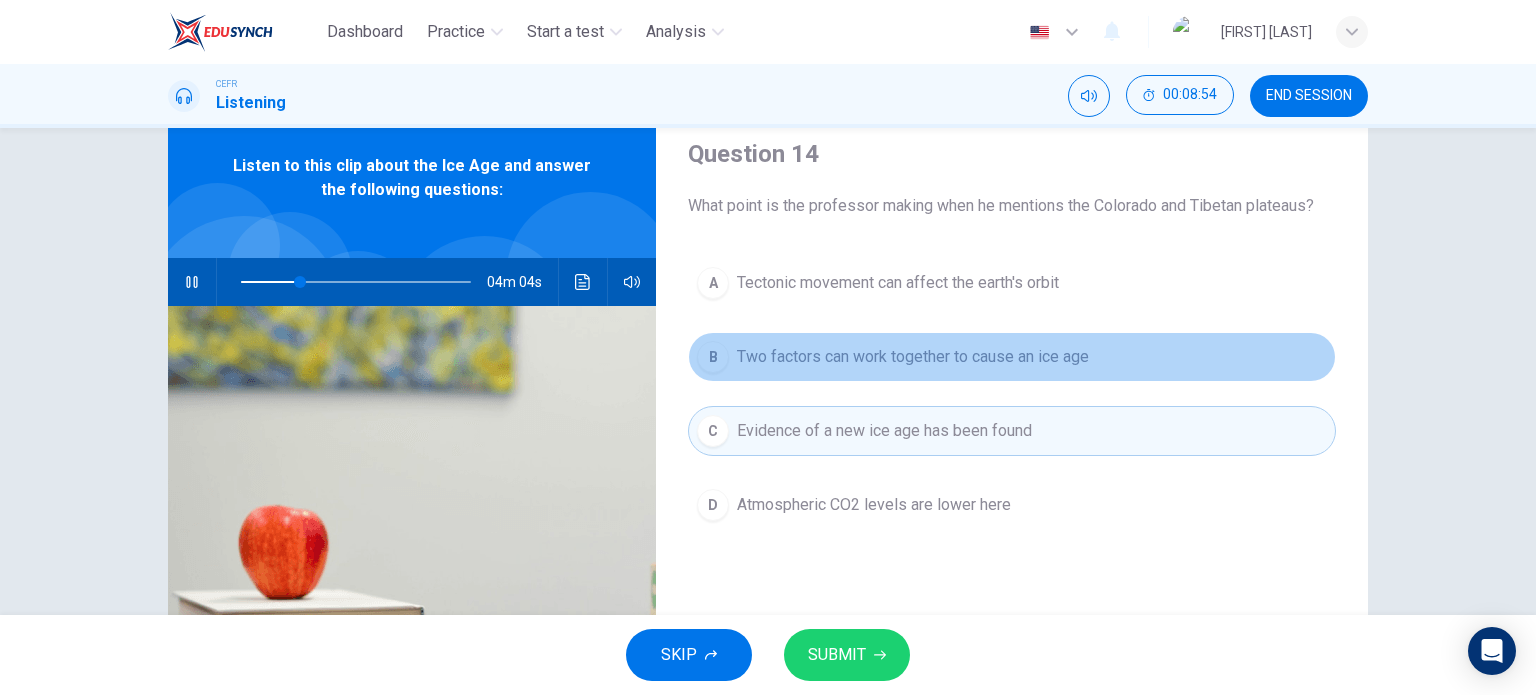 click on "Two factors can work together to cause an ice age" at bounding box center [898, 283] 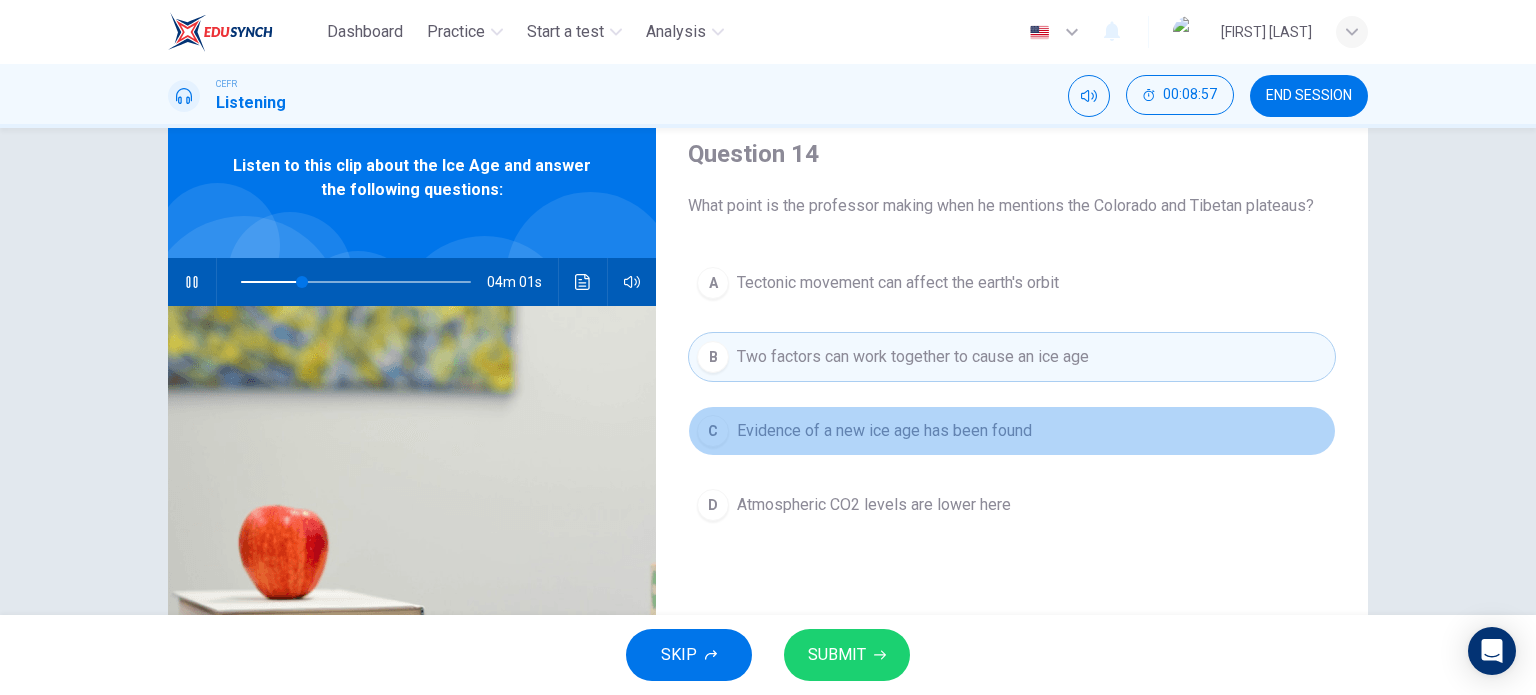 click on "Evidence of a new ice age has been found" at bounding box center (898, 283) 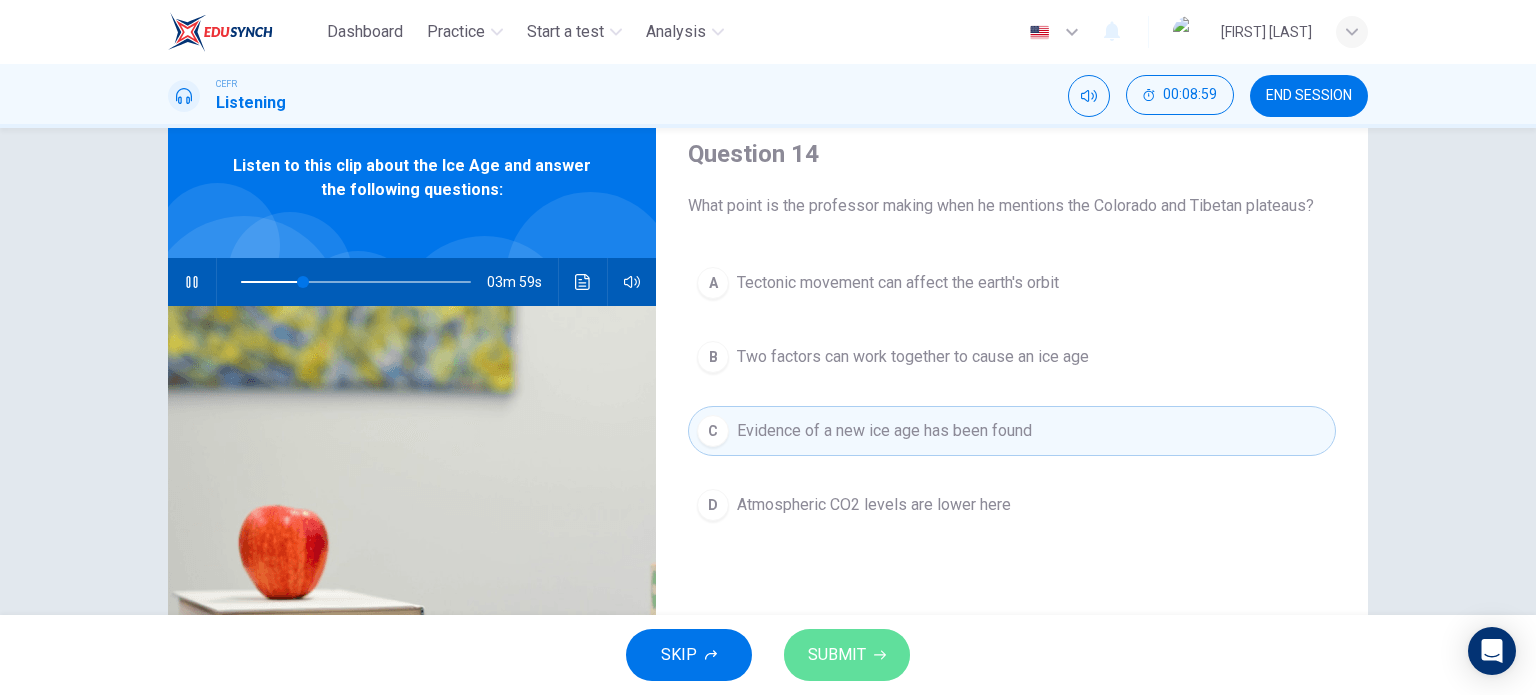 click on "SUBMIT" at bounding box center [847, 655] 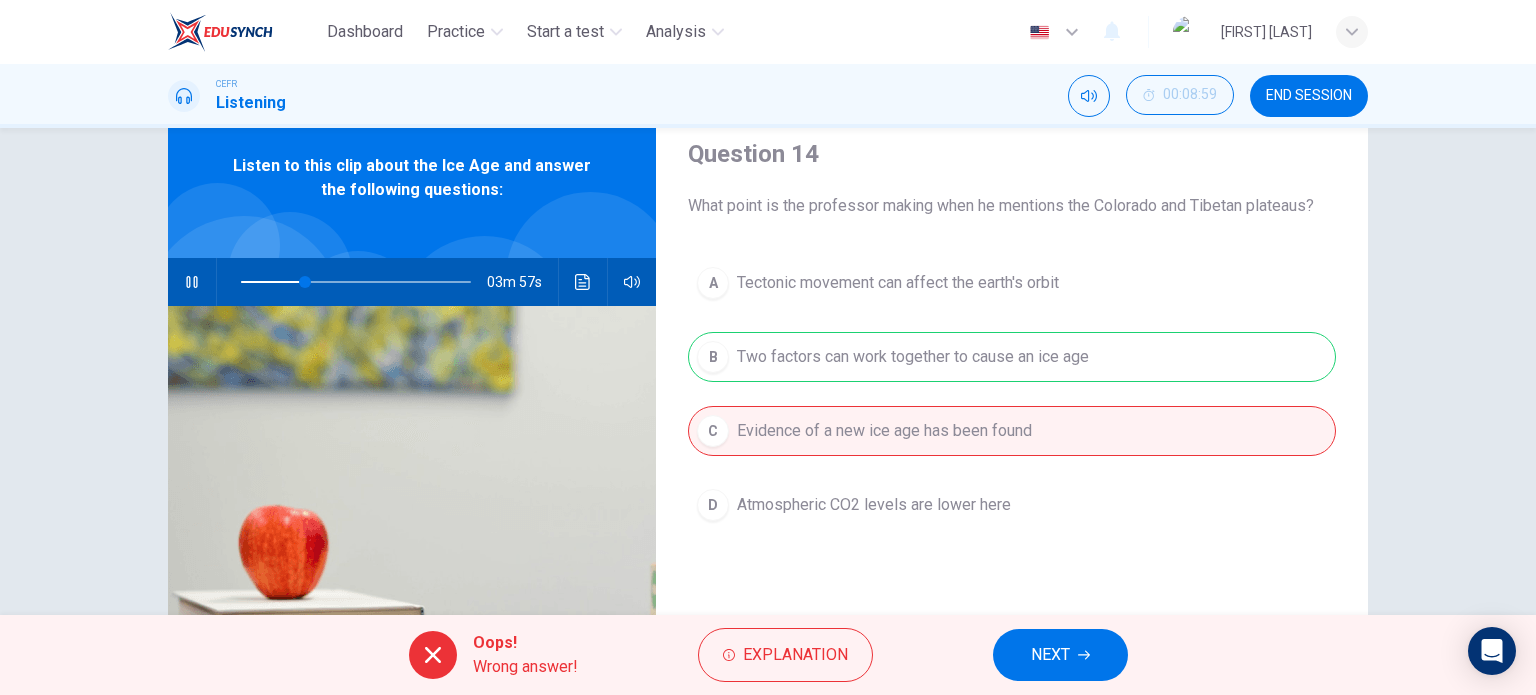 click on "NEXT" at bounding box center (1060, 655) 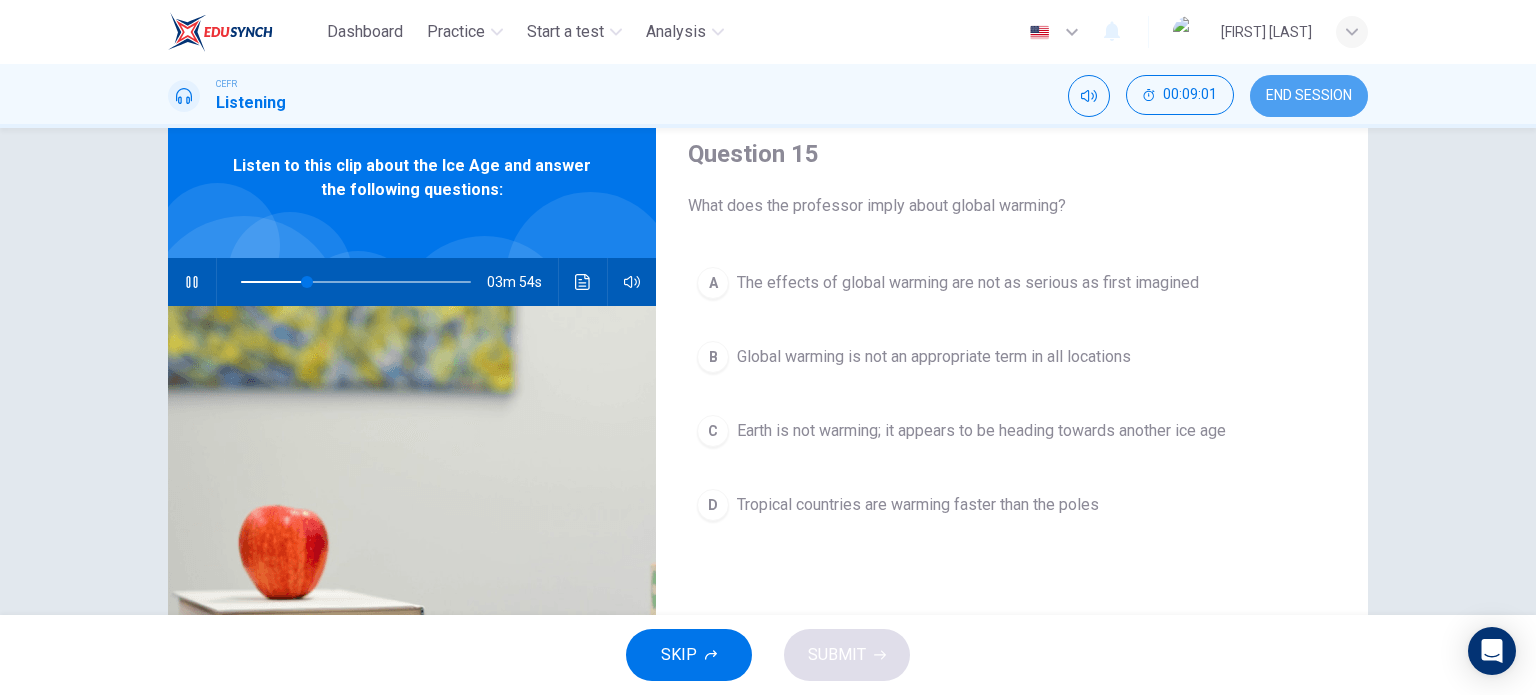 click on "END SESSION" at bounding box center (1309, 96) 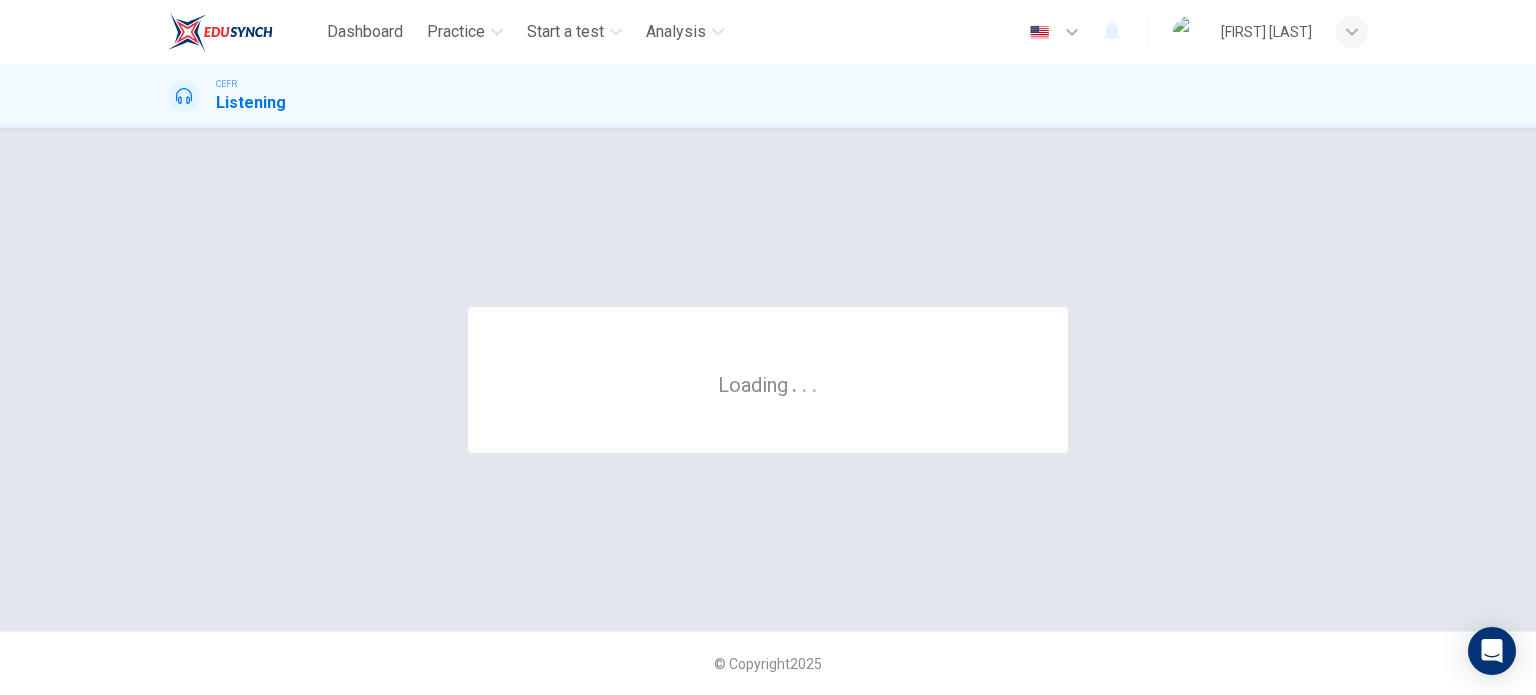 scroll, scrollTop: 0, scrollLeft: 0, axis: both 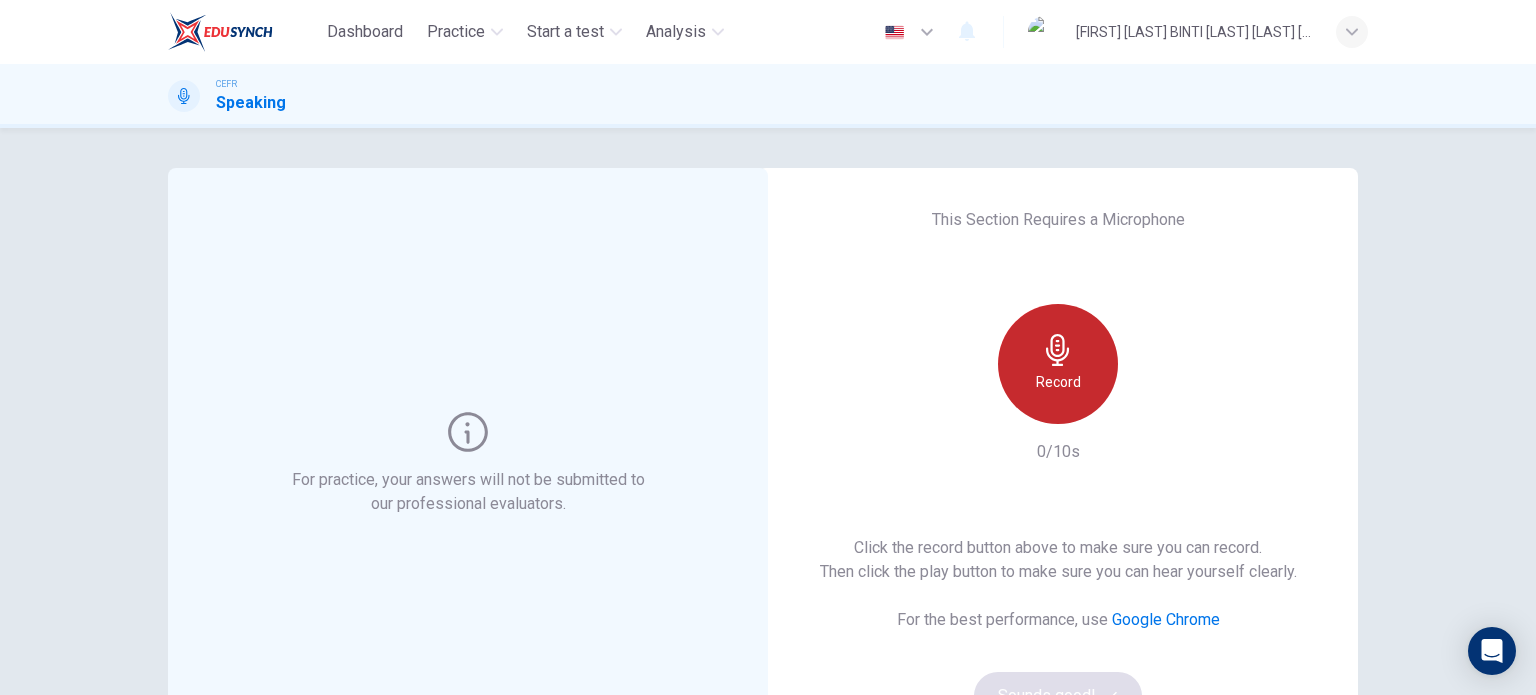 click on "Record" at bounding box center [1058, 364] 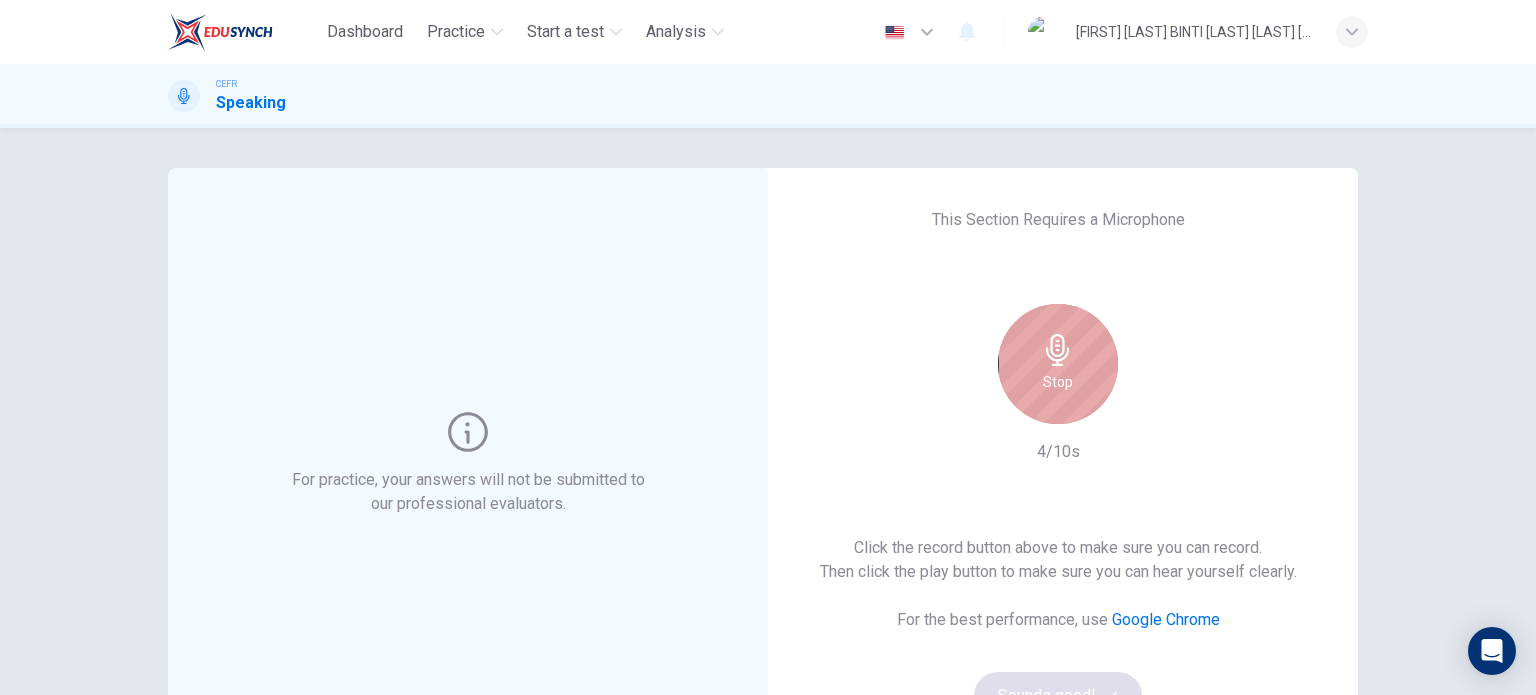 click on "Stop" at bounding box center [1058, 364] 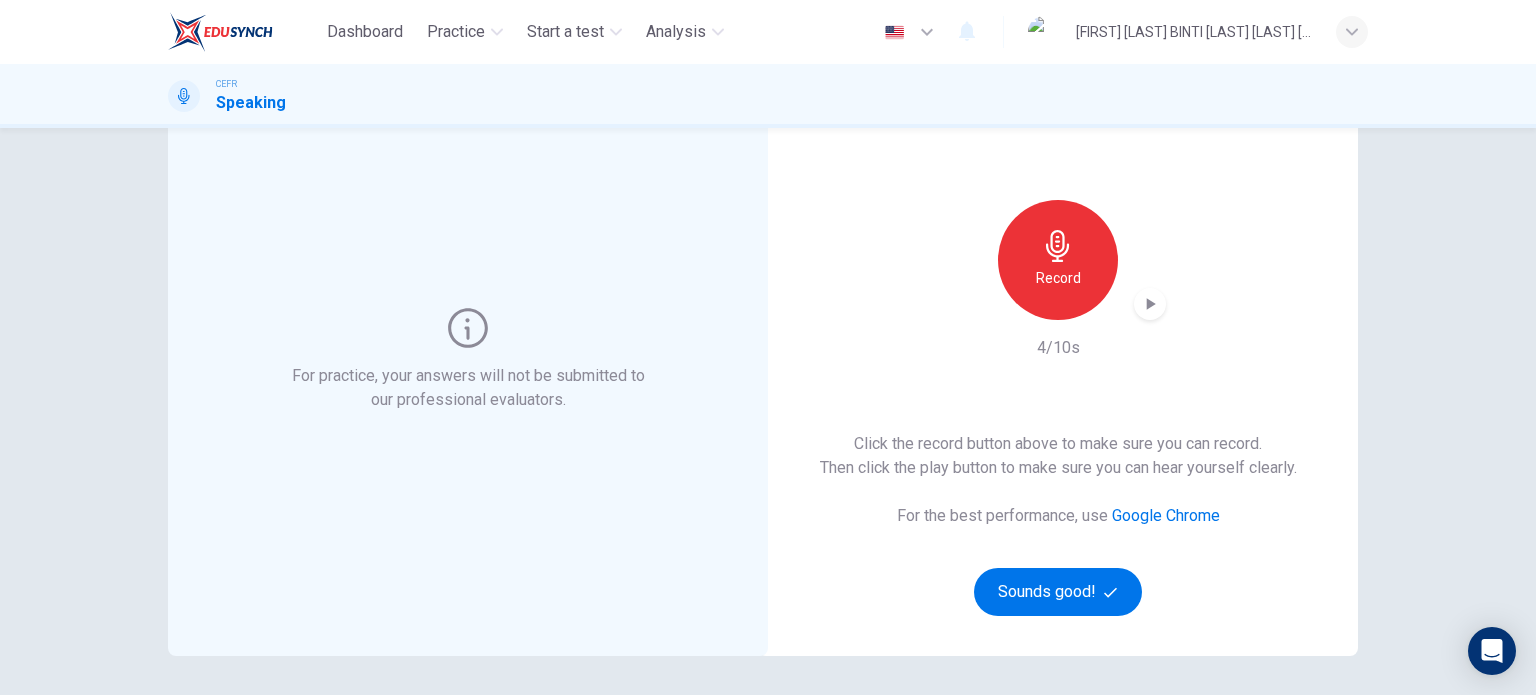 scroll, scrollTop: 107, scrollLeft: 0, axis: vertical 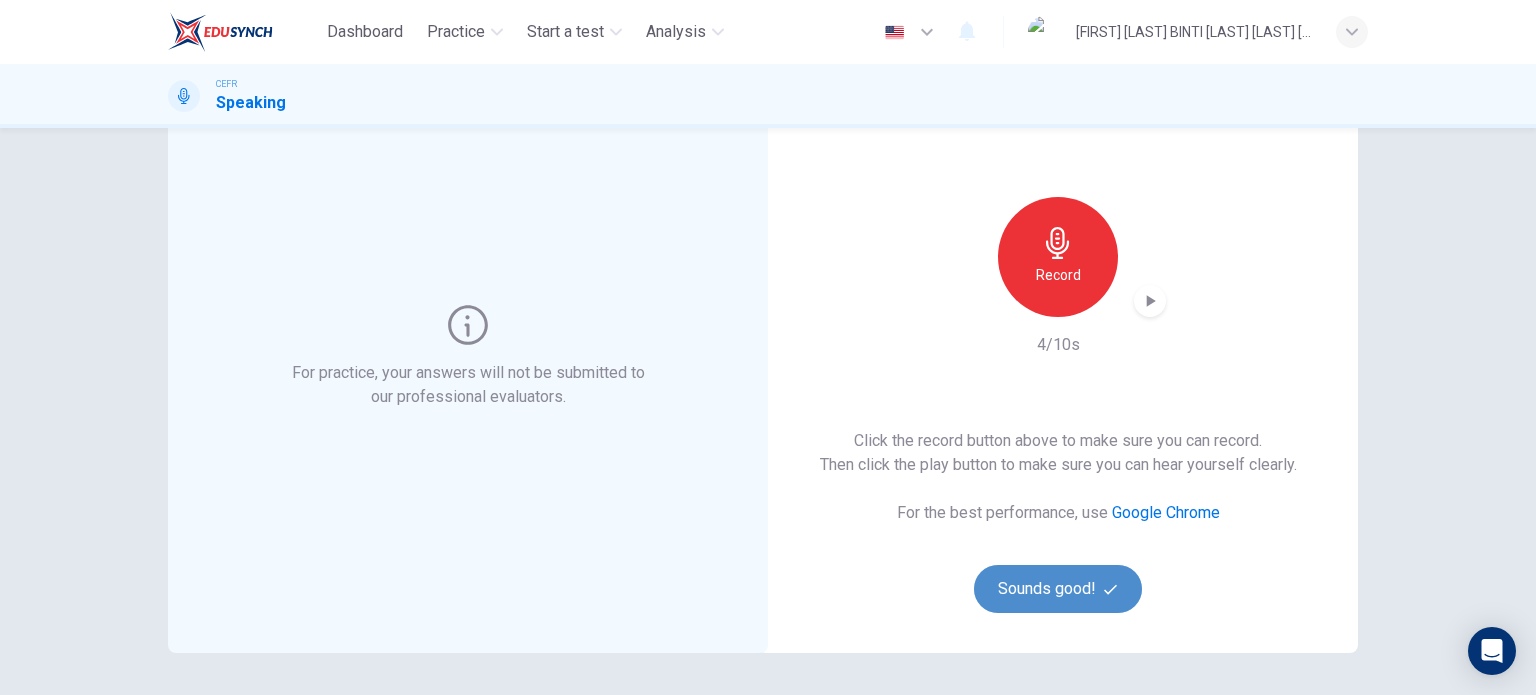 click on "Sounds good!" at bounding box center (1058, 589) 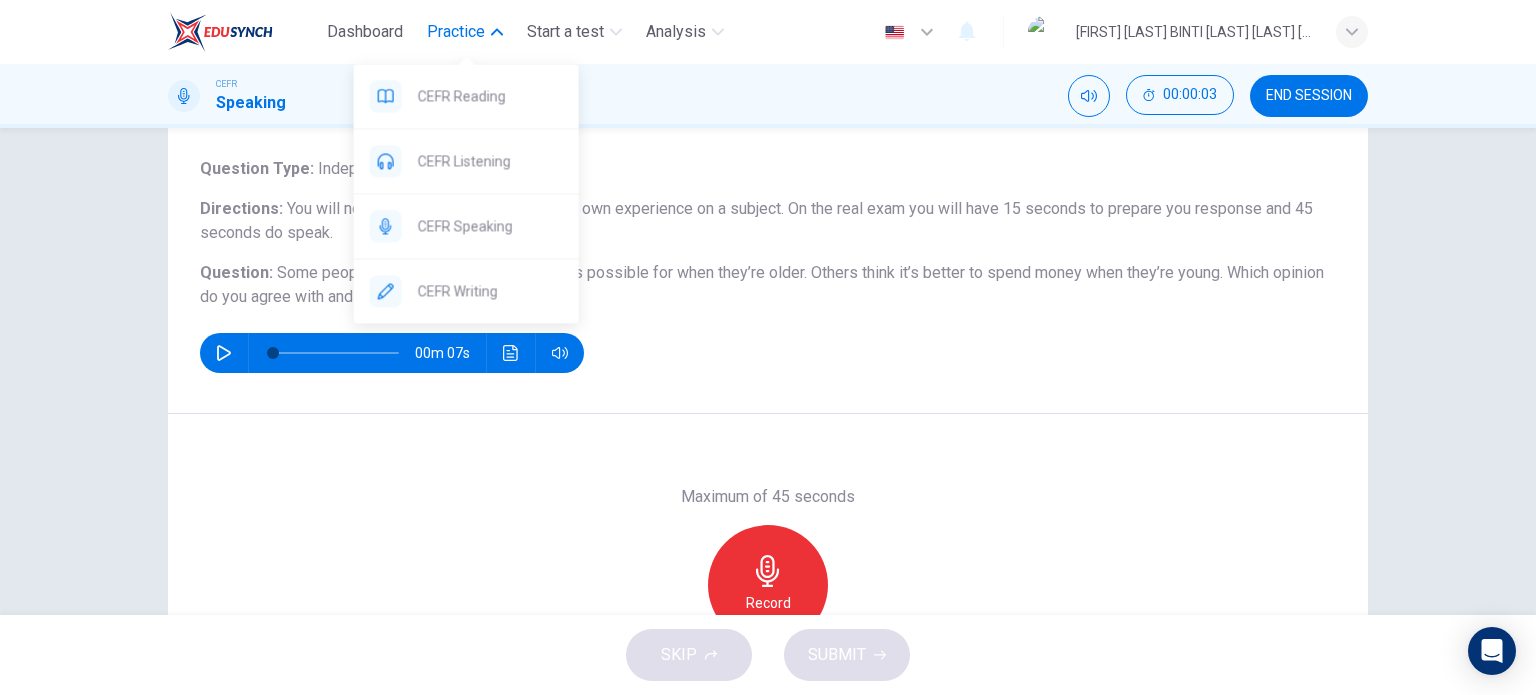 click on "Practice" at bounding box center (456, 32) 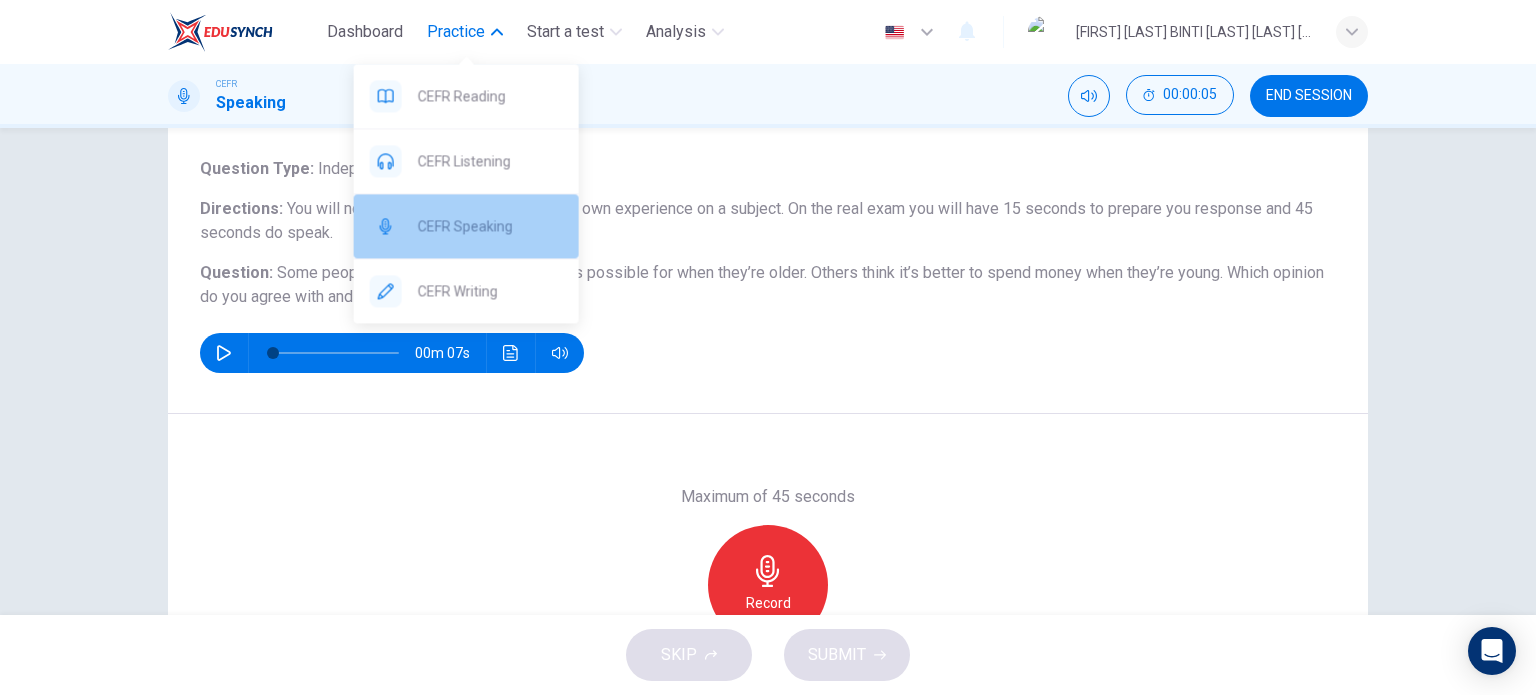 click on "CEFR Speaking" at bounding box center (466, 96) 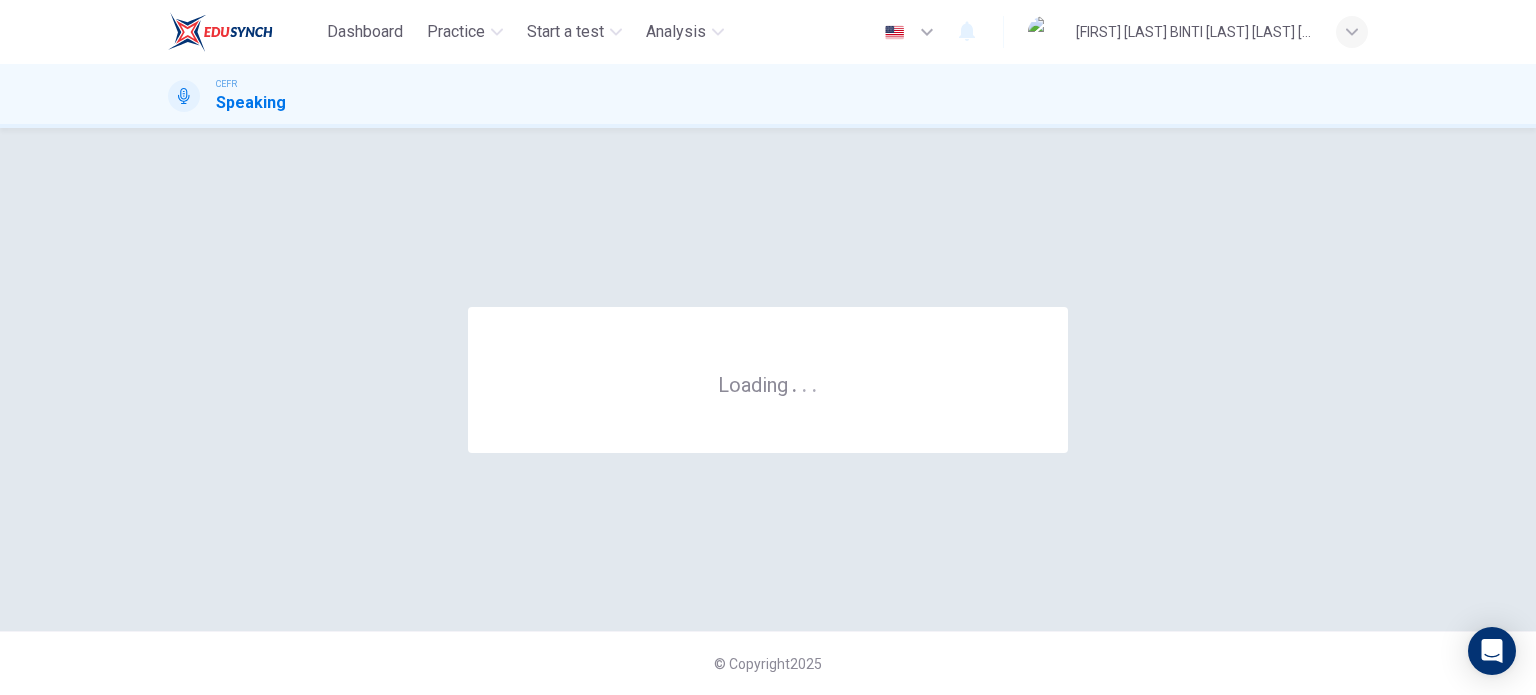 scroll, scrollTop: 0, scrollLeft: 0, axis: both 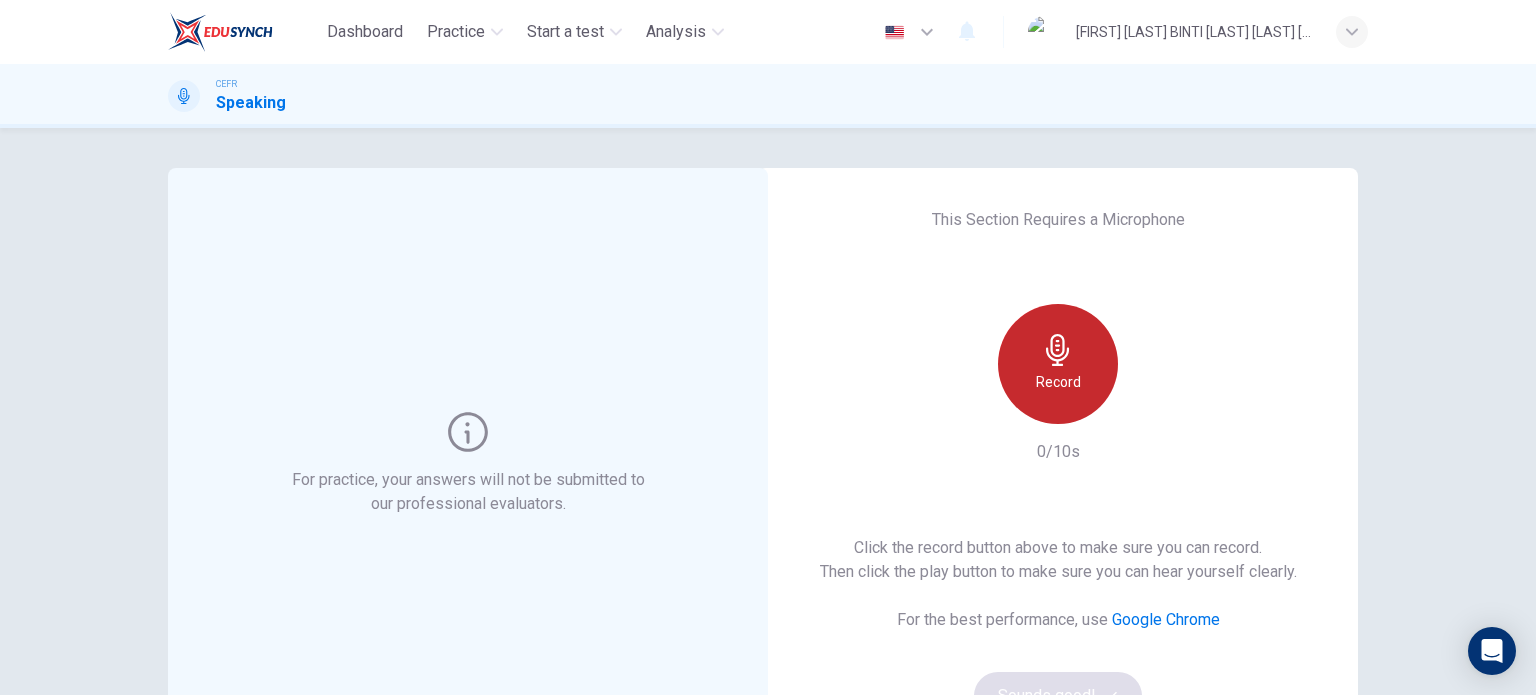 click at bounding box center (1057, 350) 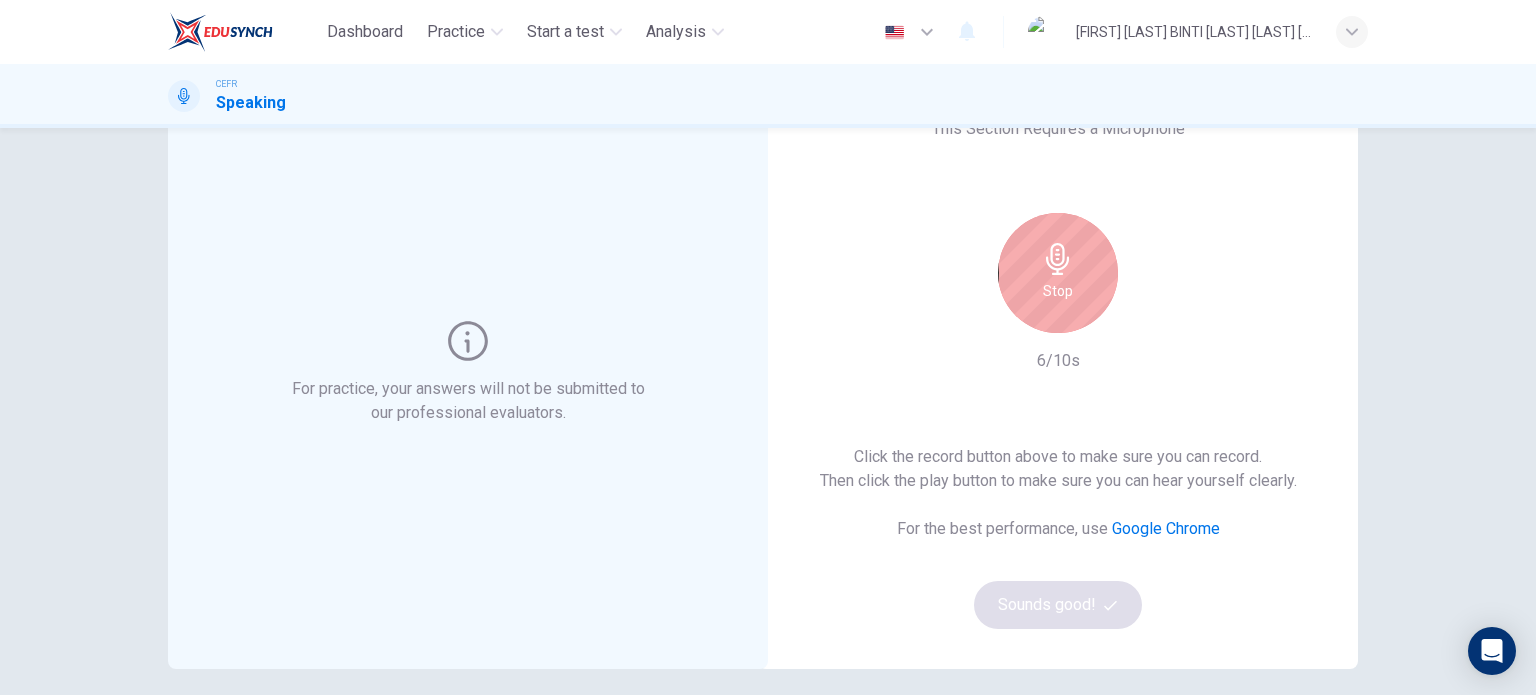 scroll, scrollTop: 92, scrollLeft: 0, axis: vertical 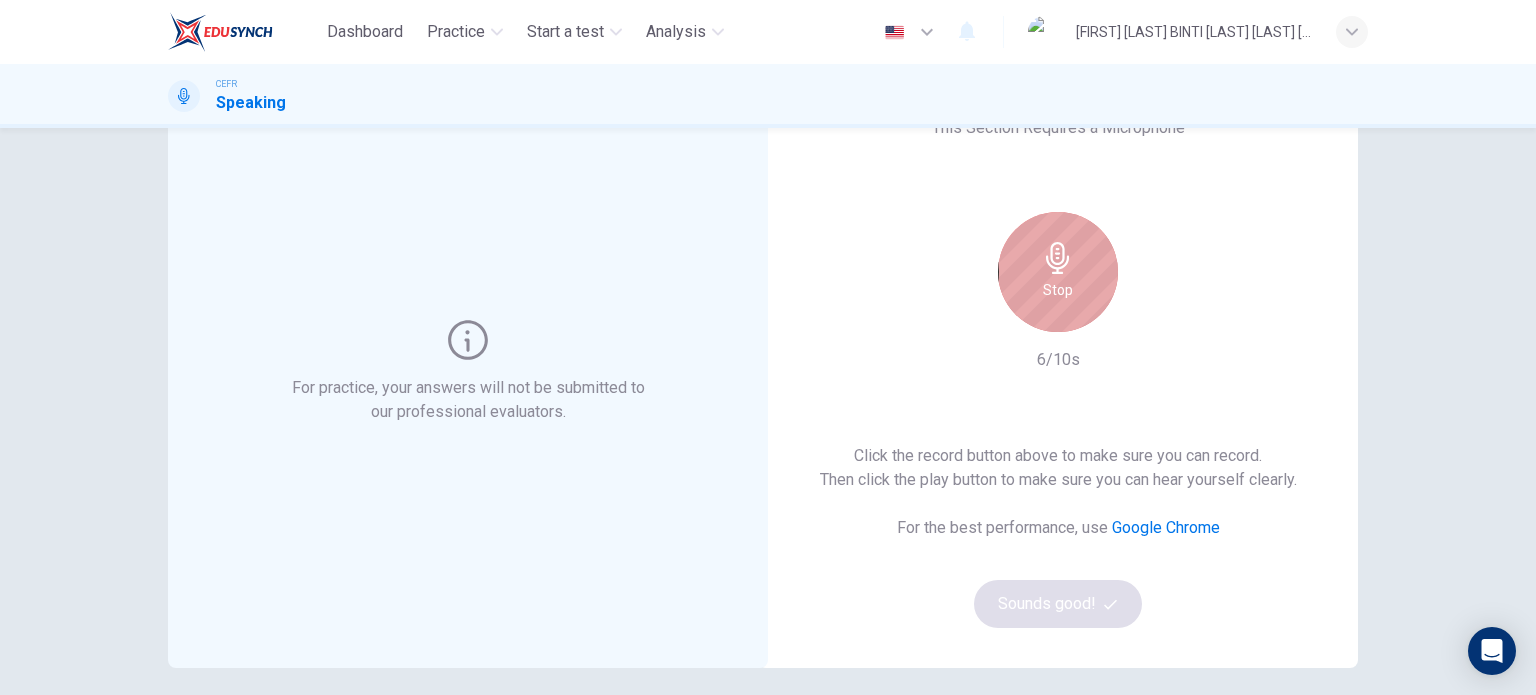 click on "Stop" at bounding box center (1058, 272) 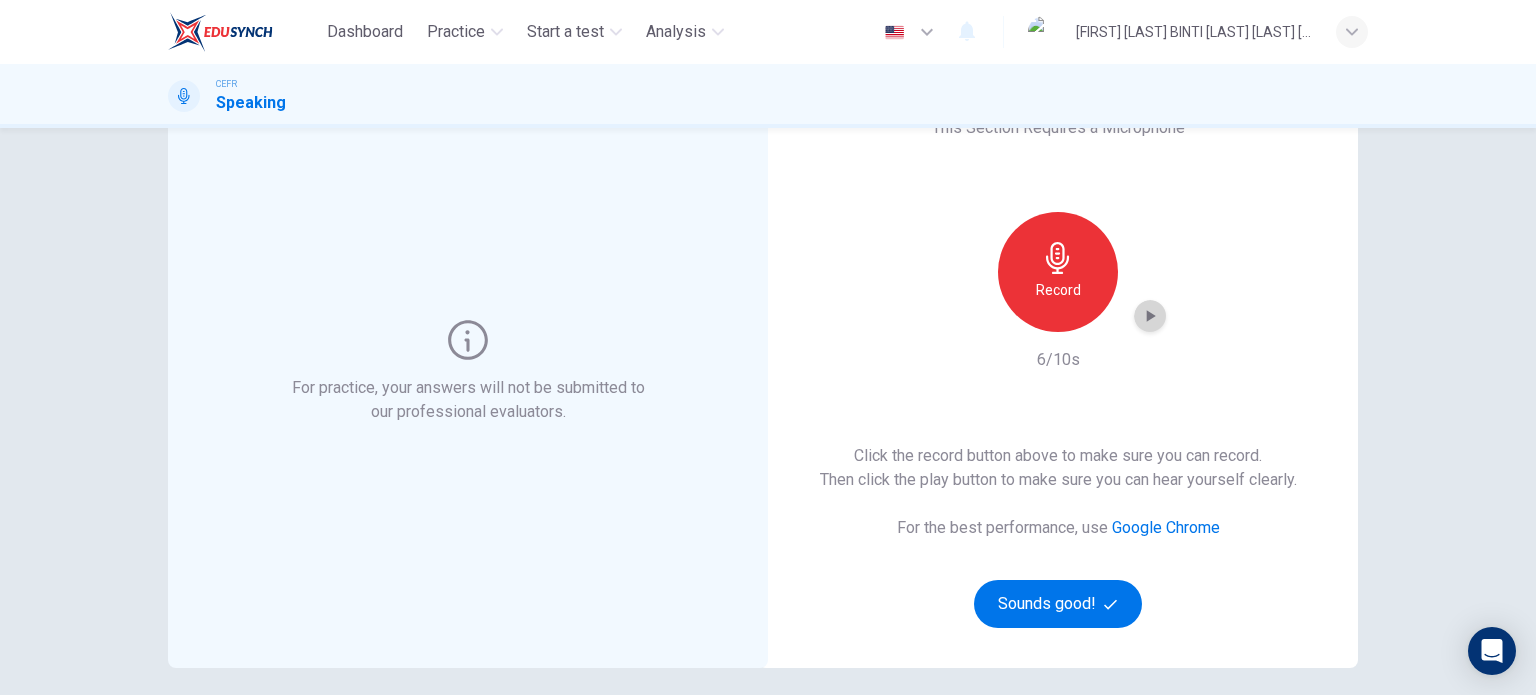 click at bounding box center [1151, 316] 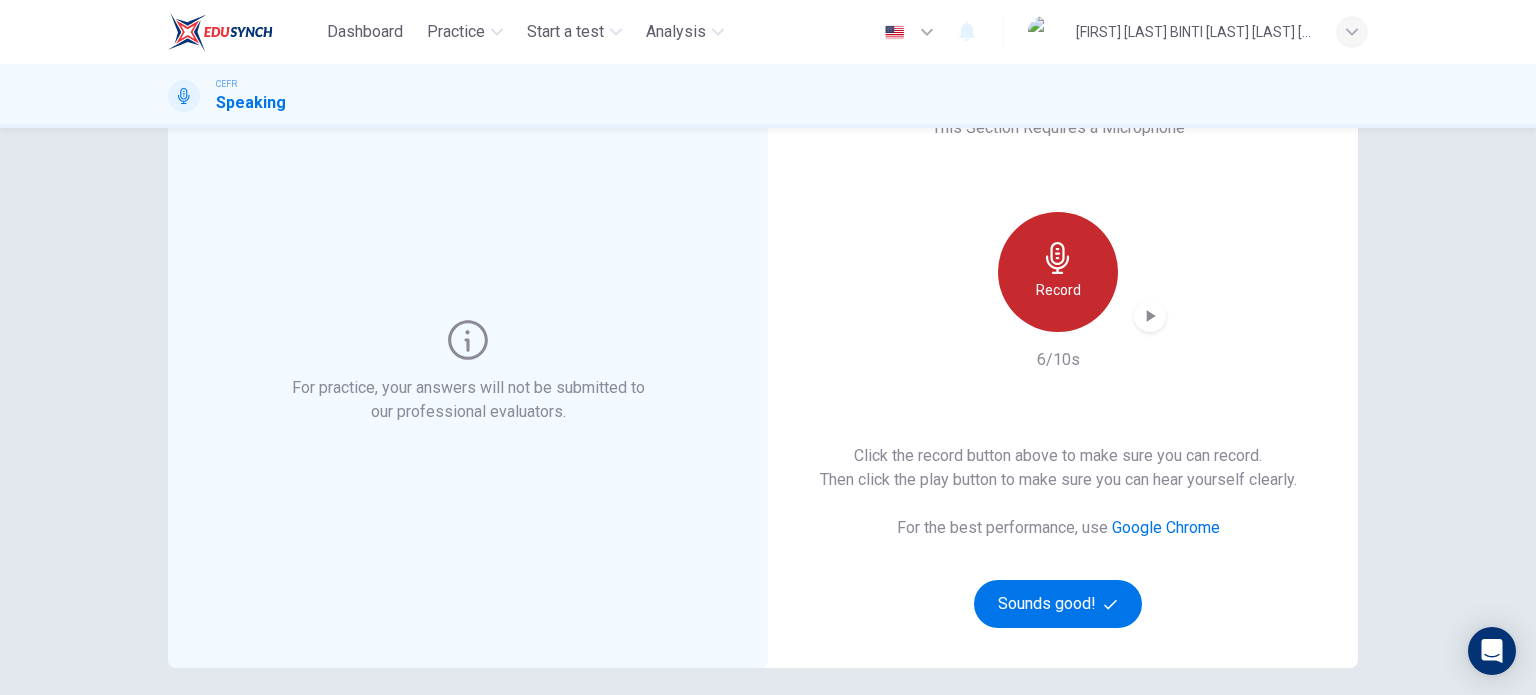 click at bounding box center (1058, 258) 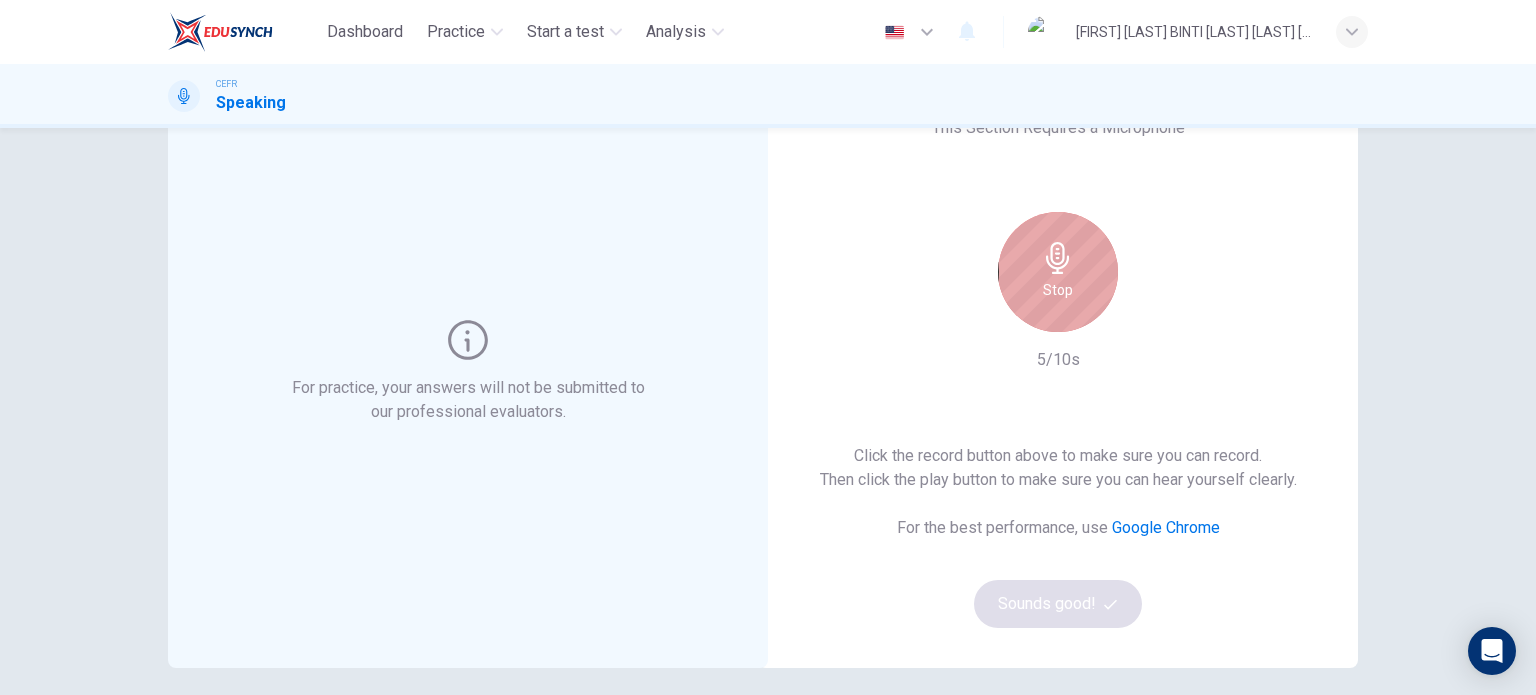 click at bounding box center (1058, 258) 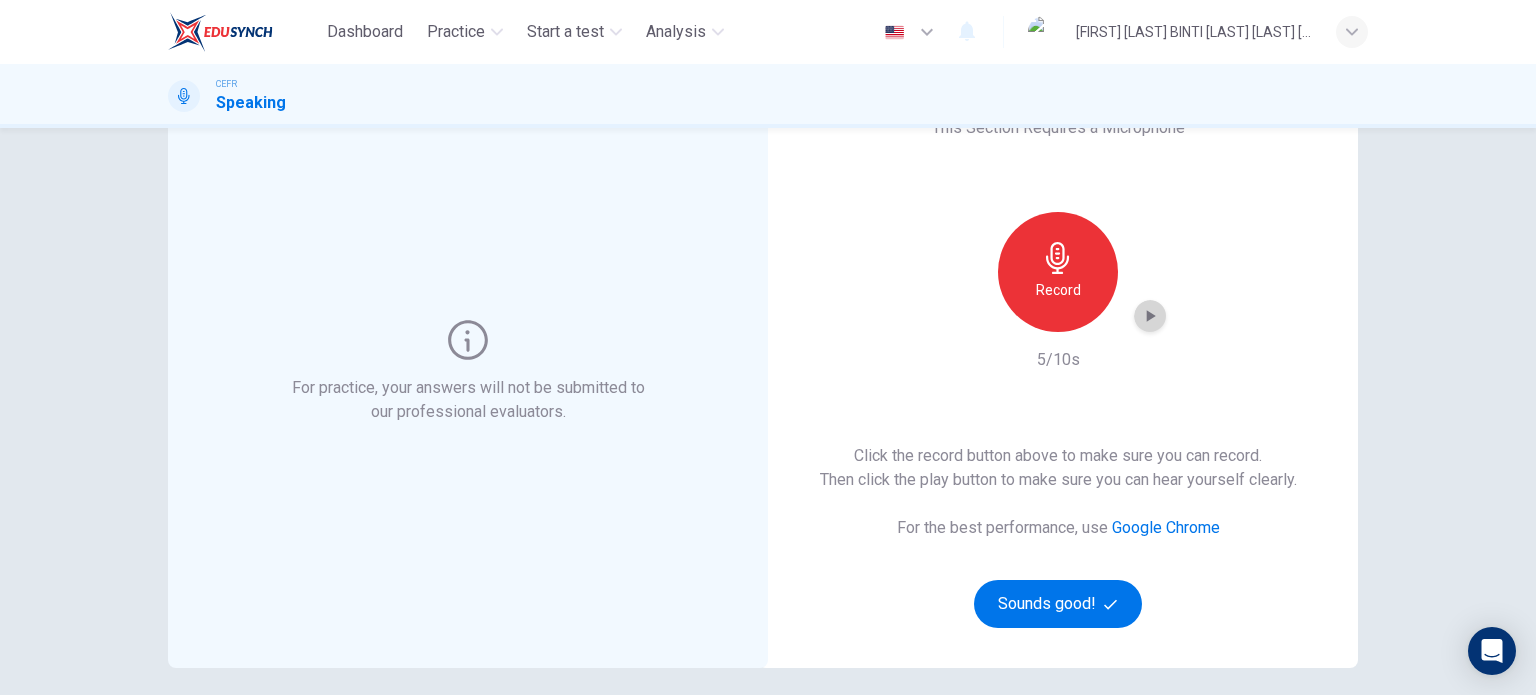 click at bounding box center [1150, 316] 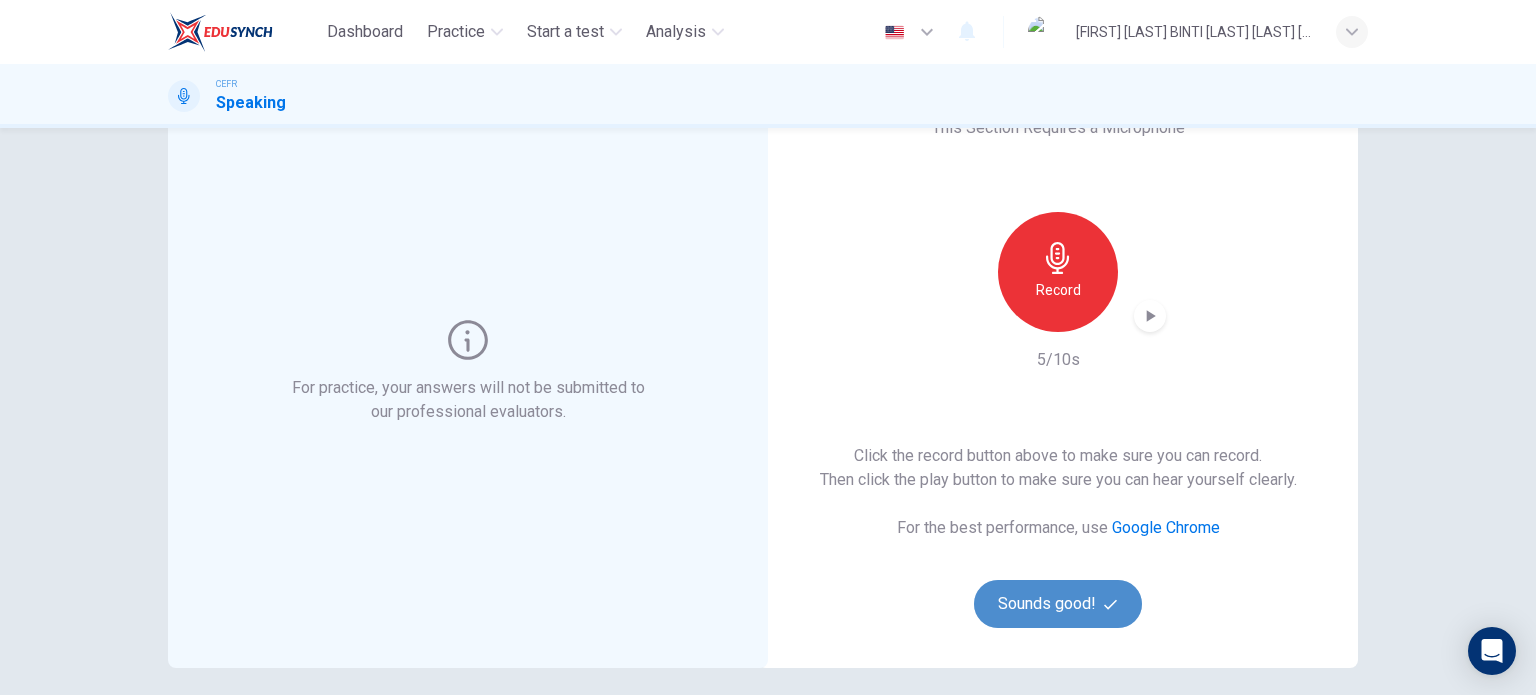 click on "Sounds good!" at bounding box center (1058, 604) 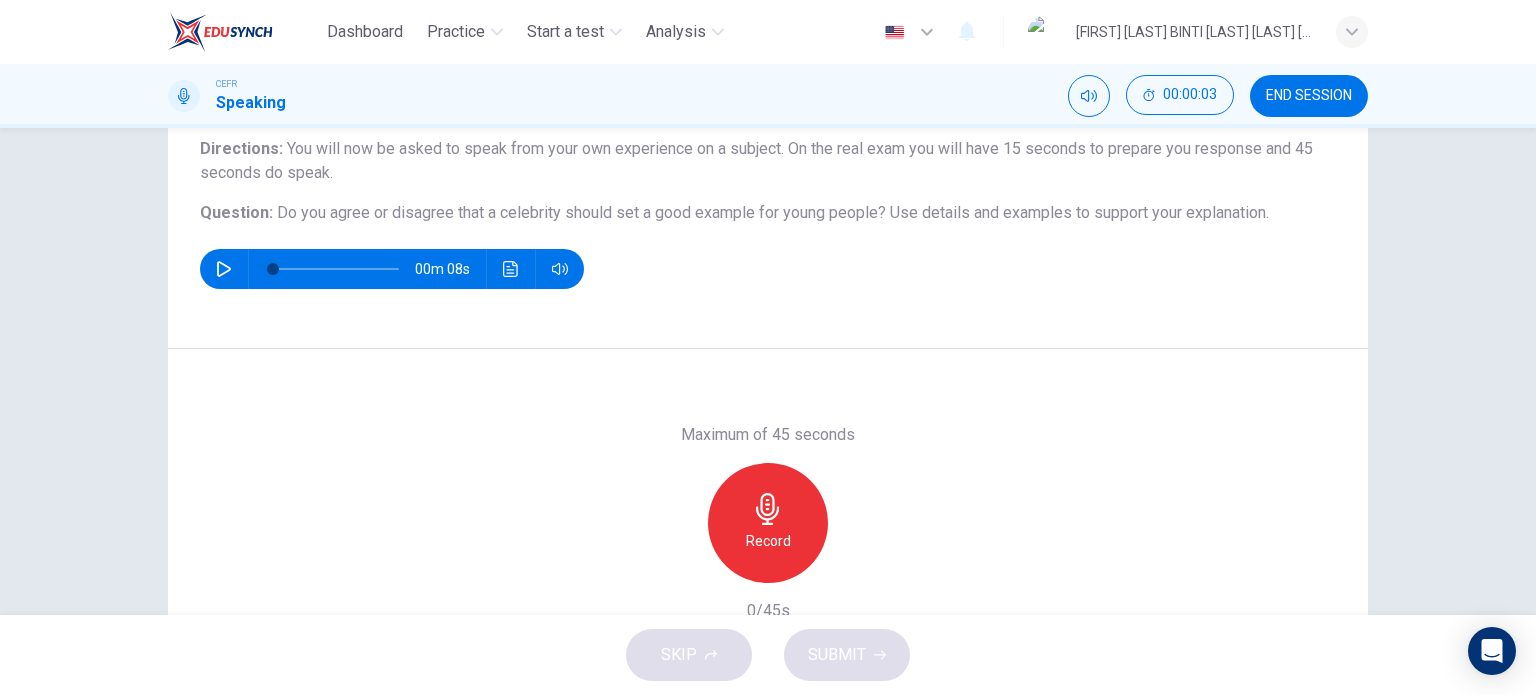 scroll, scrollTop: 168, scrollLeft: 0, axis: vertical 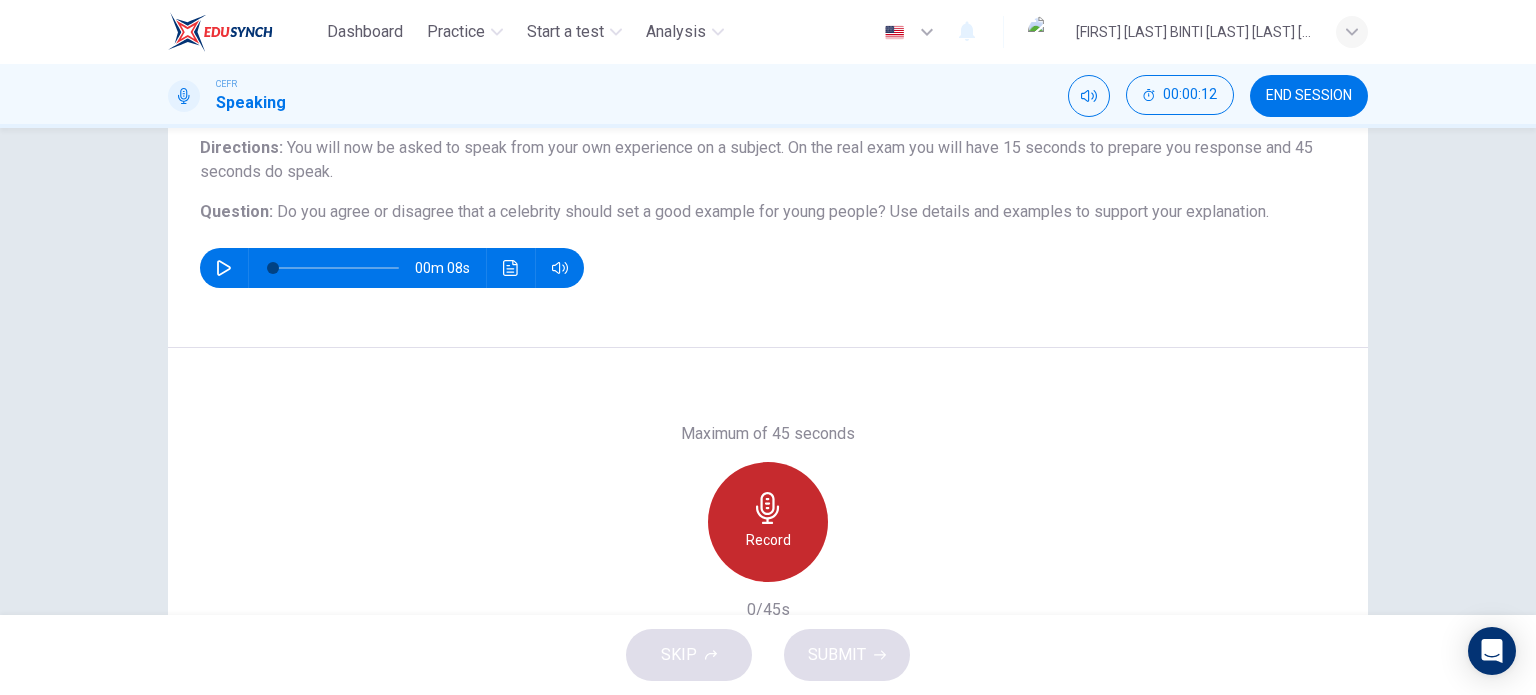 click at bounding box center [767, 508] 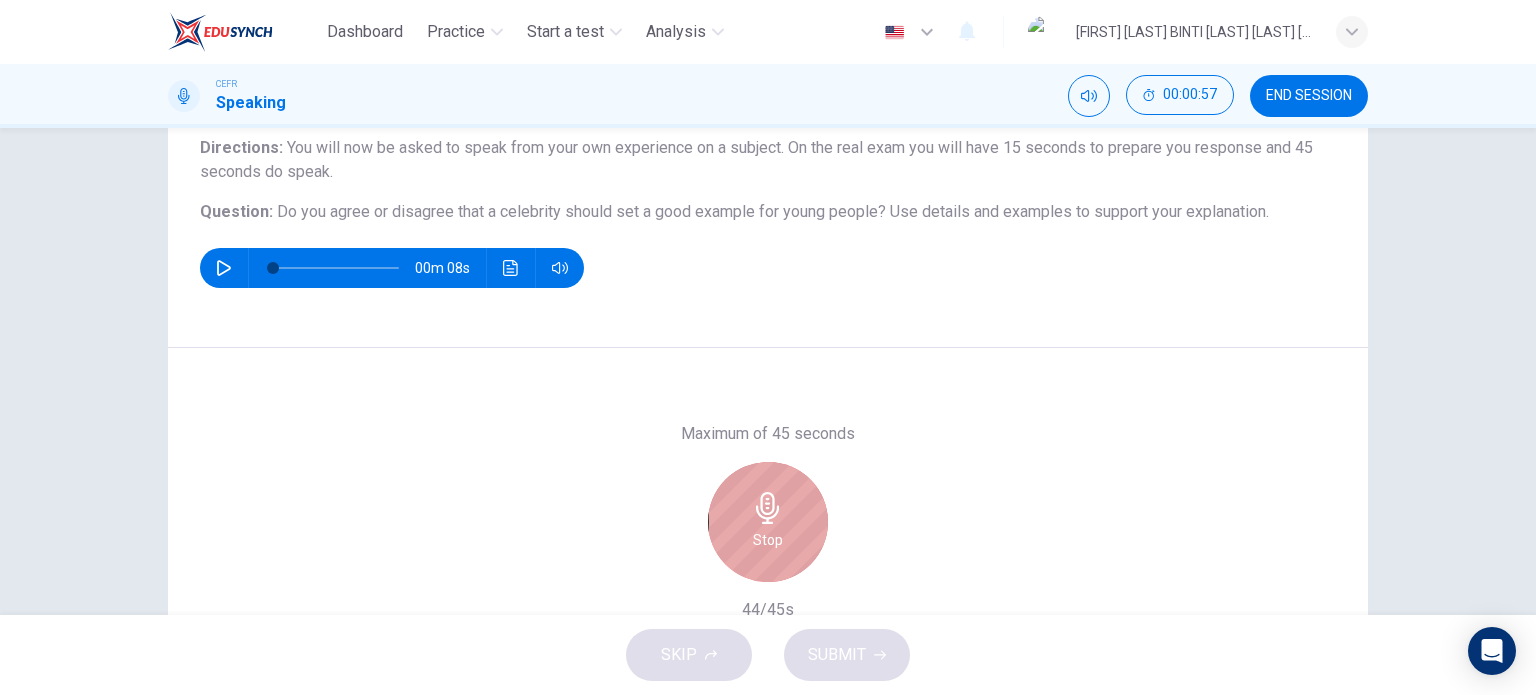 click at bounding box center [767, 508] 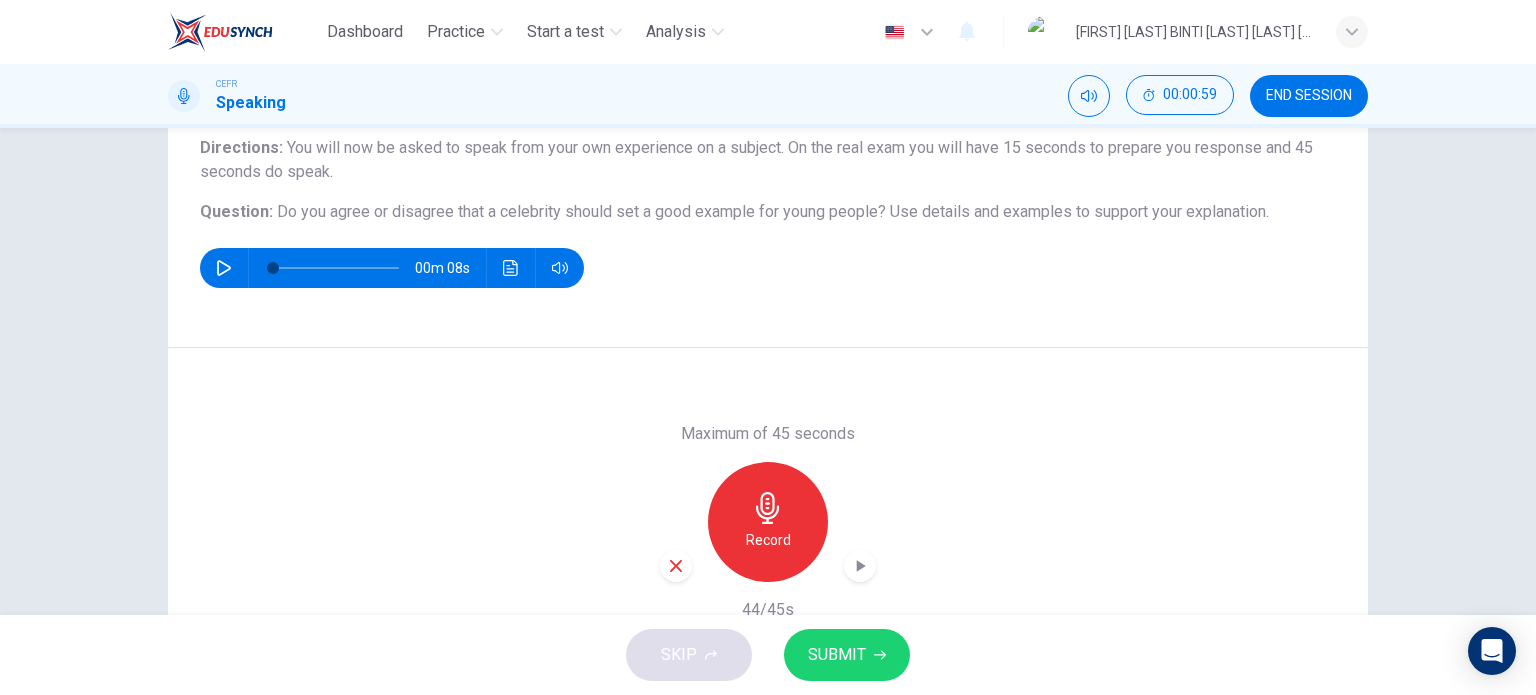 click at bounding box center [860, 566] 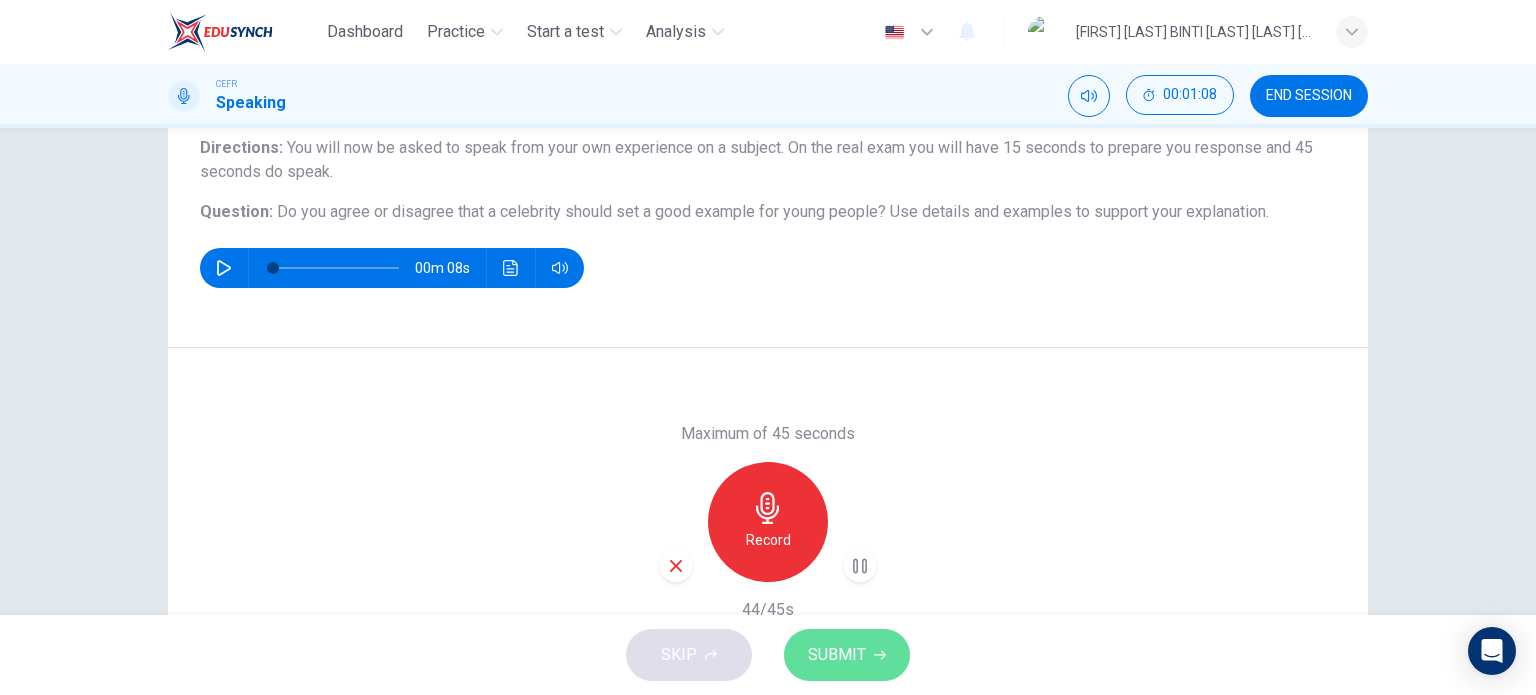 click on "SUBMIT" at bounding box center (837, 655) 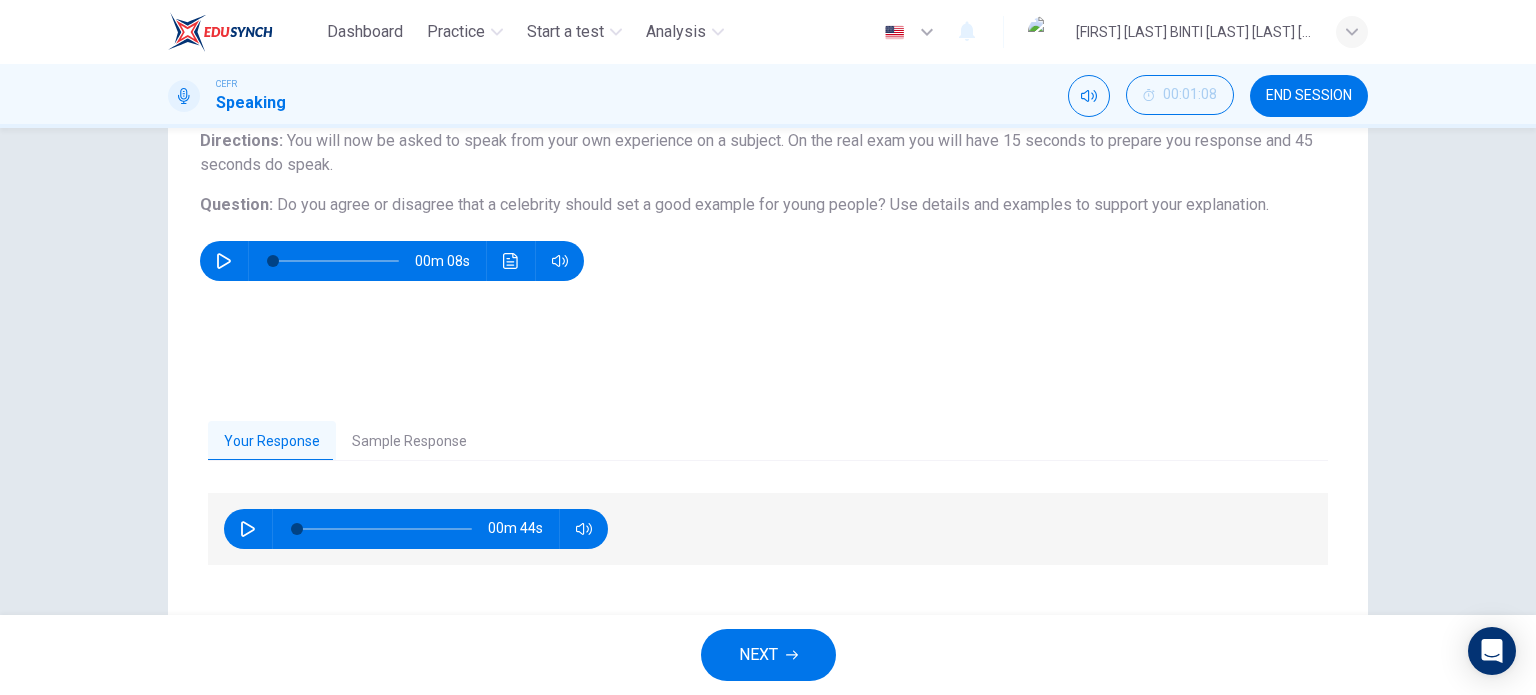 scroll, scrollTop: 176, scrollLeft: 0, axis: vertical 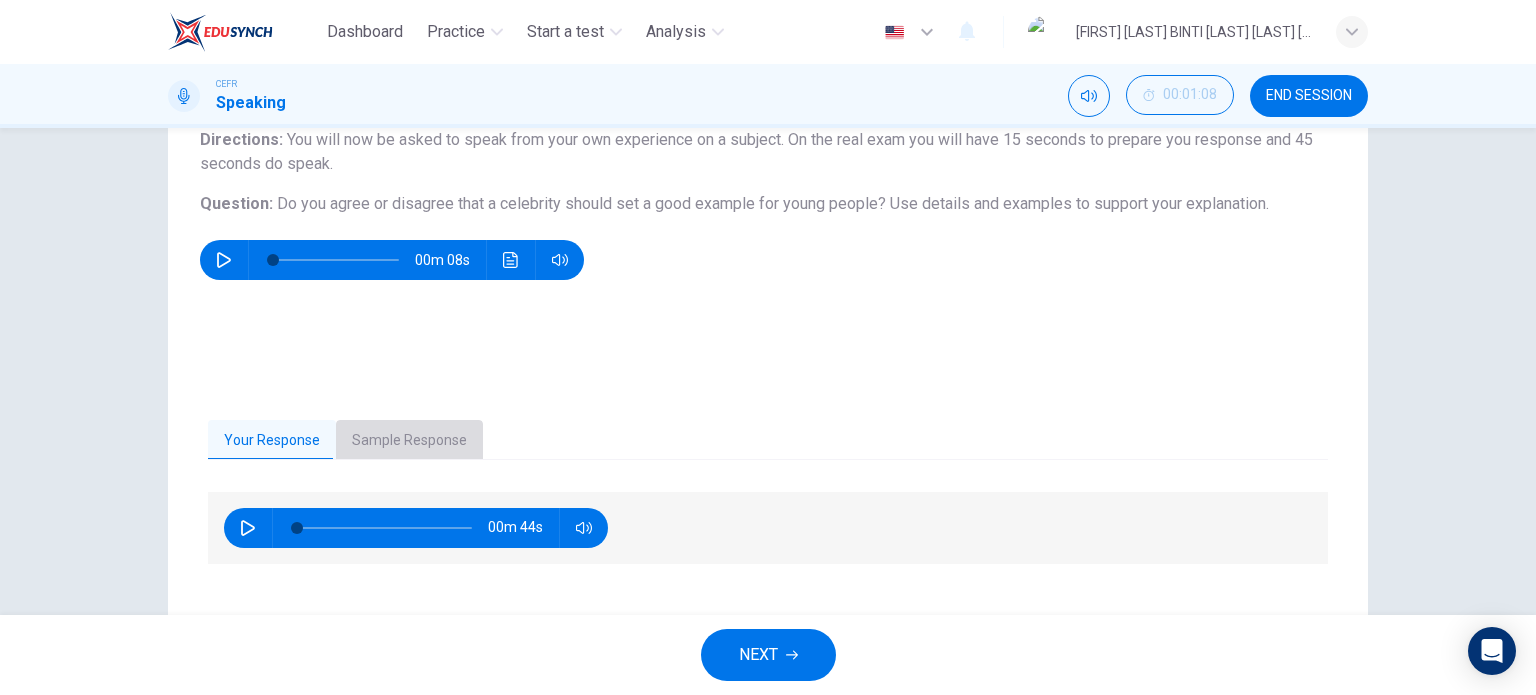 click on "Sample Response" at bounding box center (409, 441) 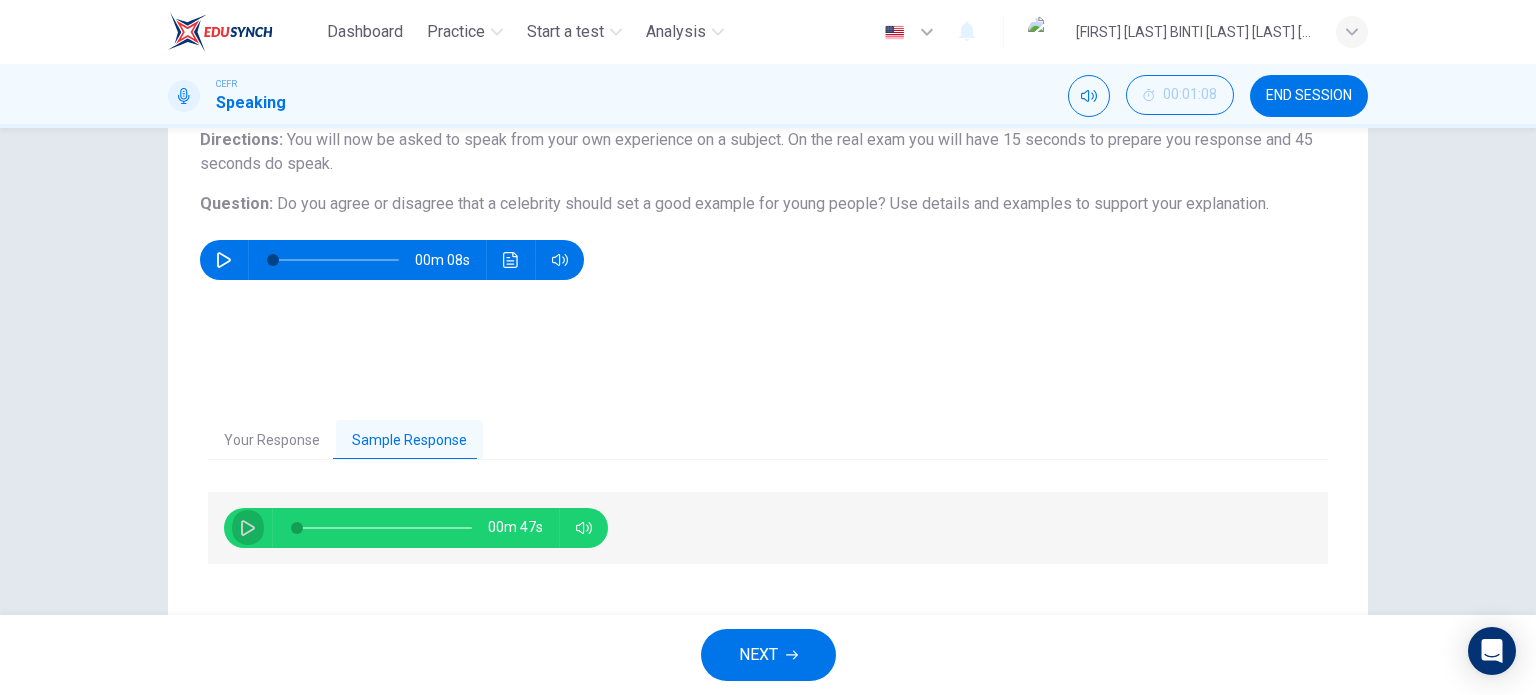 click at bounding box center [248, 528] 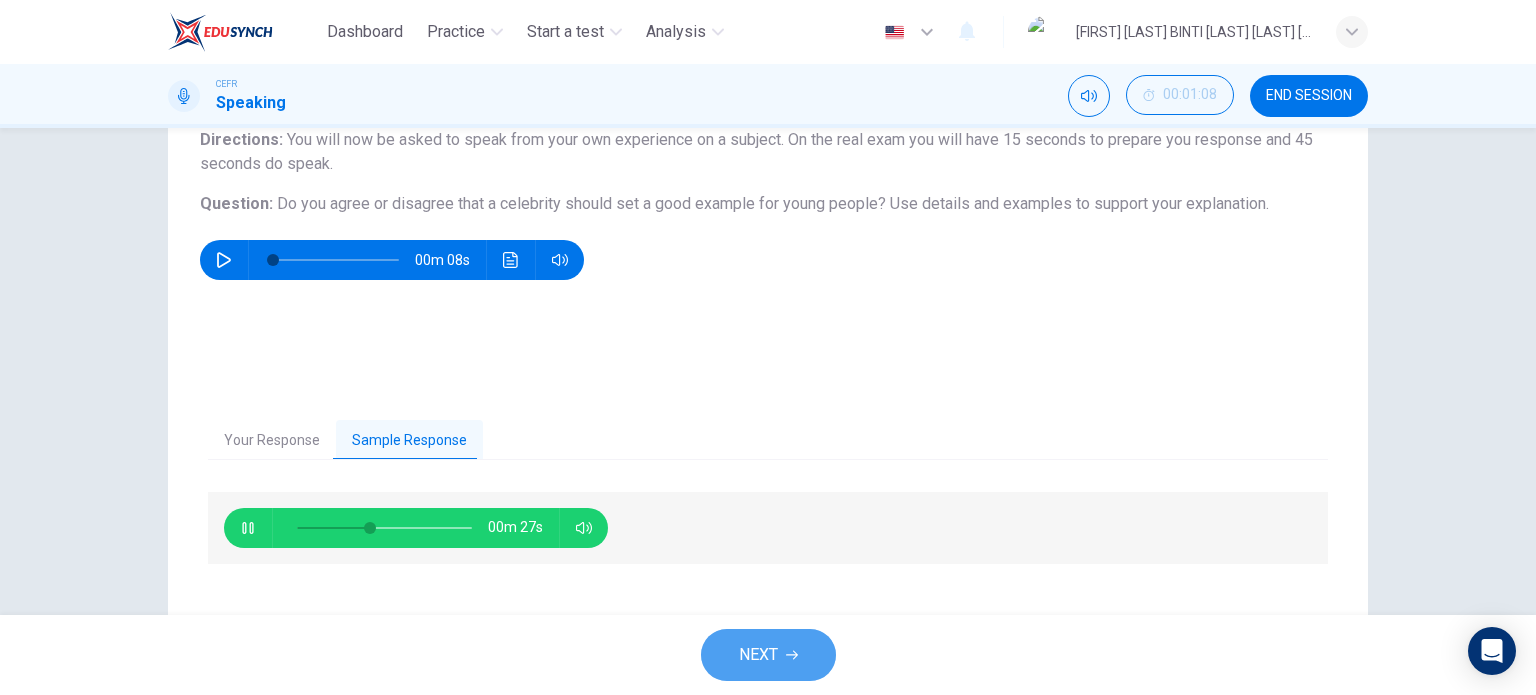 click on "NEXT" at bounding box center (768, 655) 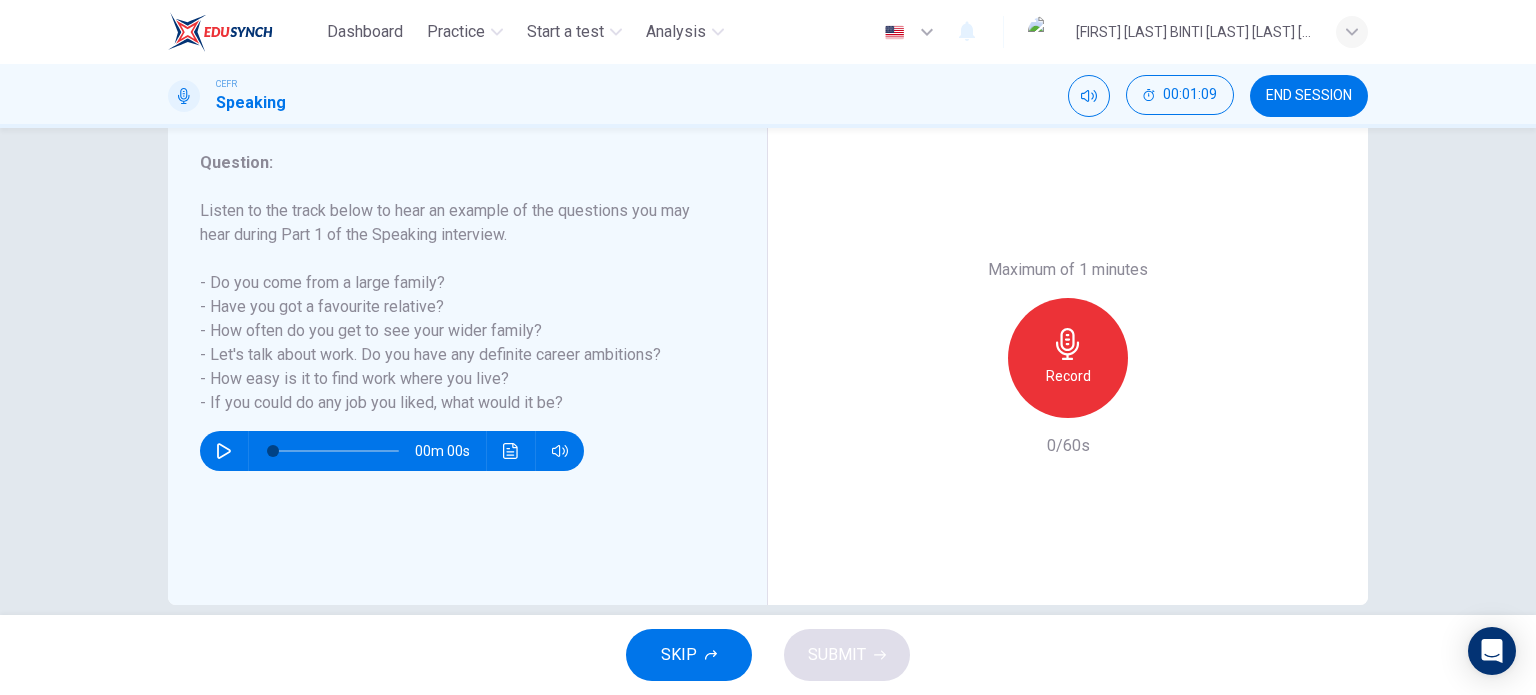 scroll, scrollTop: 288, scrollLeft: 0, axis: vertical 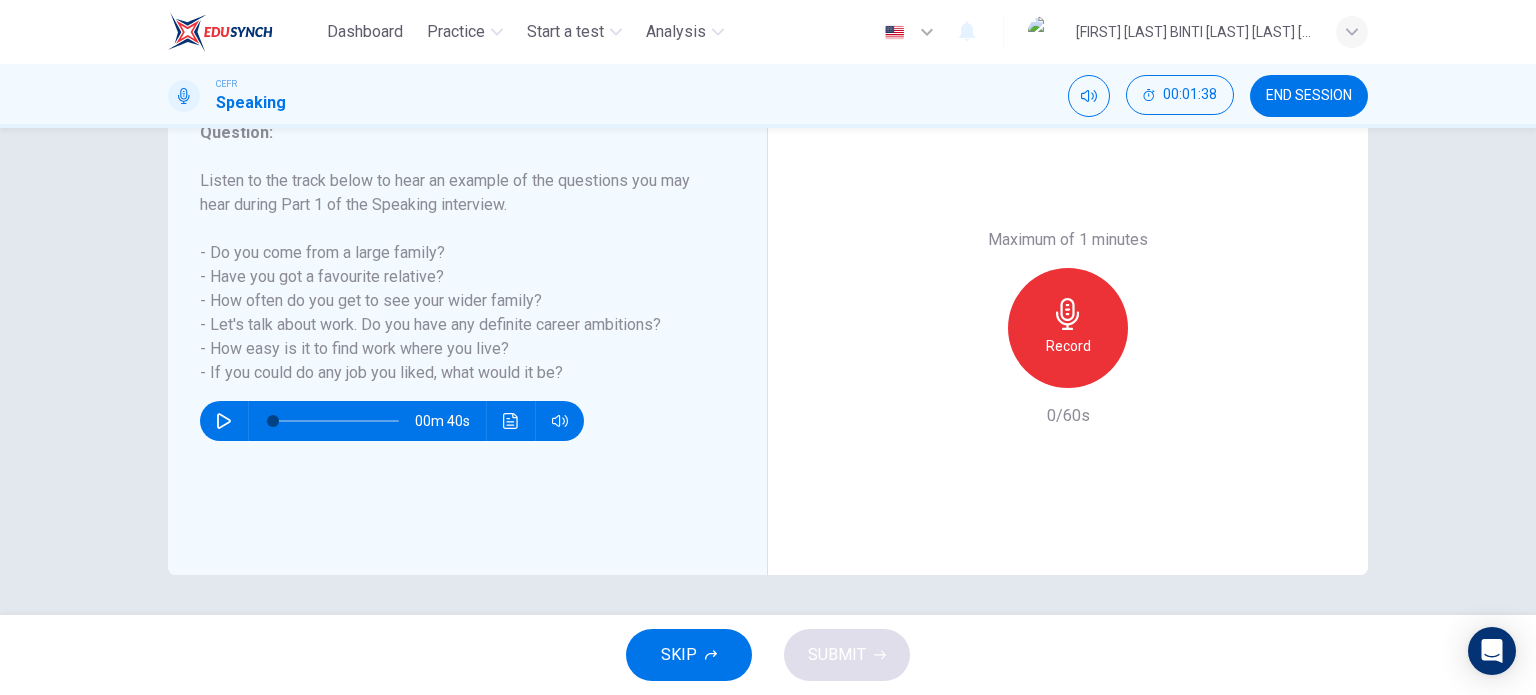 click on "Record" at bounding box center [1068, 328] 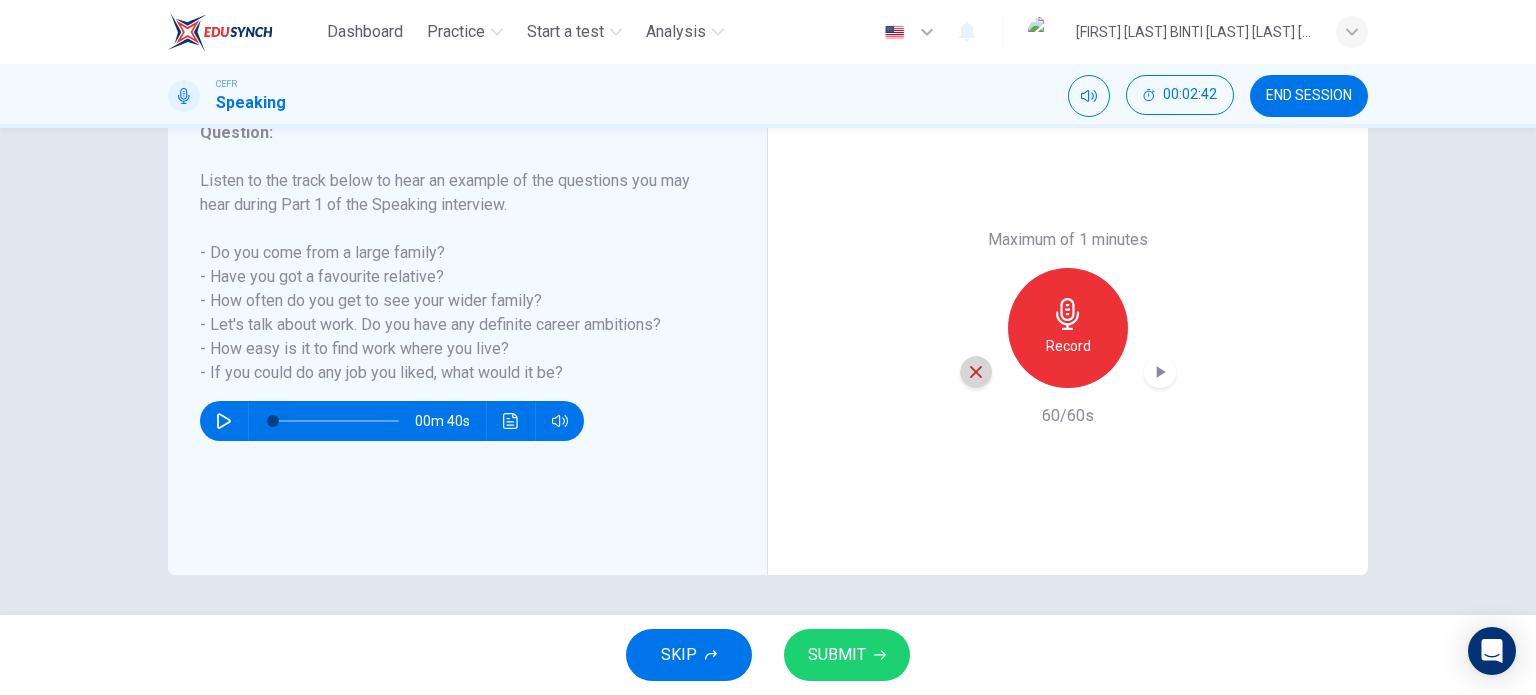 click at bounding box center (976, 372) 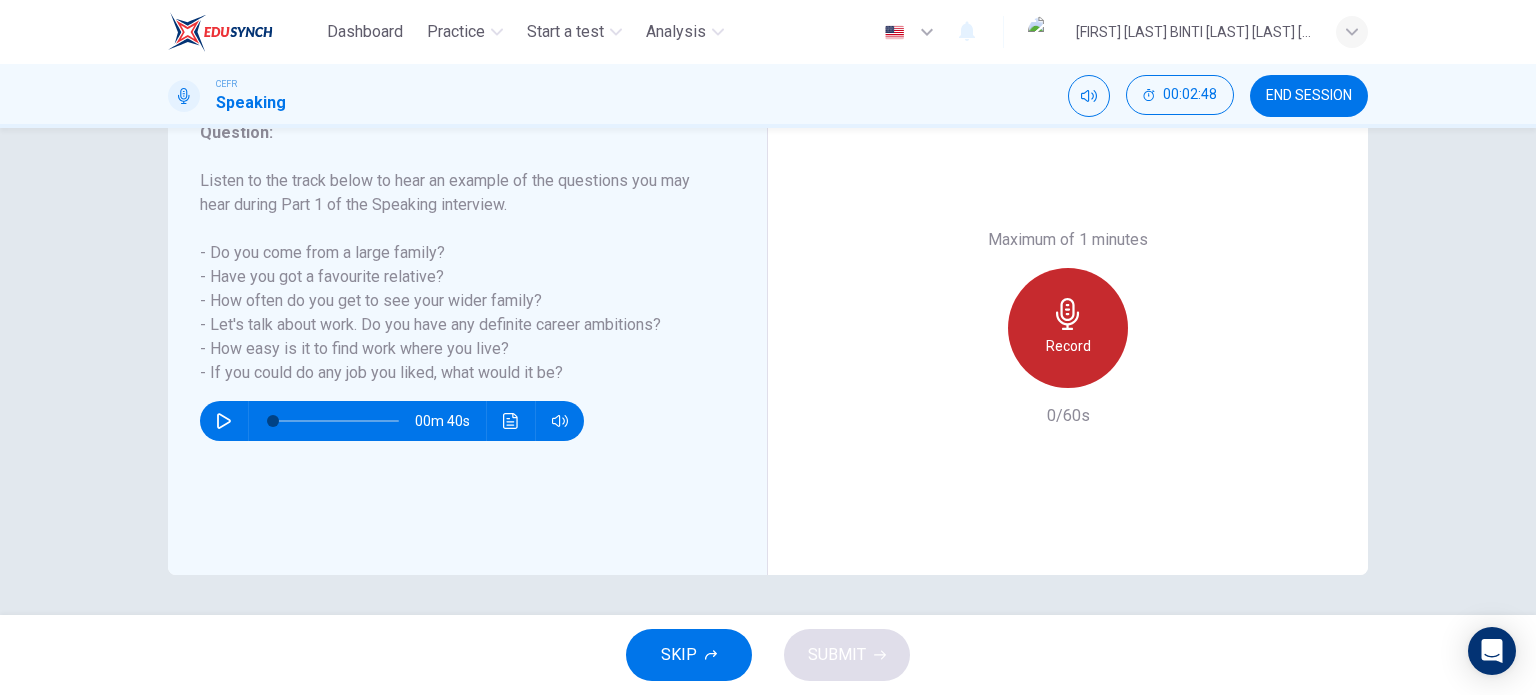 click on "Record" at bounding box center [1068, 346] 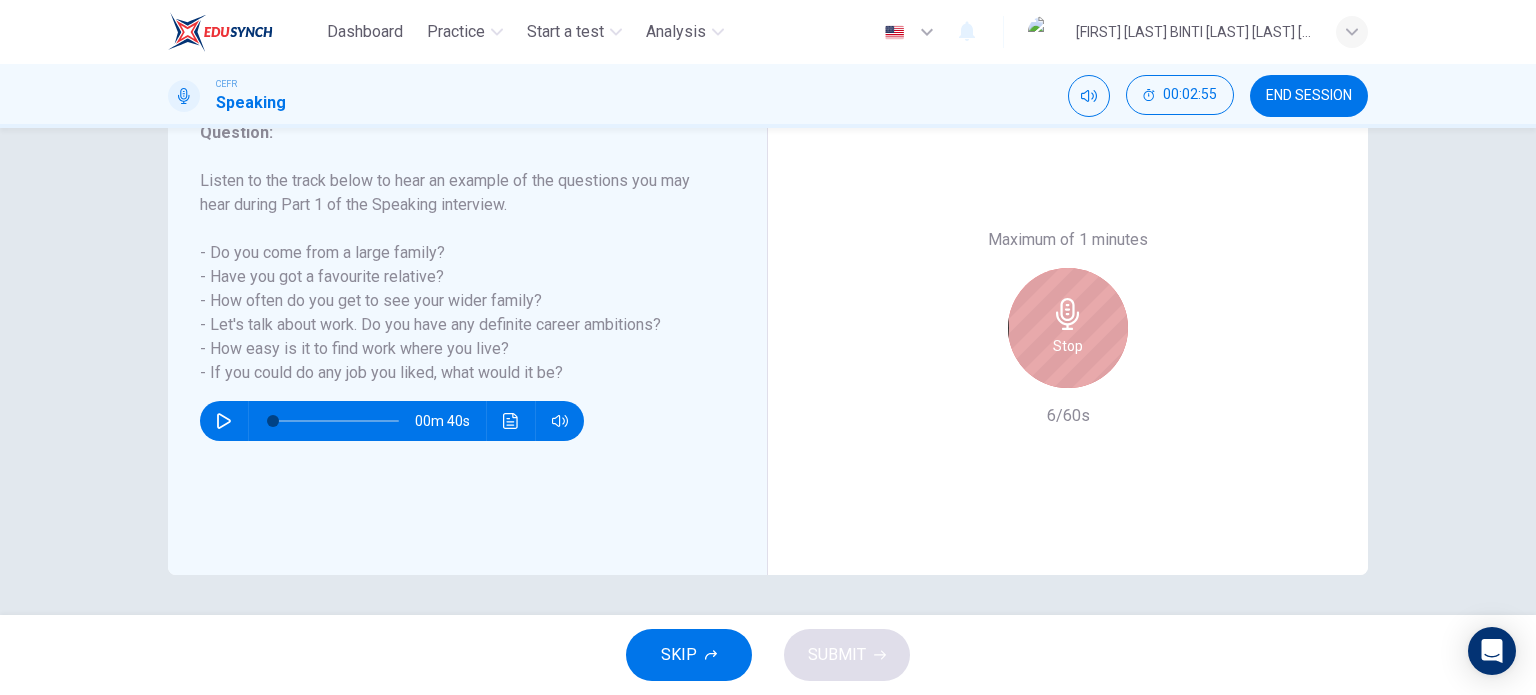 click on "Stop" at bounding box center (1068, 346) 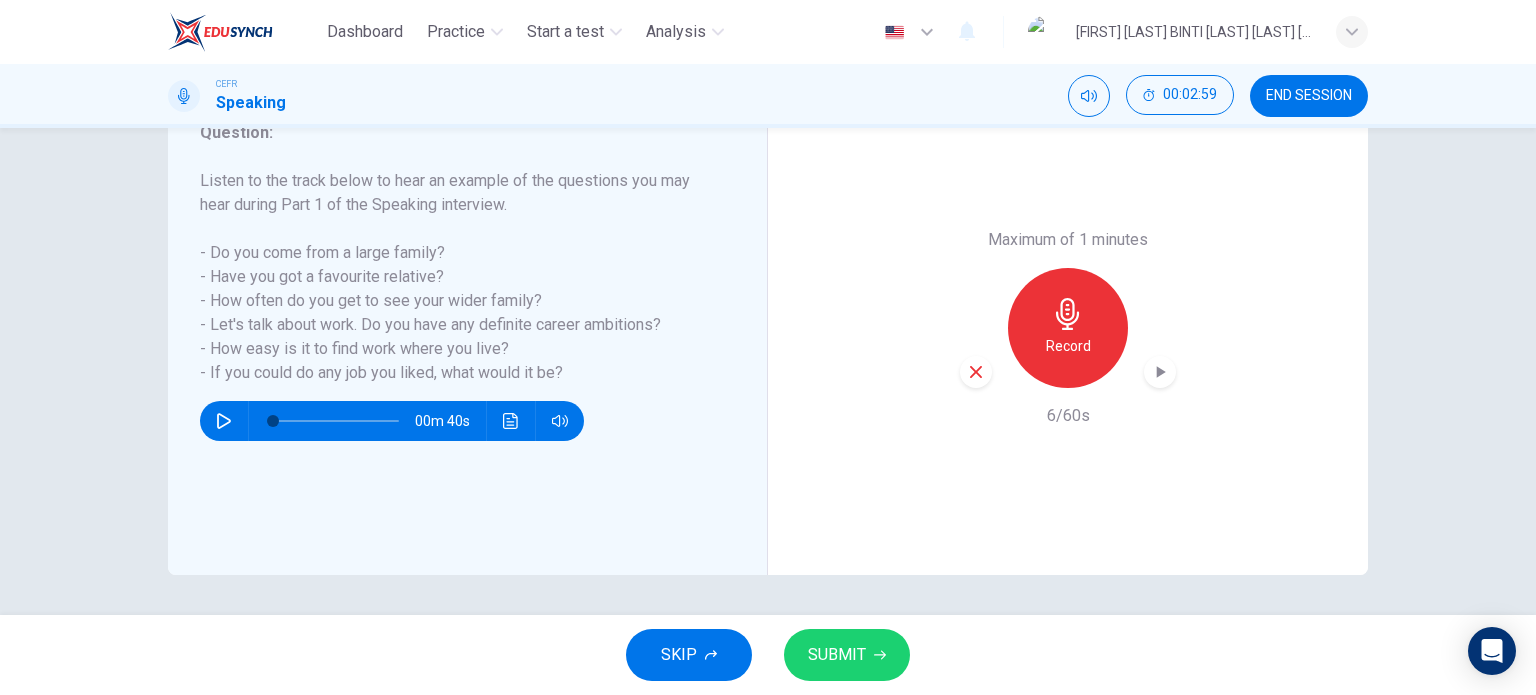 click at bounding box center [976, 372] 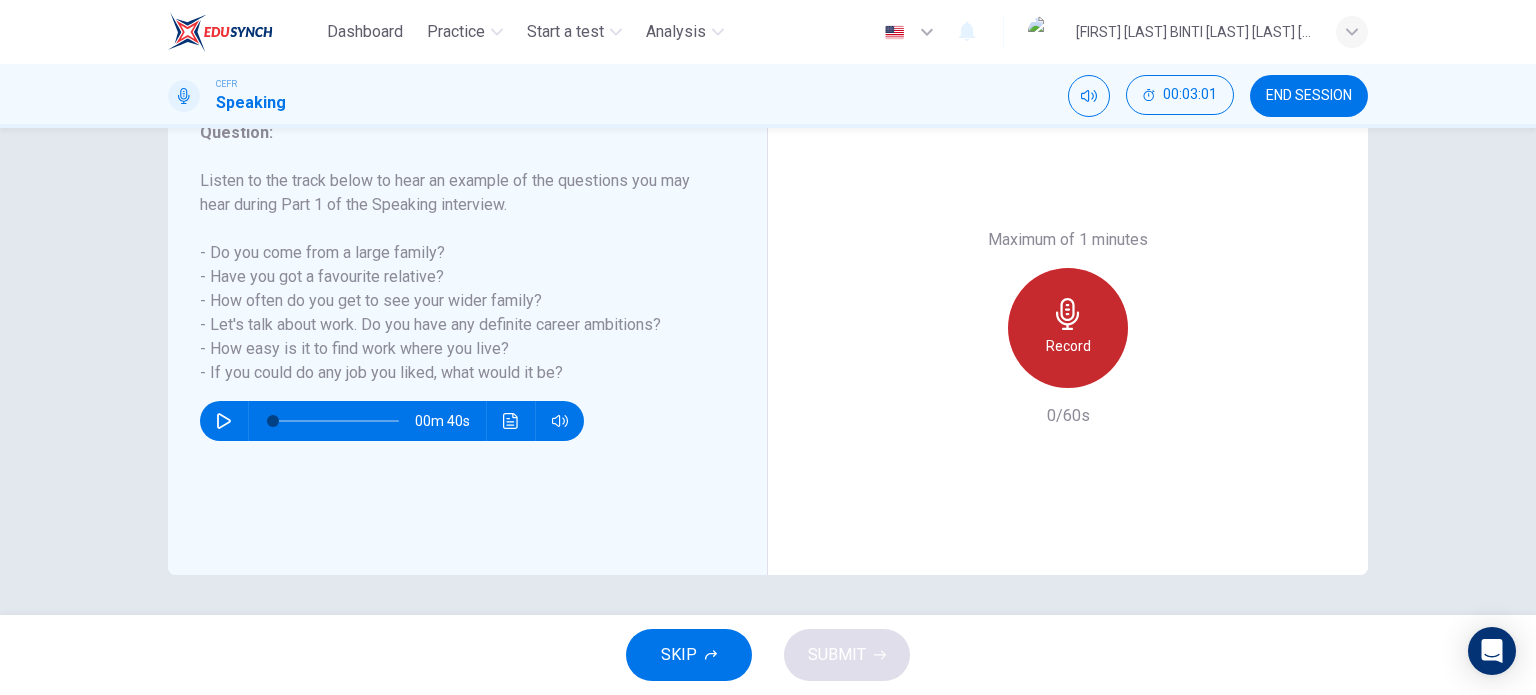 click on "Record" at bounding box center [1068, 328] 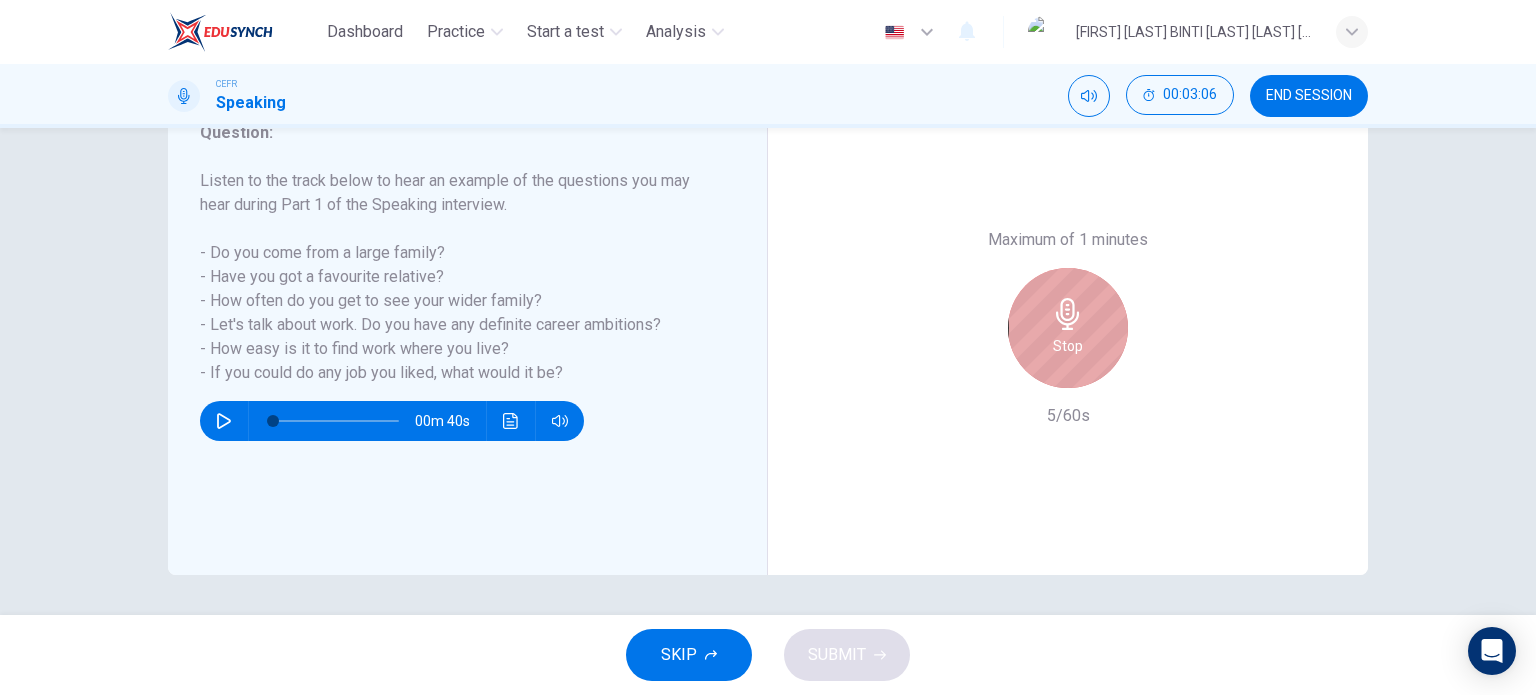 click on "Stop" at bounding box center [1068, 328] 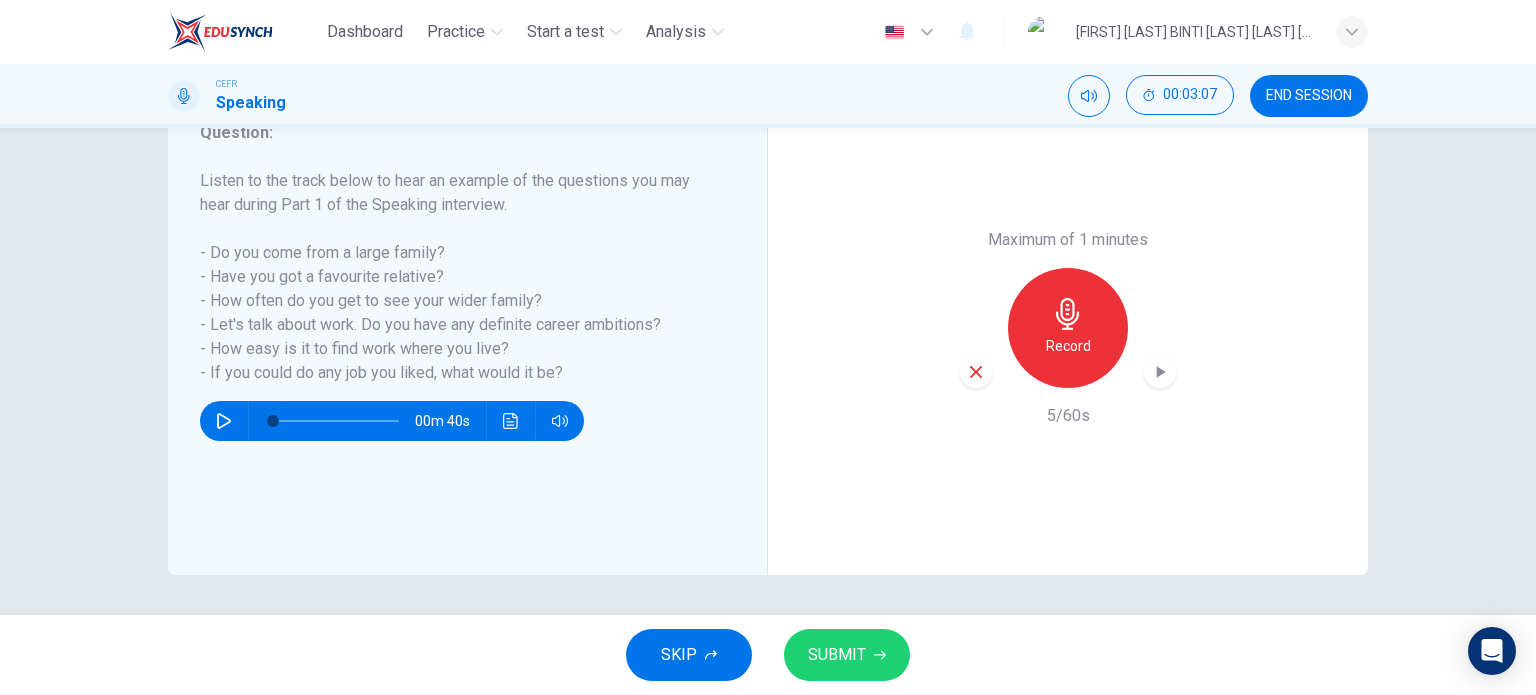 click at bounding box center [976, 372] 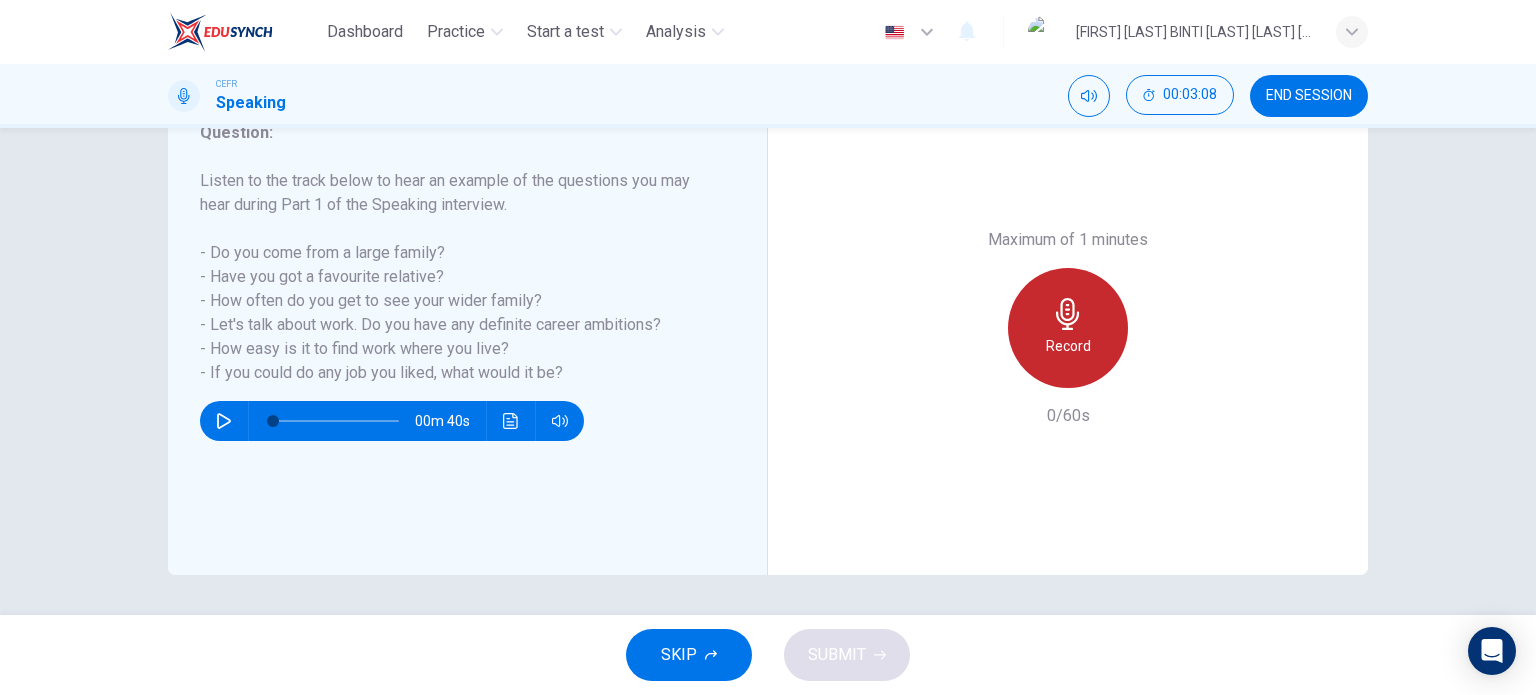 click on "Record" at bounding box center [1068, 346] 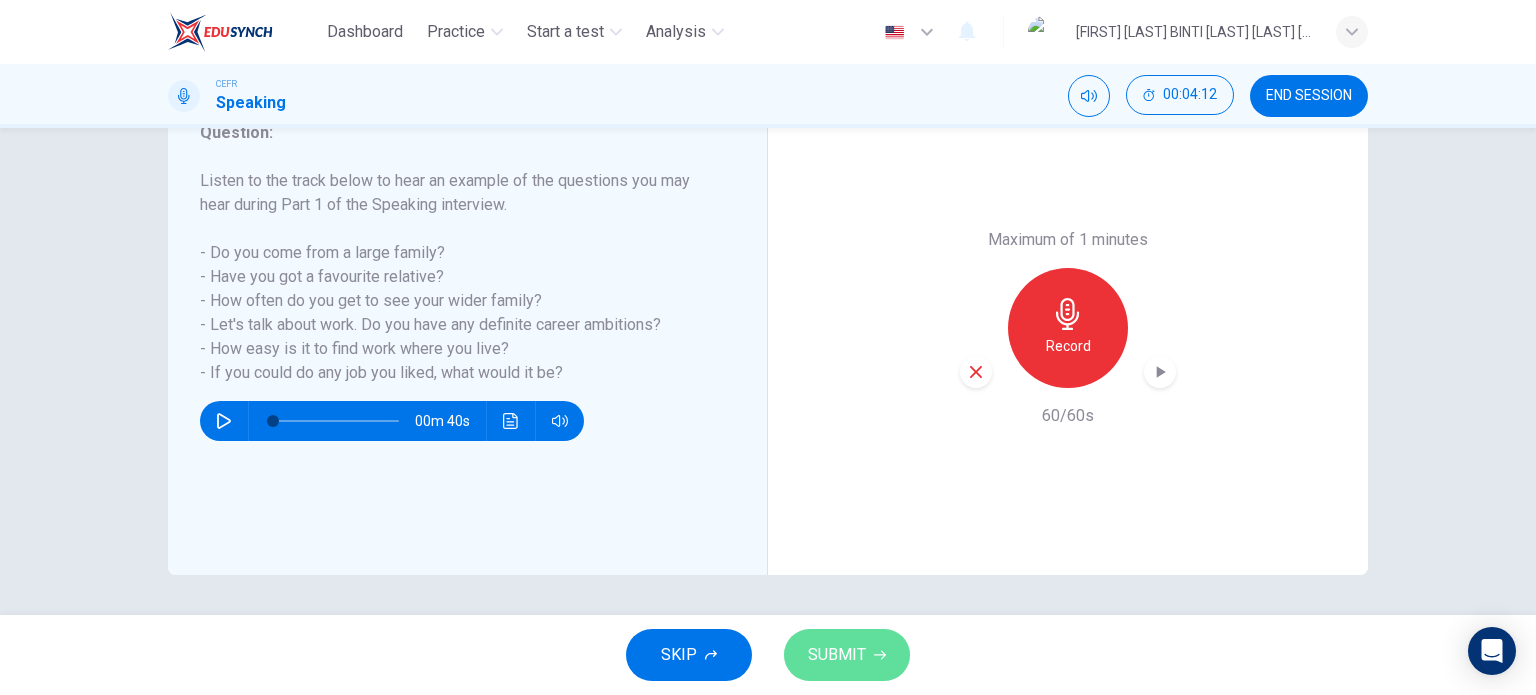click on "SUBMIT" at bounding box center [847, 655] 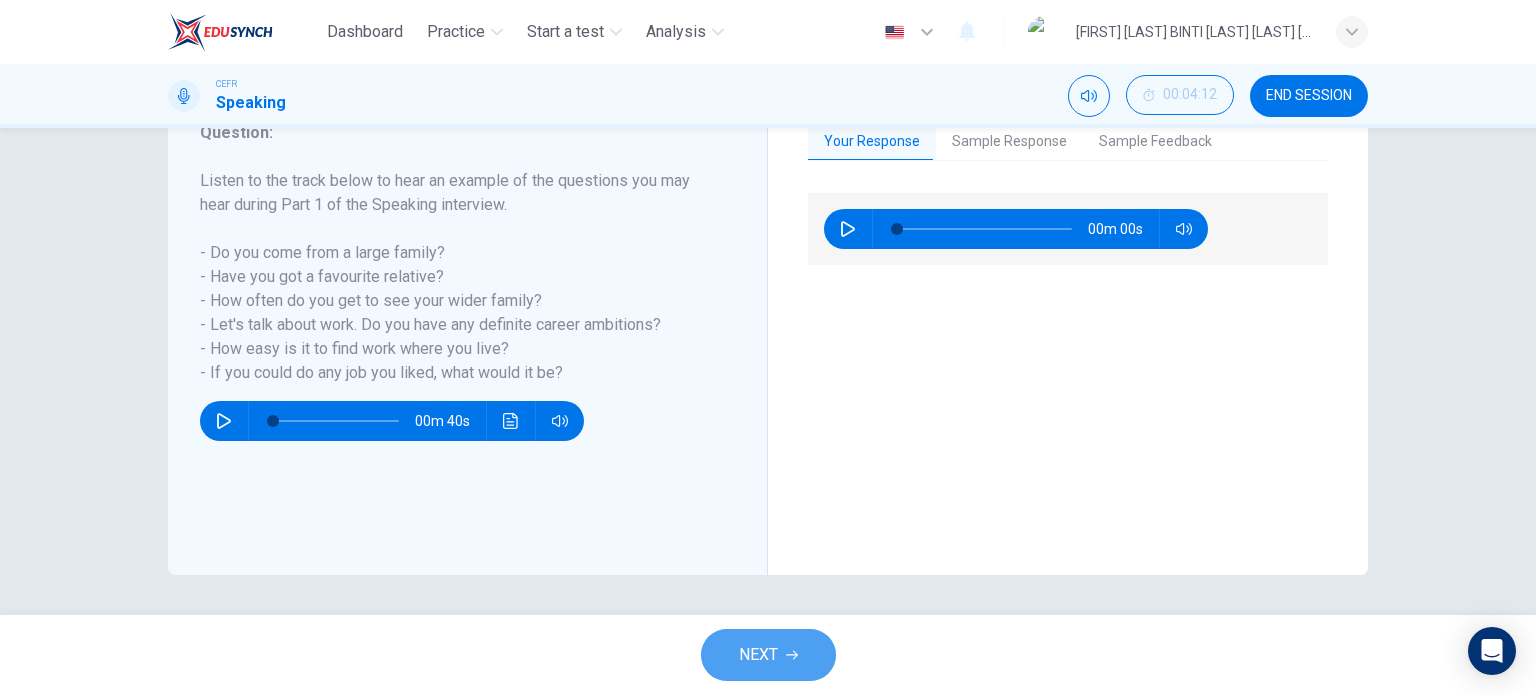 click on "NEXT" at bounding box center [758, 655] 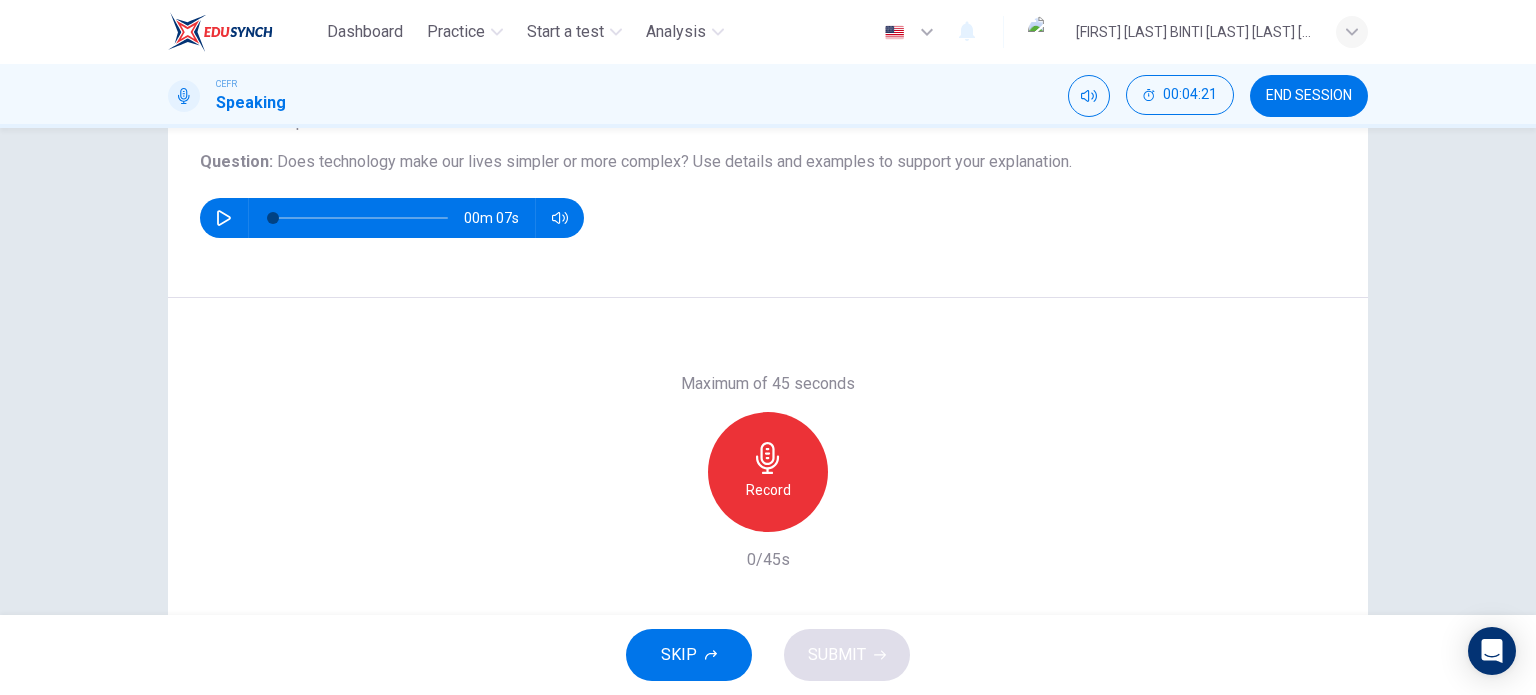 scroll, scrollTop: 219, scrollLeft: 0, axis: vertical 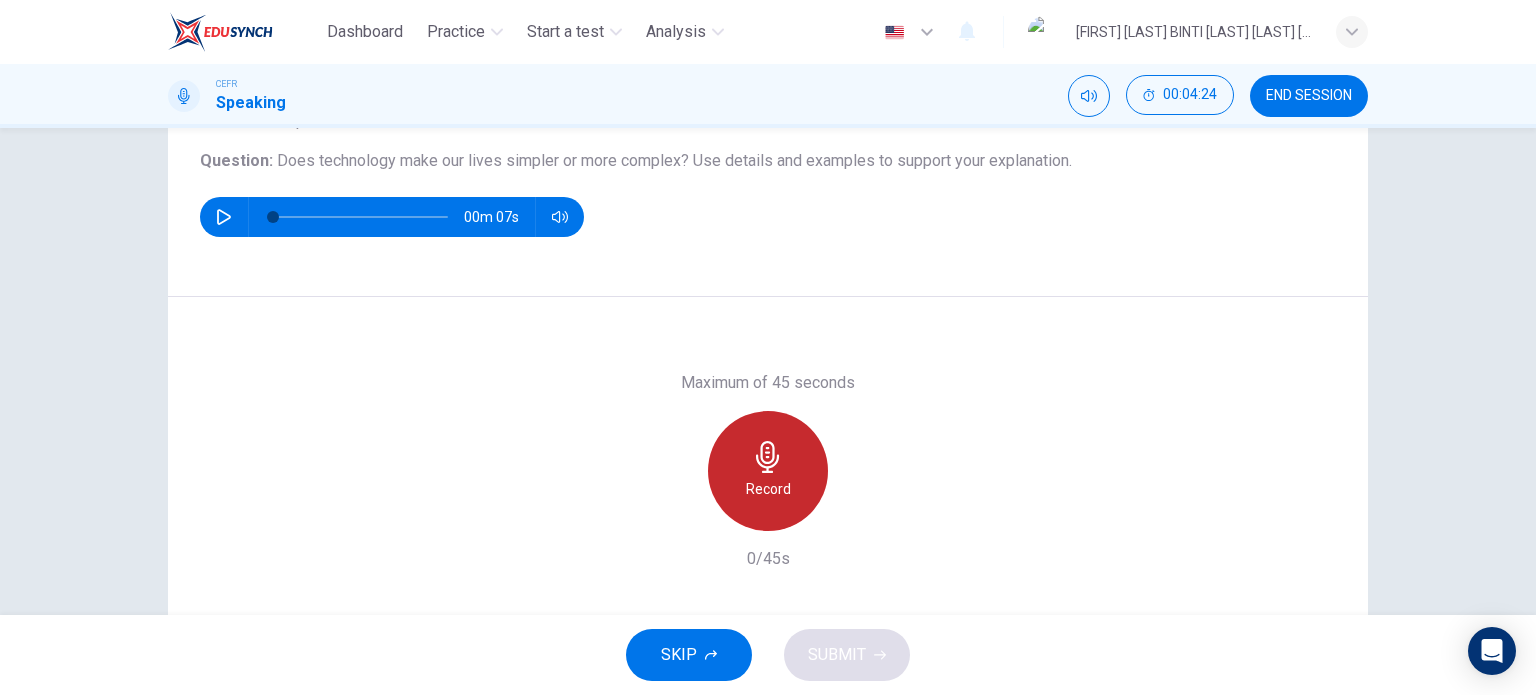 click at bounding box center (767, 457) 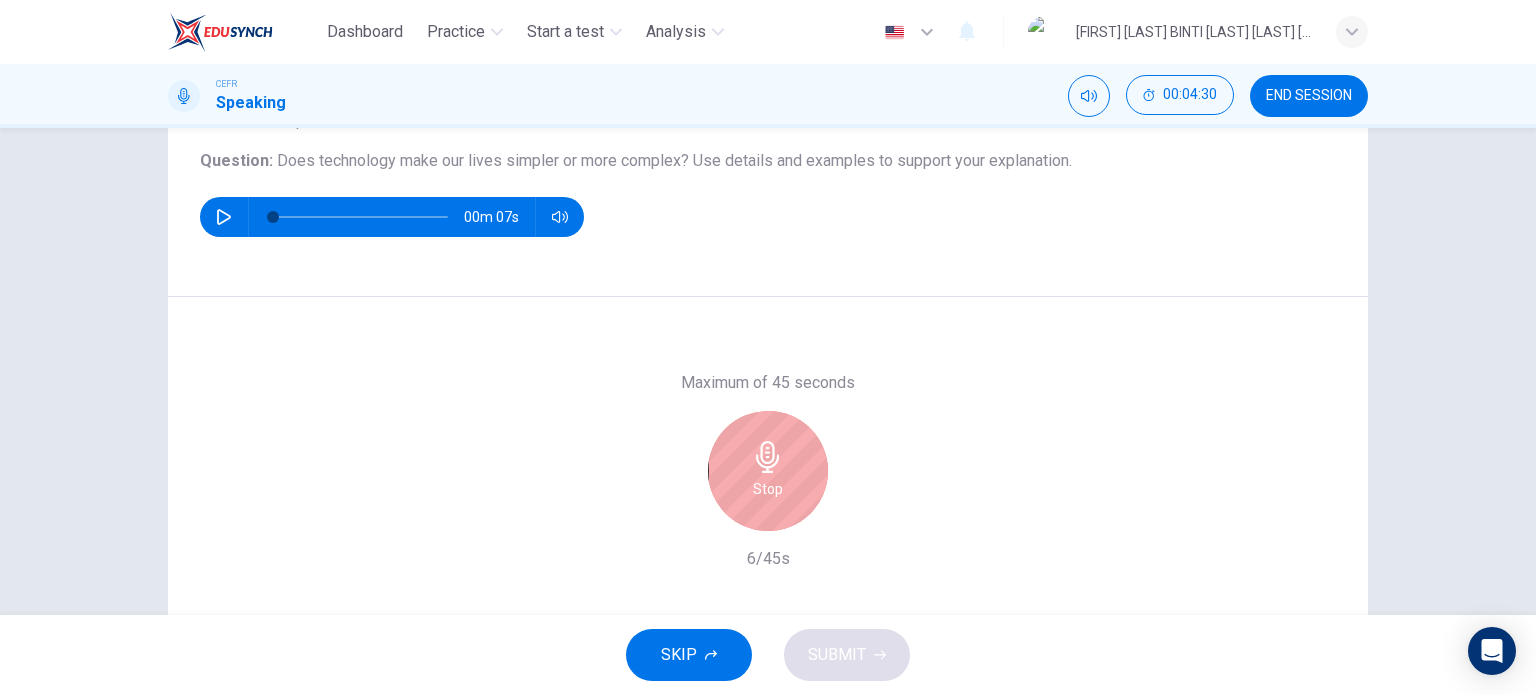 click at bounding box center (767, 457) 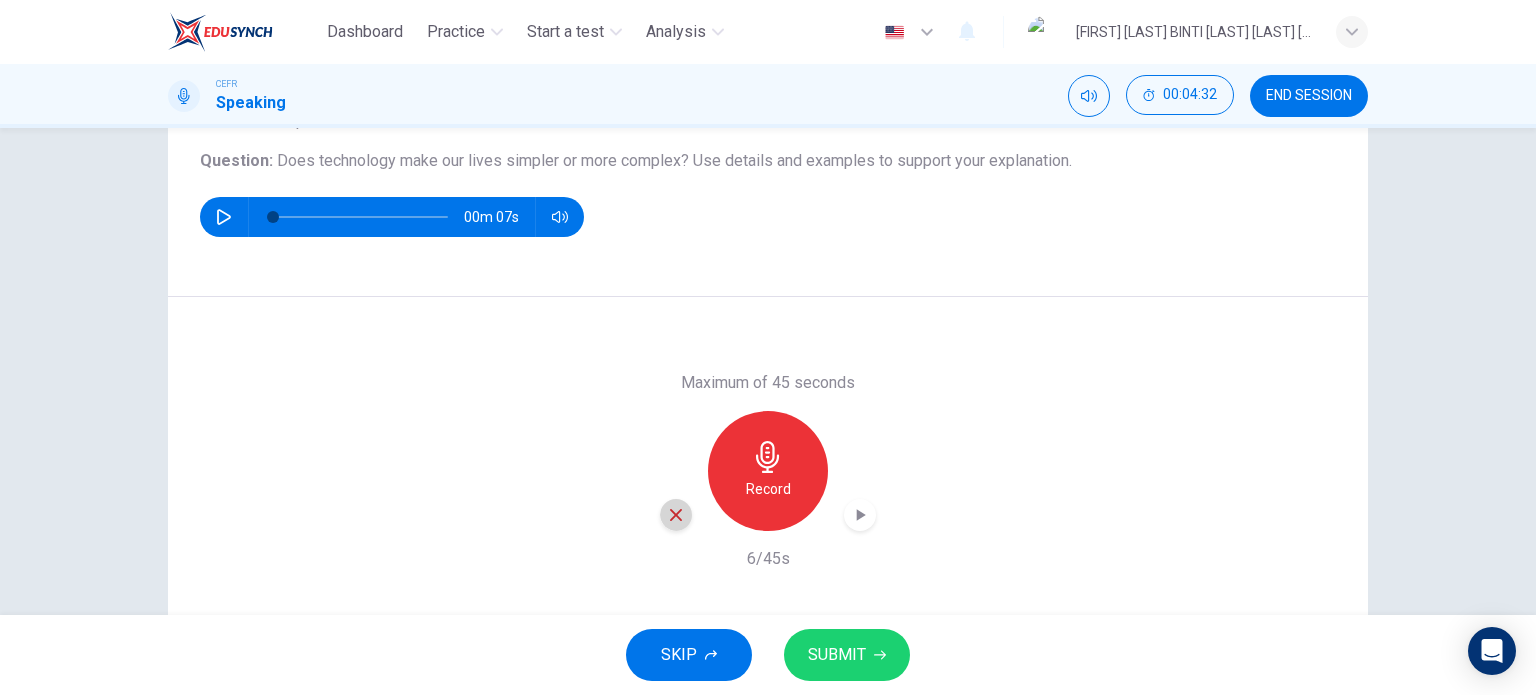 click at bounding box center [676, 515] 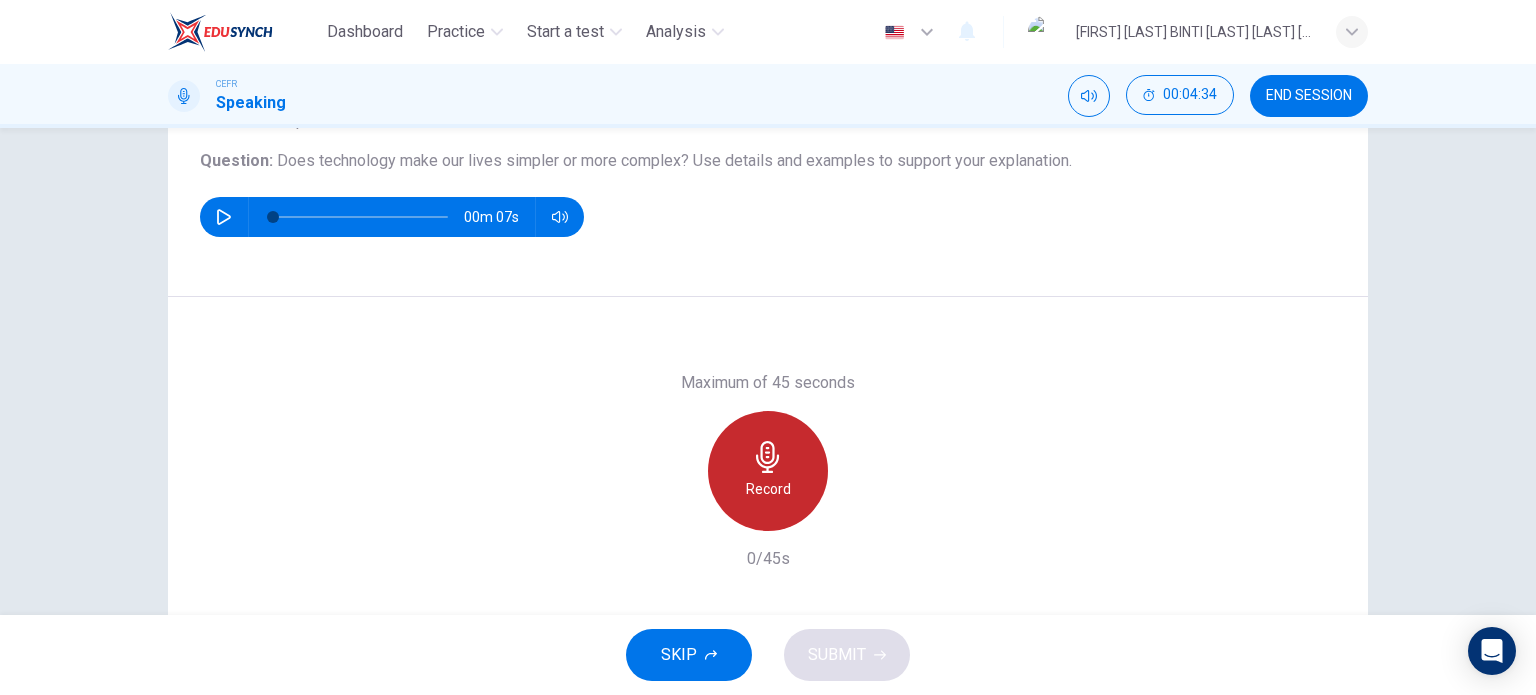 click on "Record" at bounding box center (768, 489) 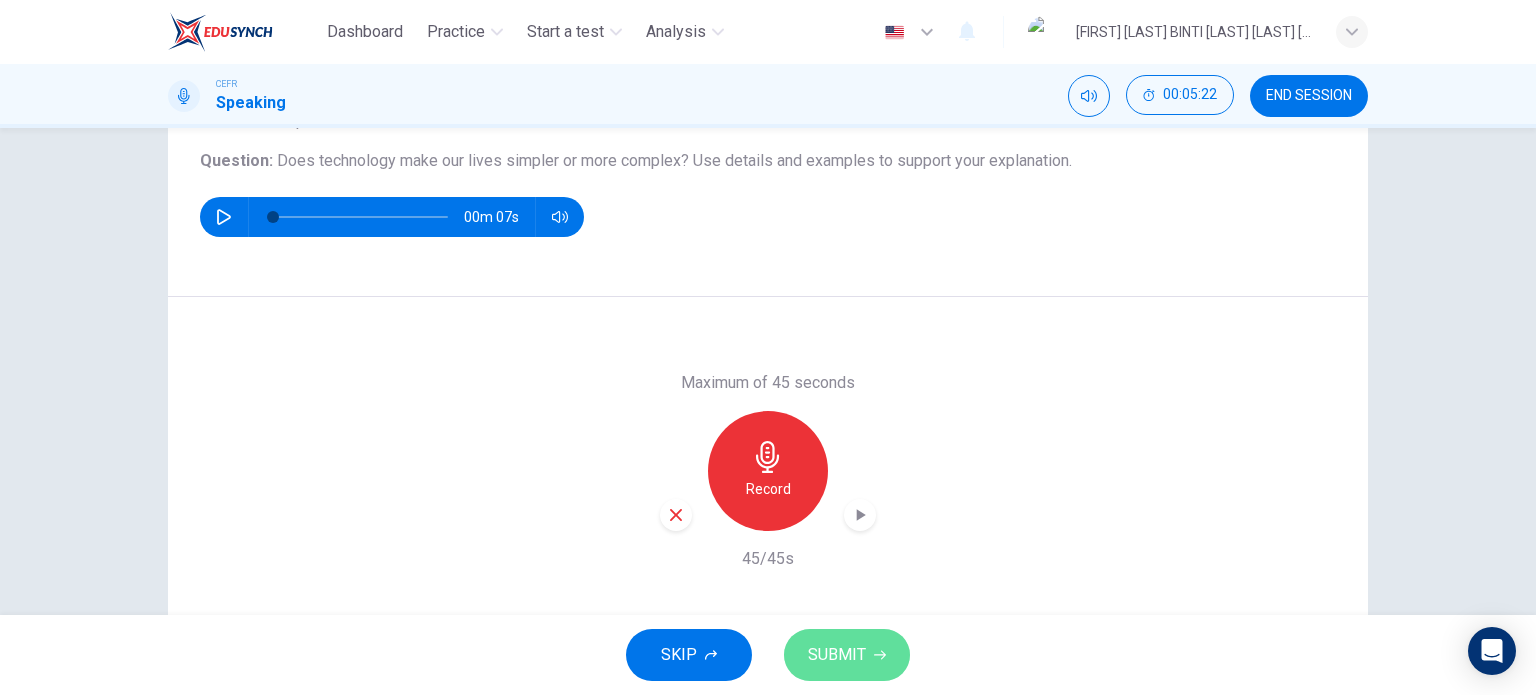 click on "SUBMIT" at bounding box center (837, 655) 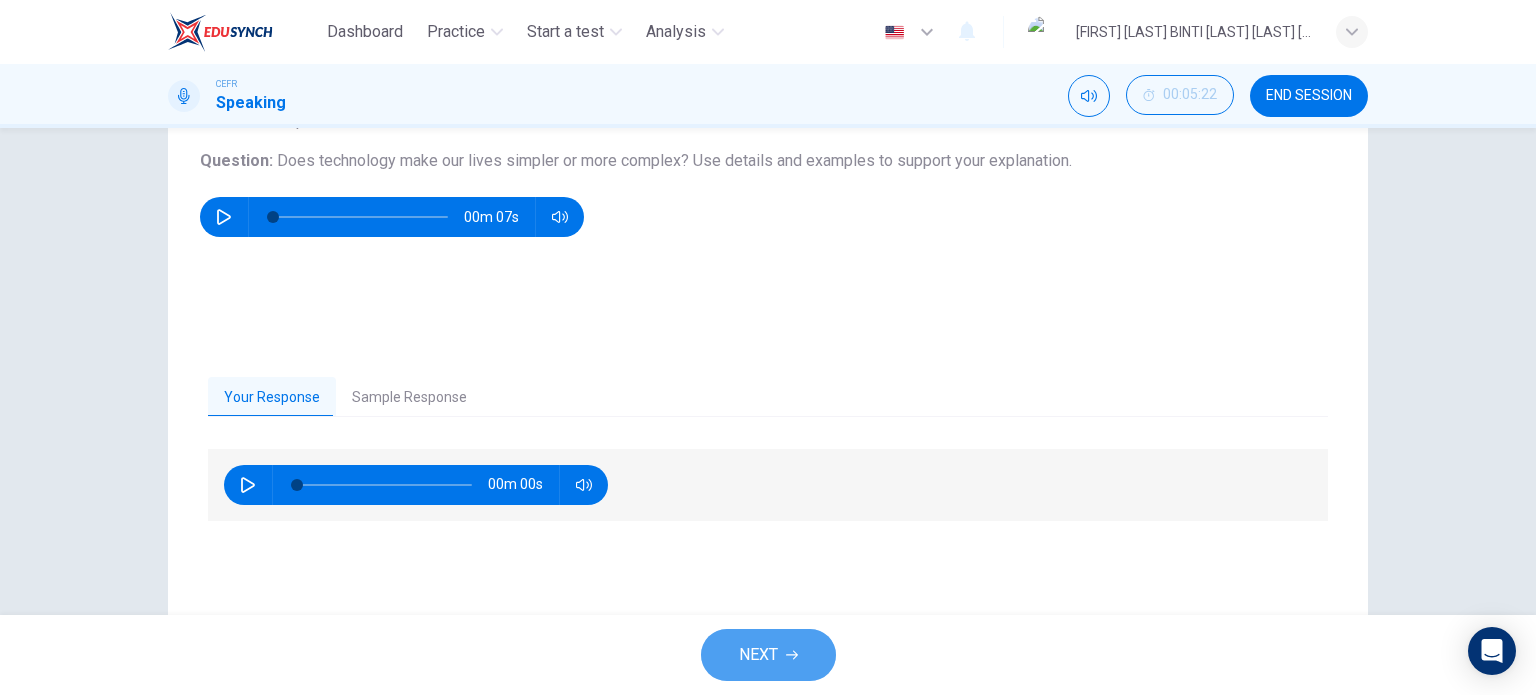 click on "NEXT" at bounding box center (768, 655) 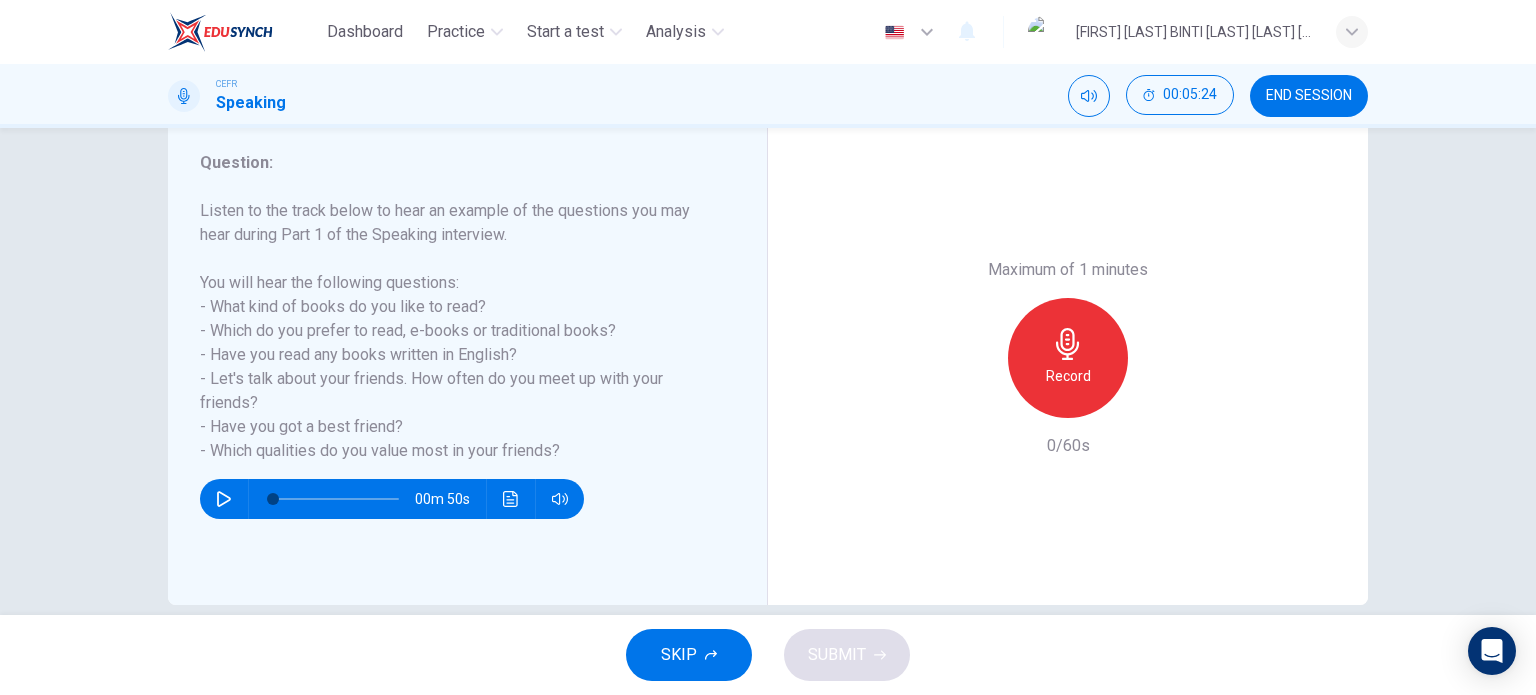 scroll, scrollTop: 259, scrollLeft: 0, axis: vertical 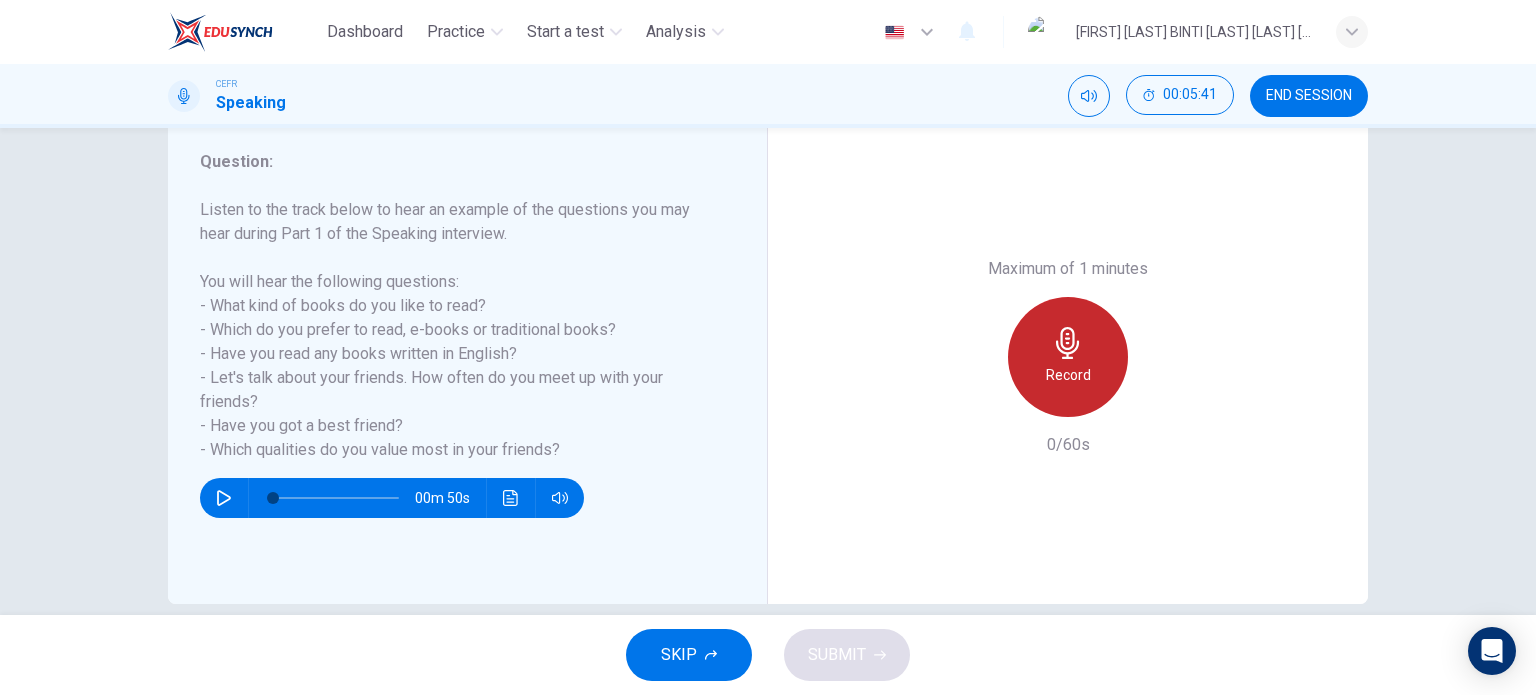 click at bounding box center (1068, 343) 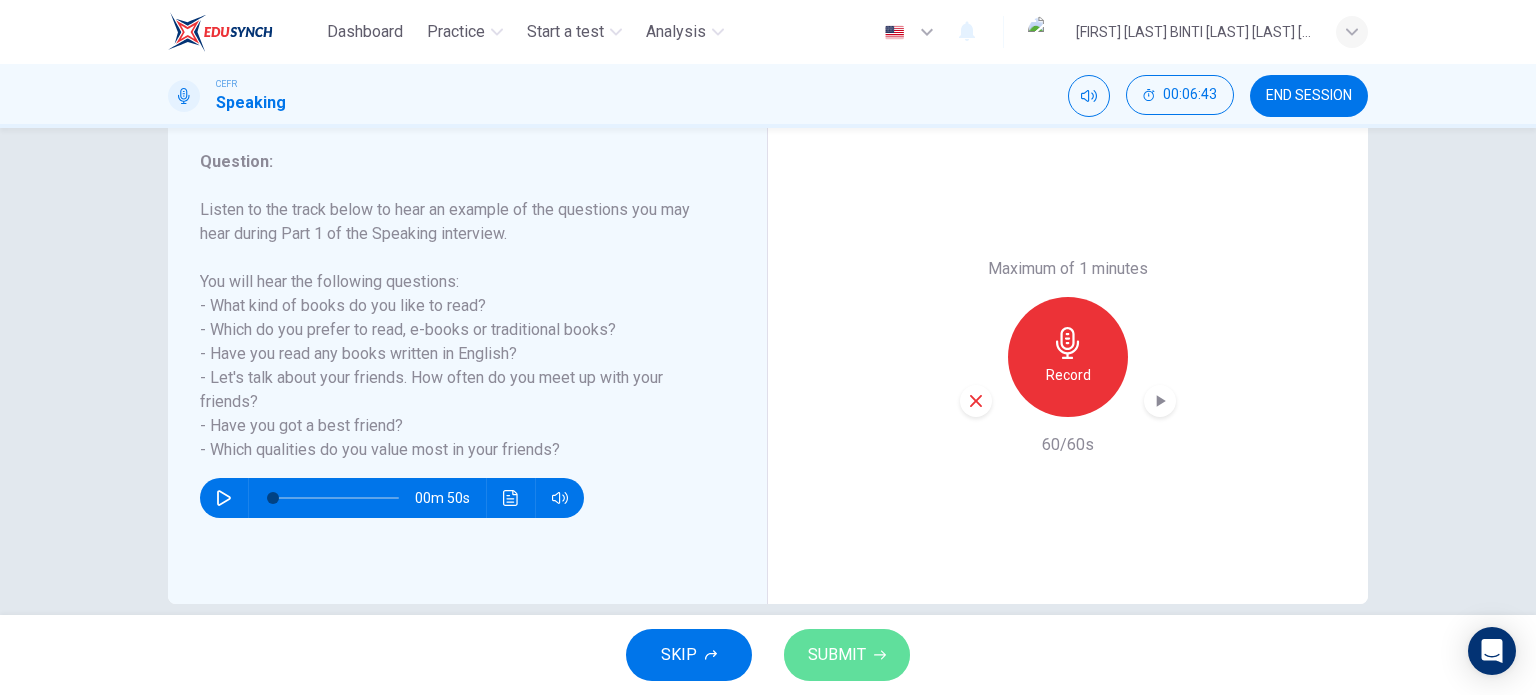 click on "SUBMIT" at bounding box center (837, 655) 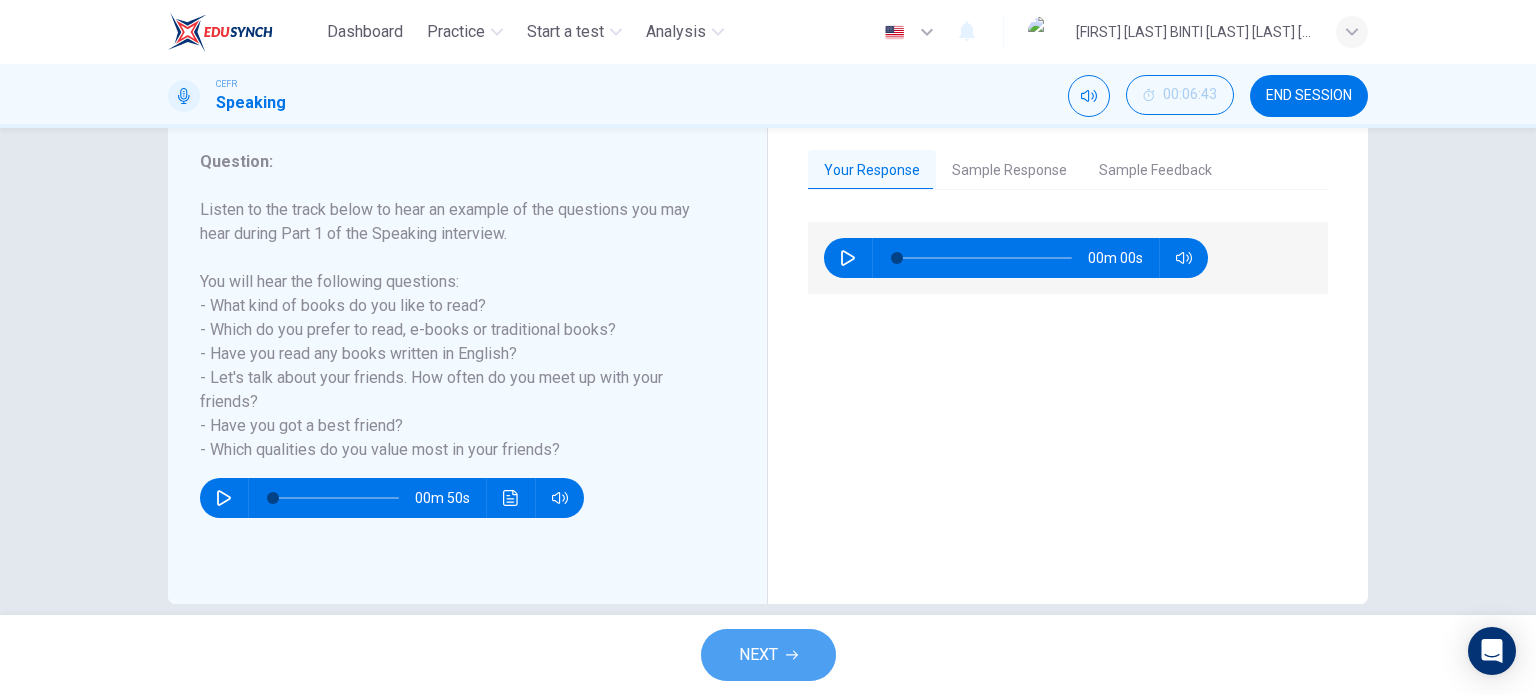 click on "NEXT" at bounding box center (768, 655) 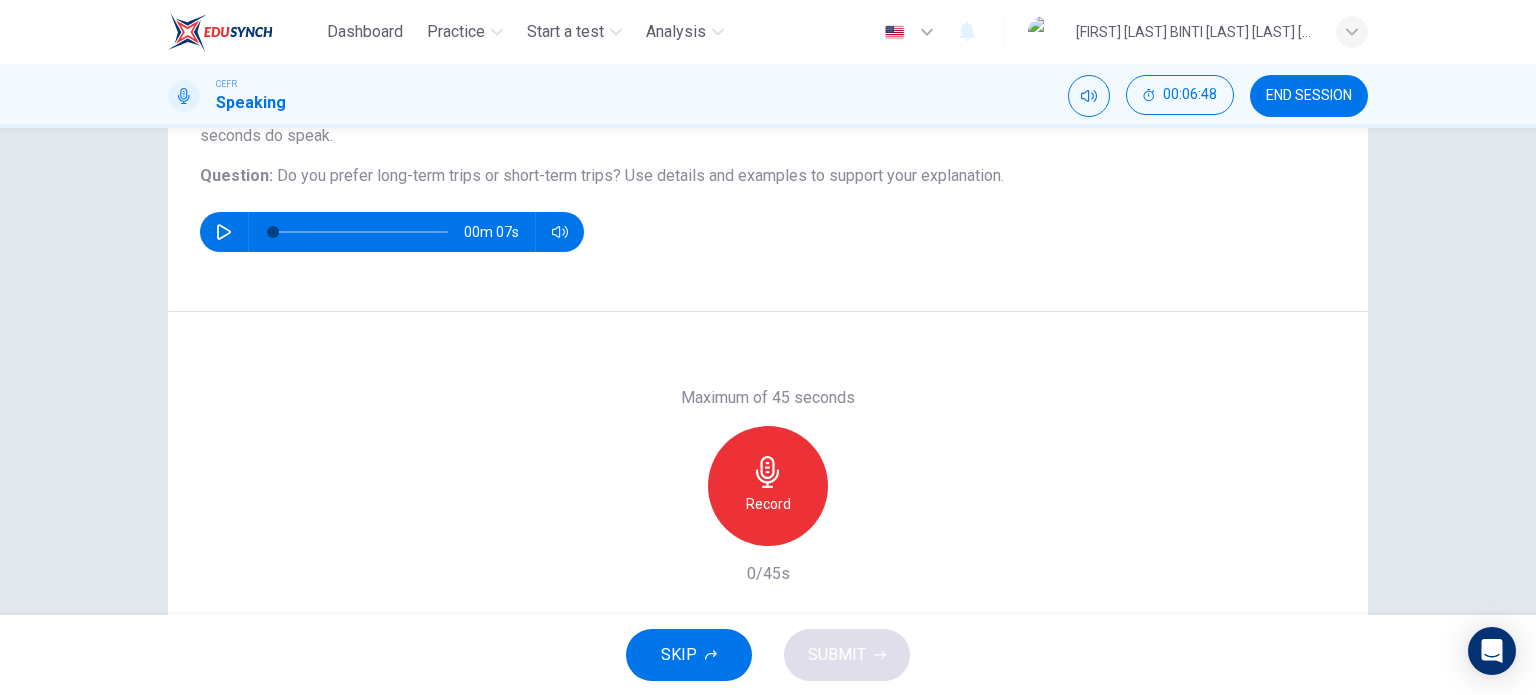 scroll, scrollTop: 204, scrollLeft: 0, axis: vertical 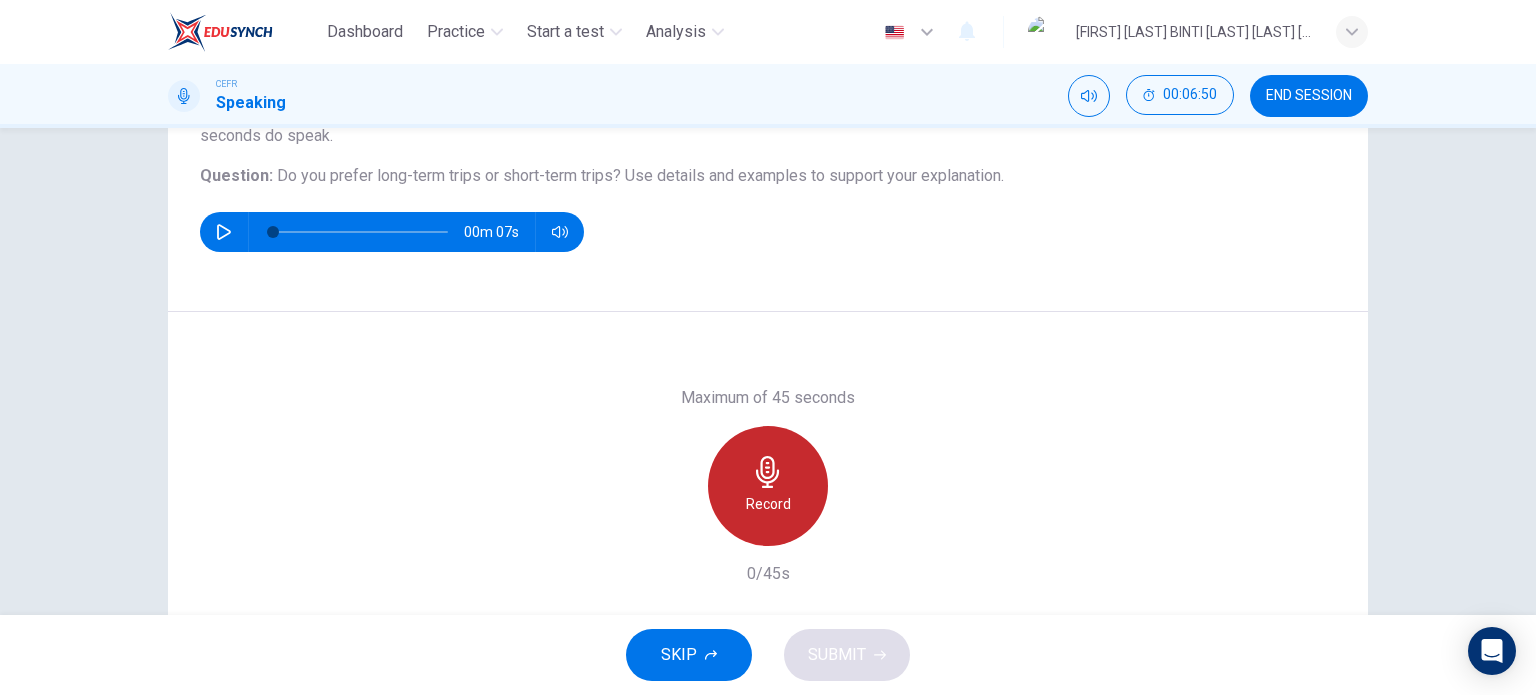 click at bounding box center [767, 472] 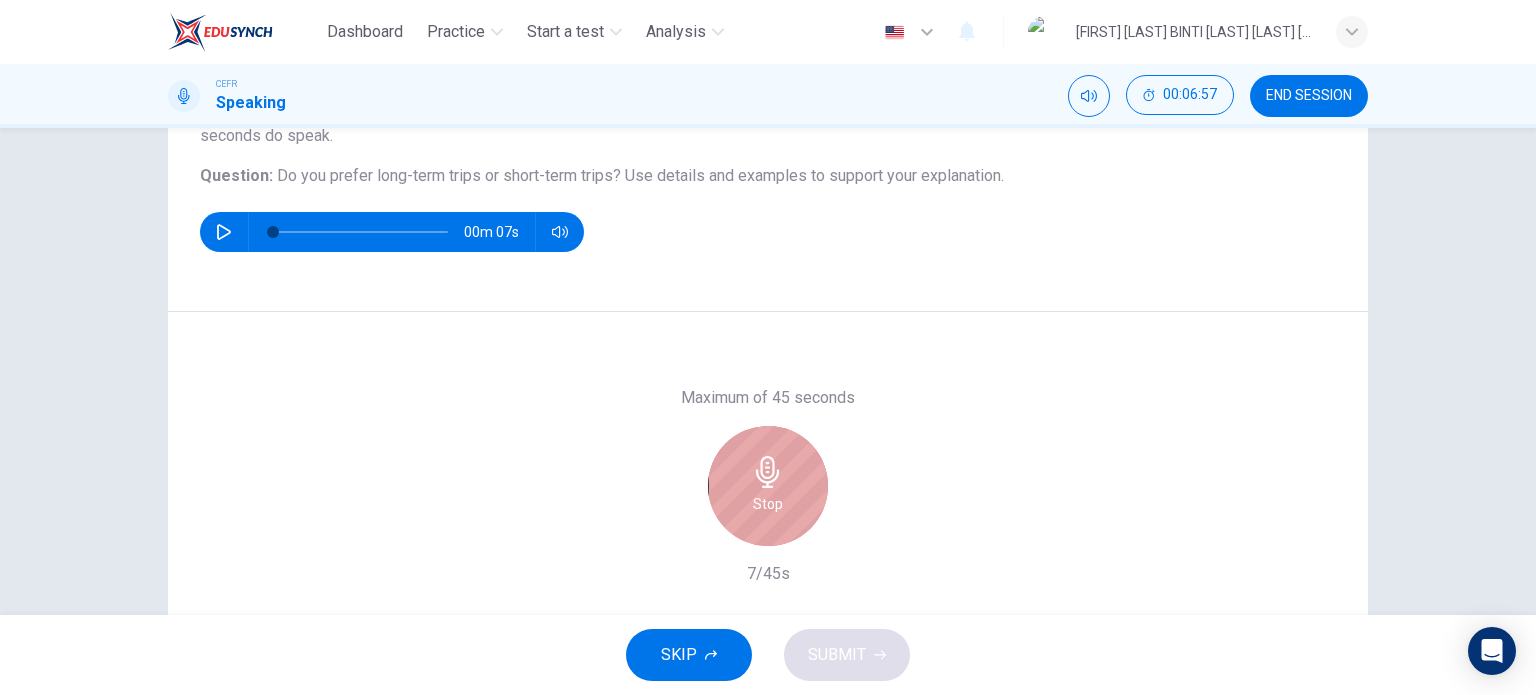 click at bounding box center (767, 472) 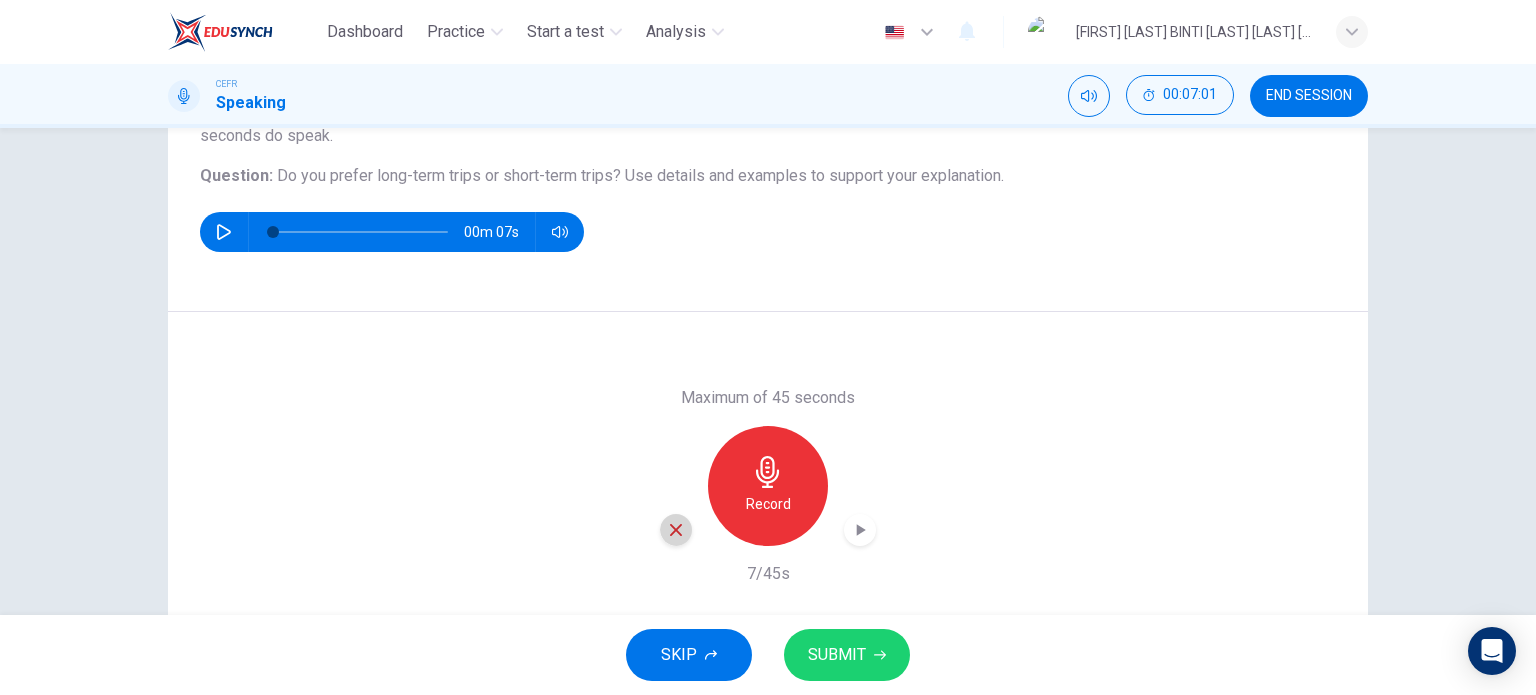 click at bounding box center [676, 530] 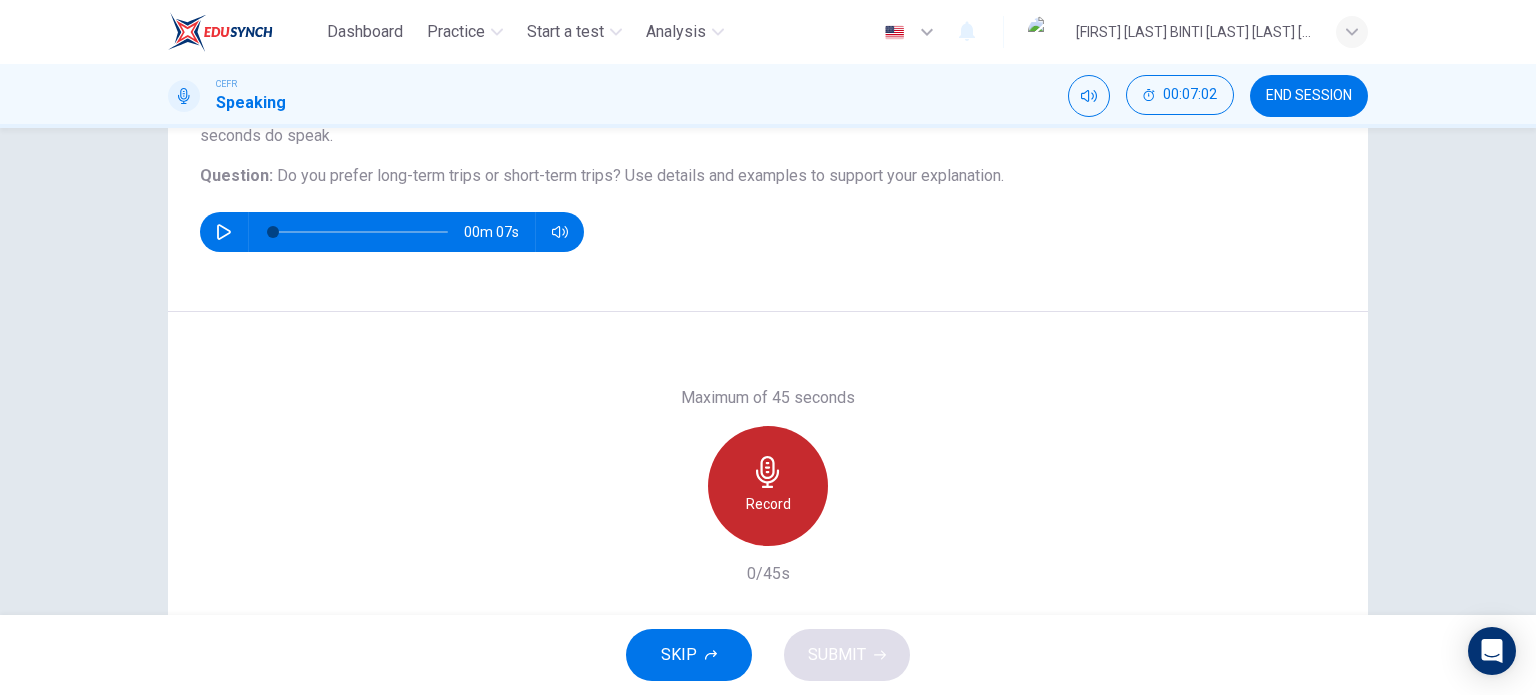 click on "Record" at bounding box center (768, 486) 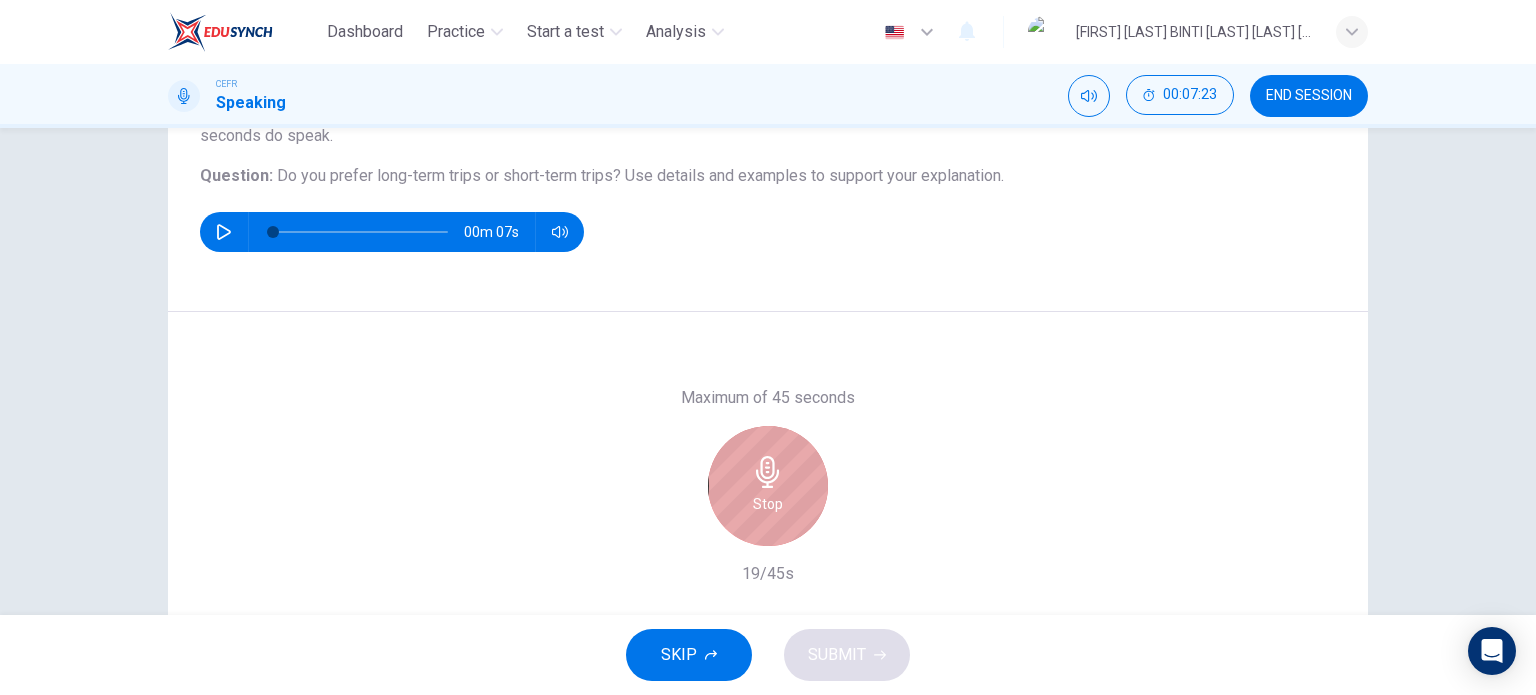 click on "Stop" at bounding box center [768, 504] 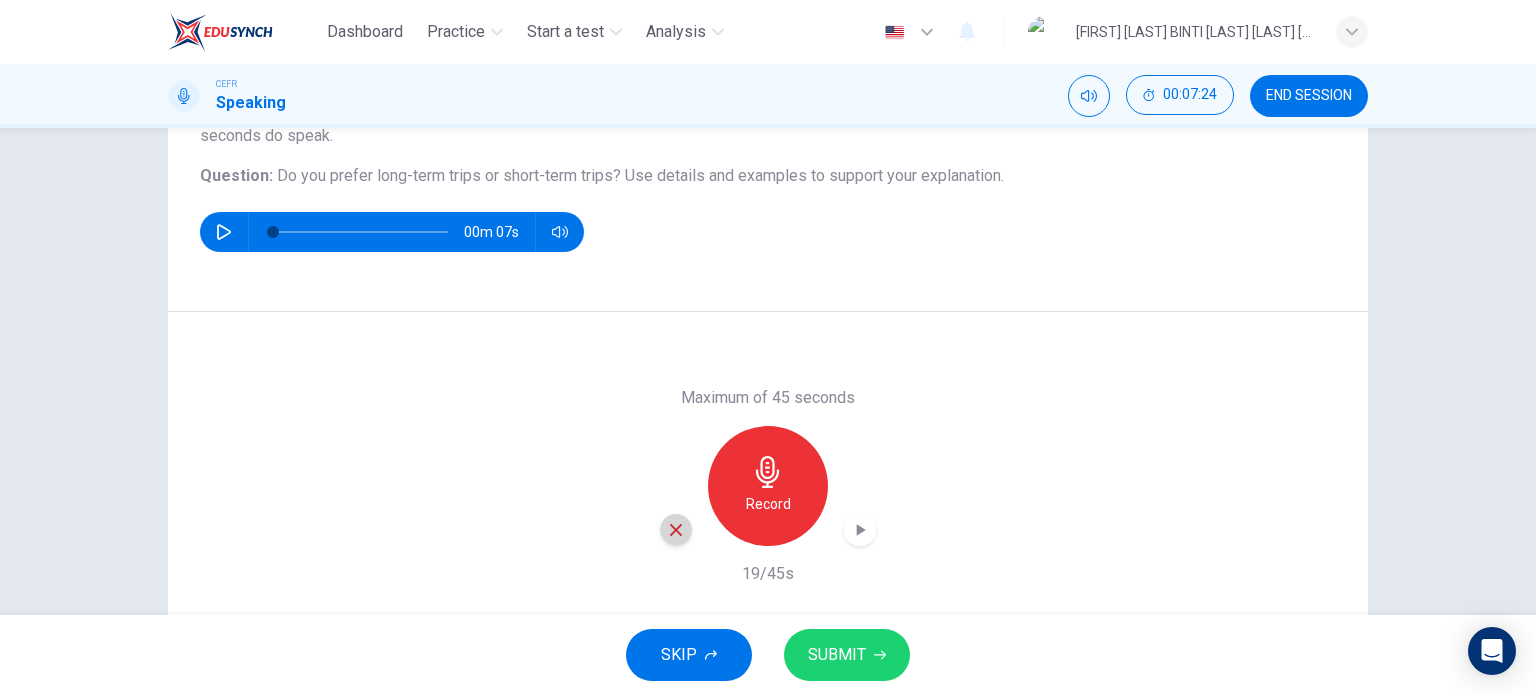 click at bounding box center [676, 530] 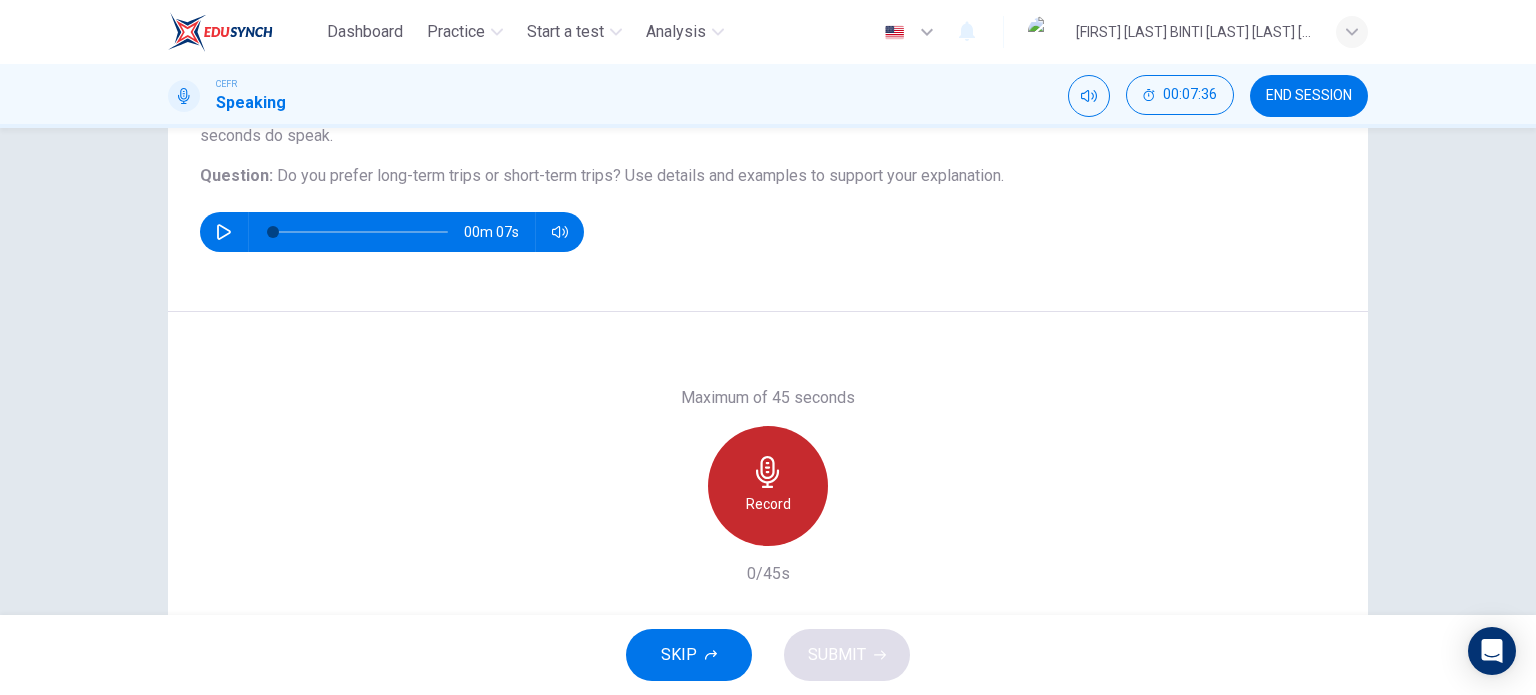 click on "Record" at bounding box center [768, 504] 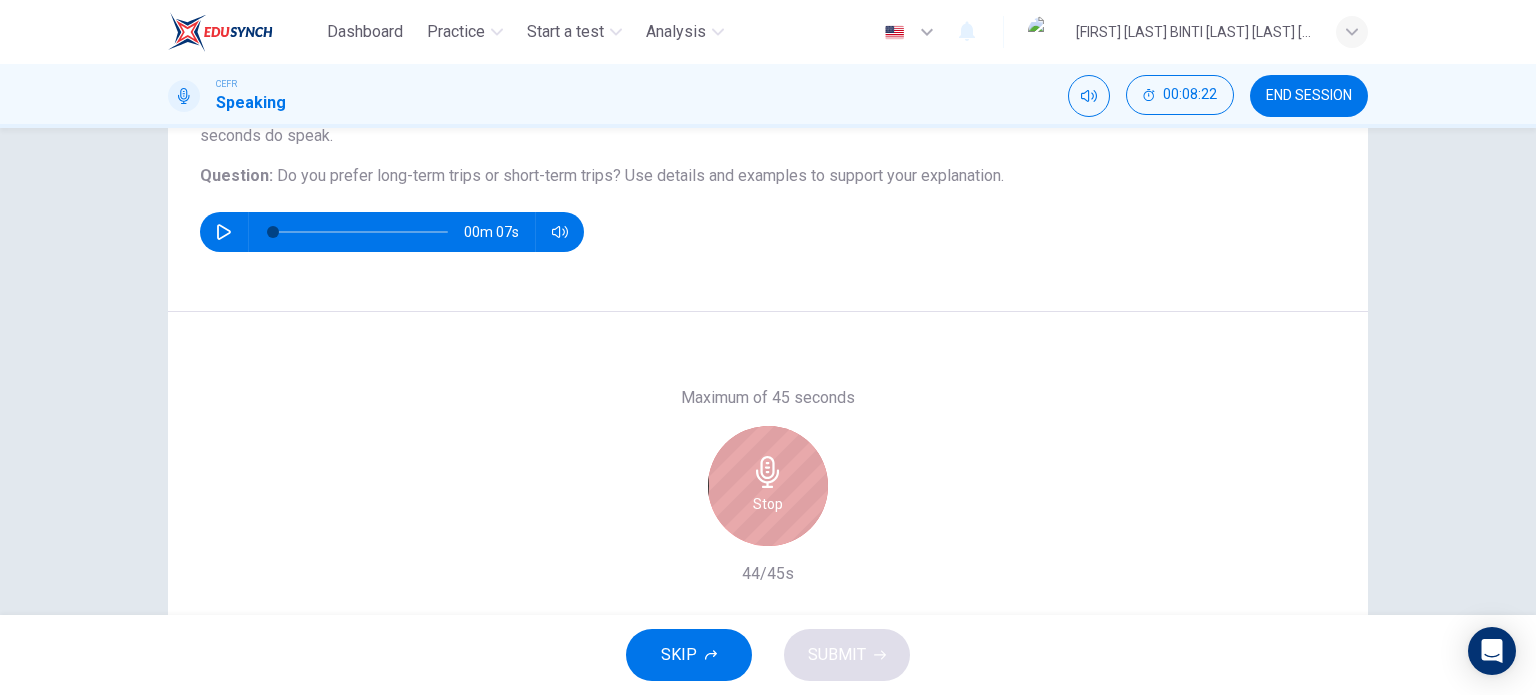 click on "Stop" at bounding box center [768, 486] 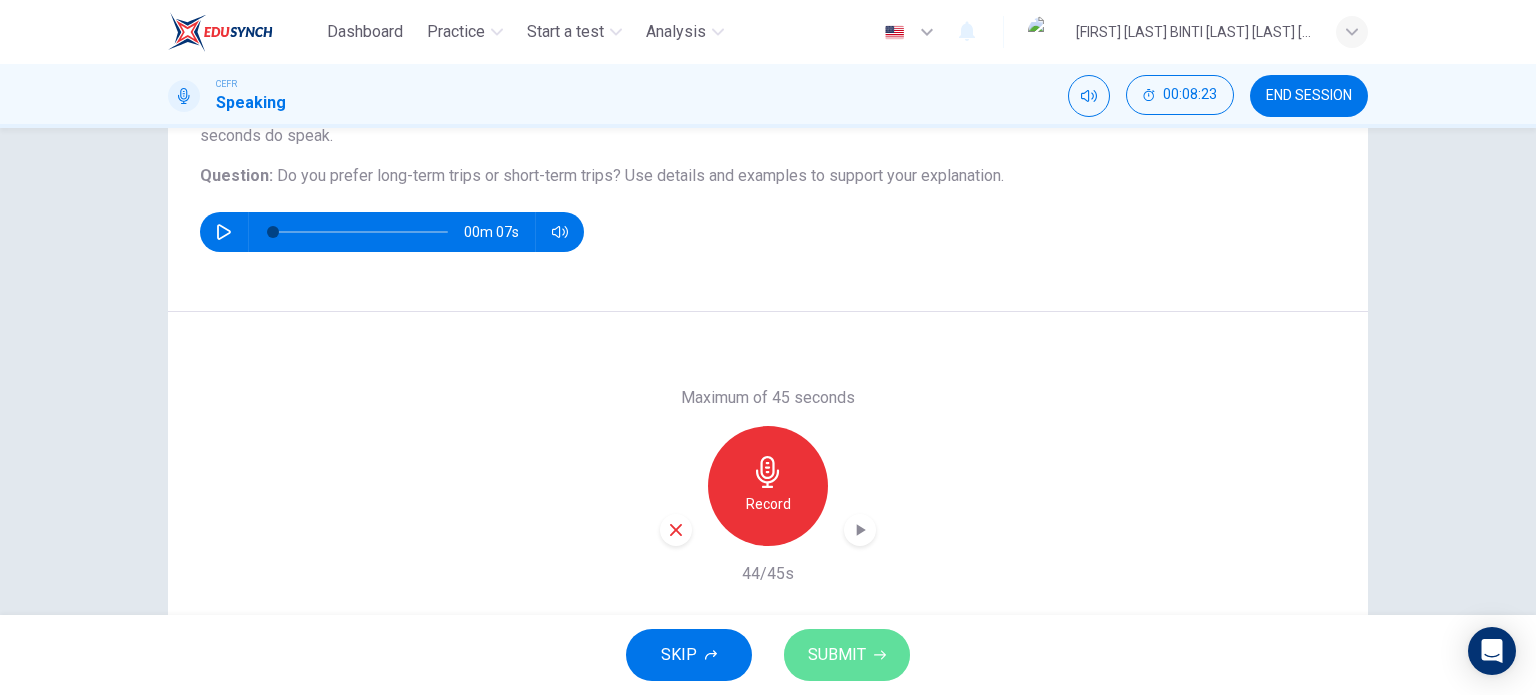 click on "SUBMIT" at bounding box center [847, 655] 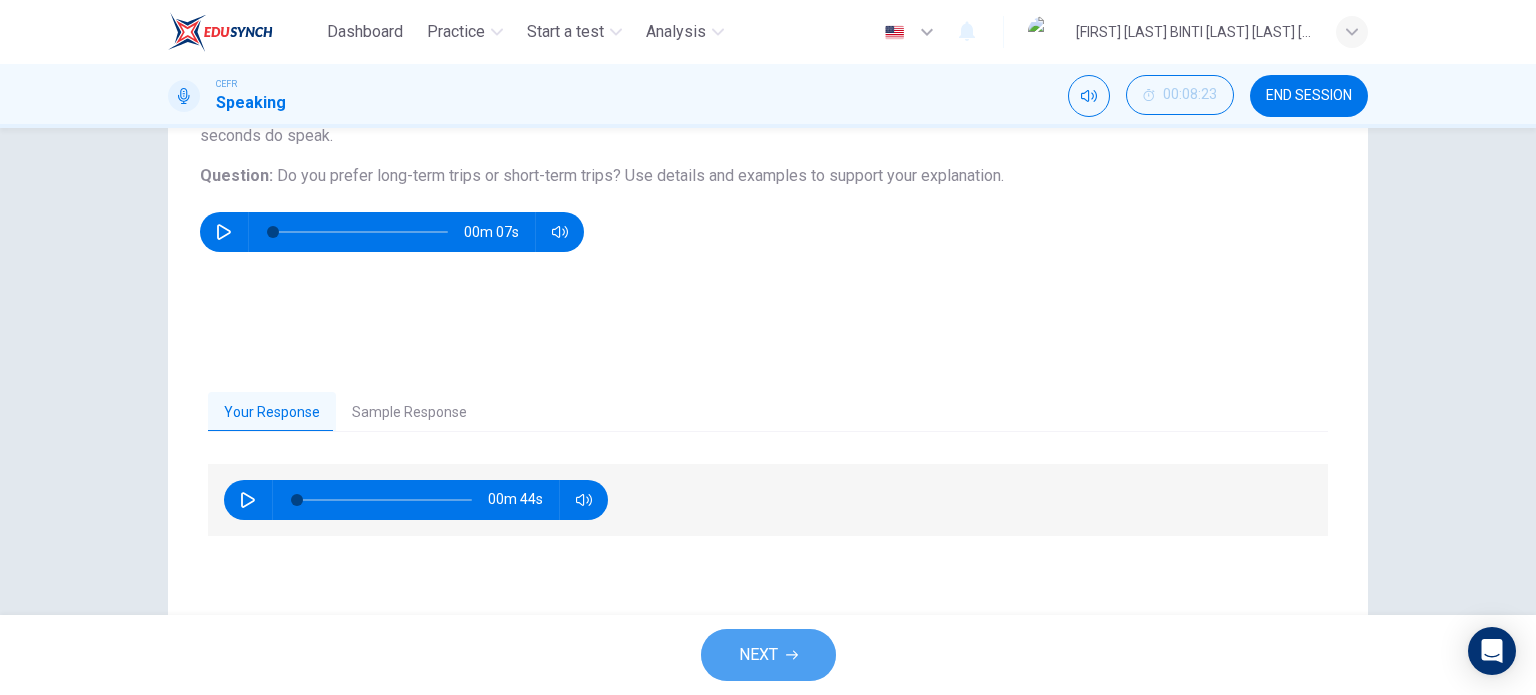 click on "NEXT" at bounding box center [758, 655] 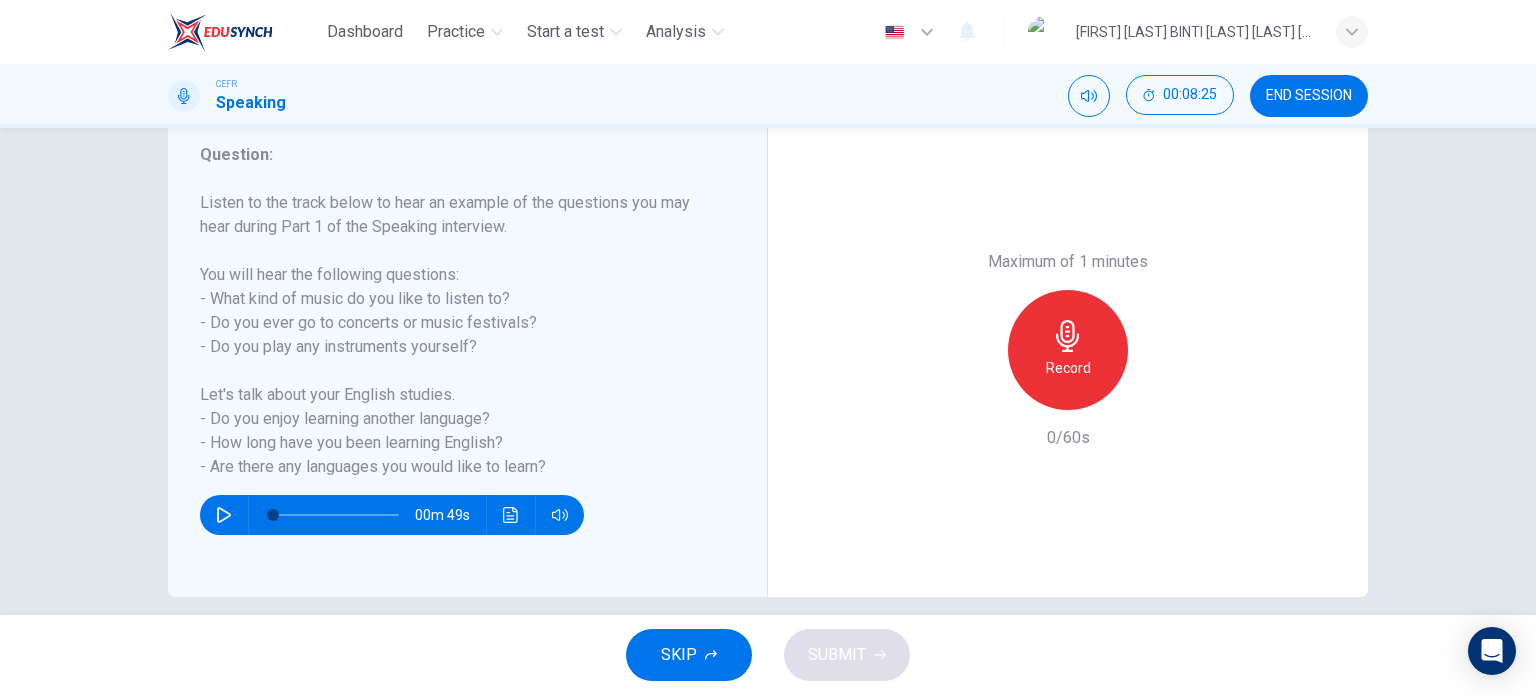 scroll, scrollTop: 268, scrollLeft: 0, axis: vertical 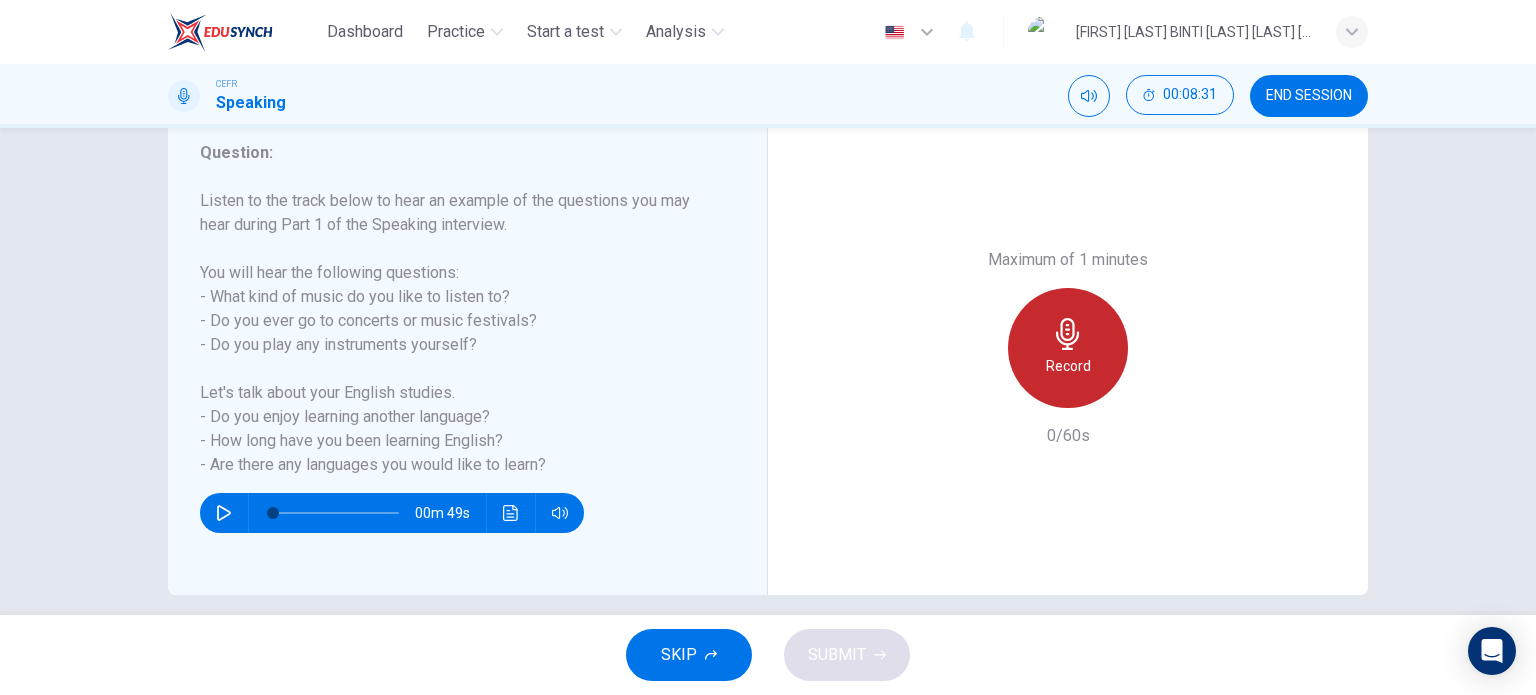 click on "Record" at bounding box center (1068, 348) 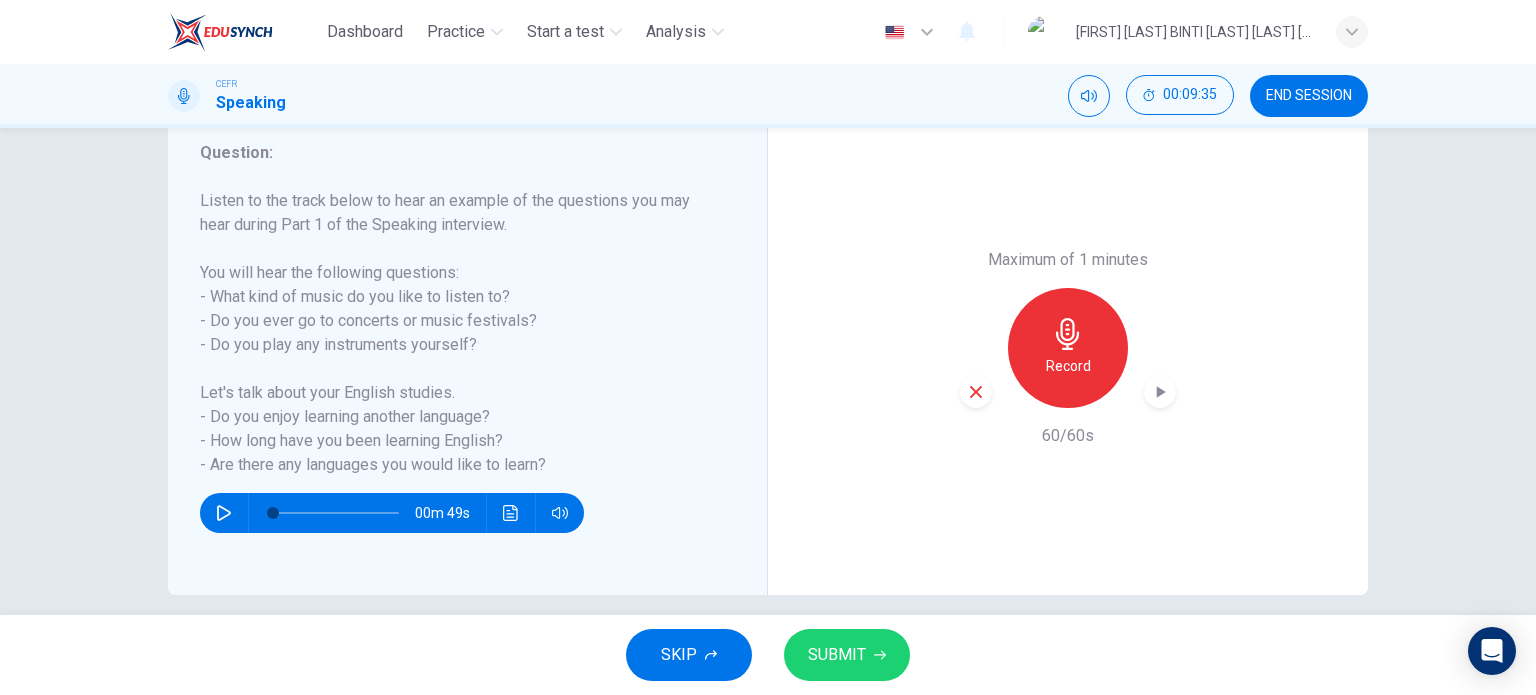 click on "SUBMIT" at bounding box center (847, 655) 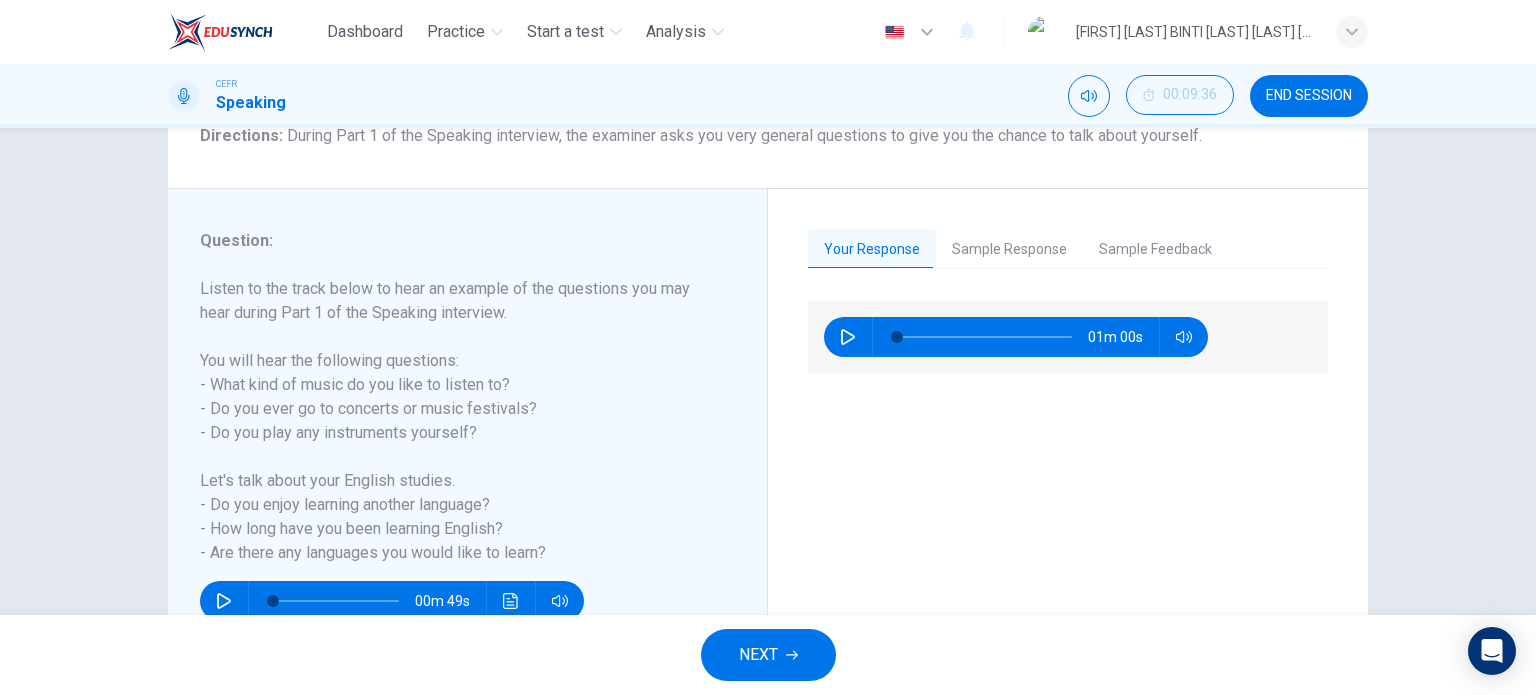 scroll, scrollTop: 288, scrollLeft: 0, axis: vertical 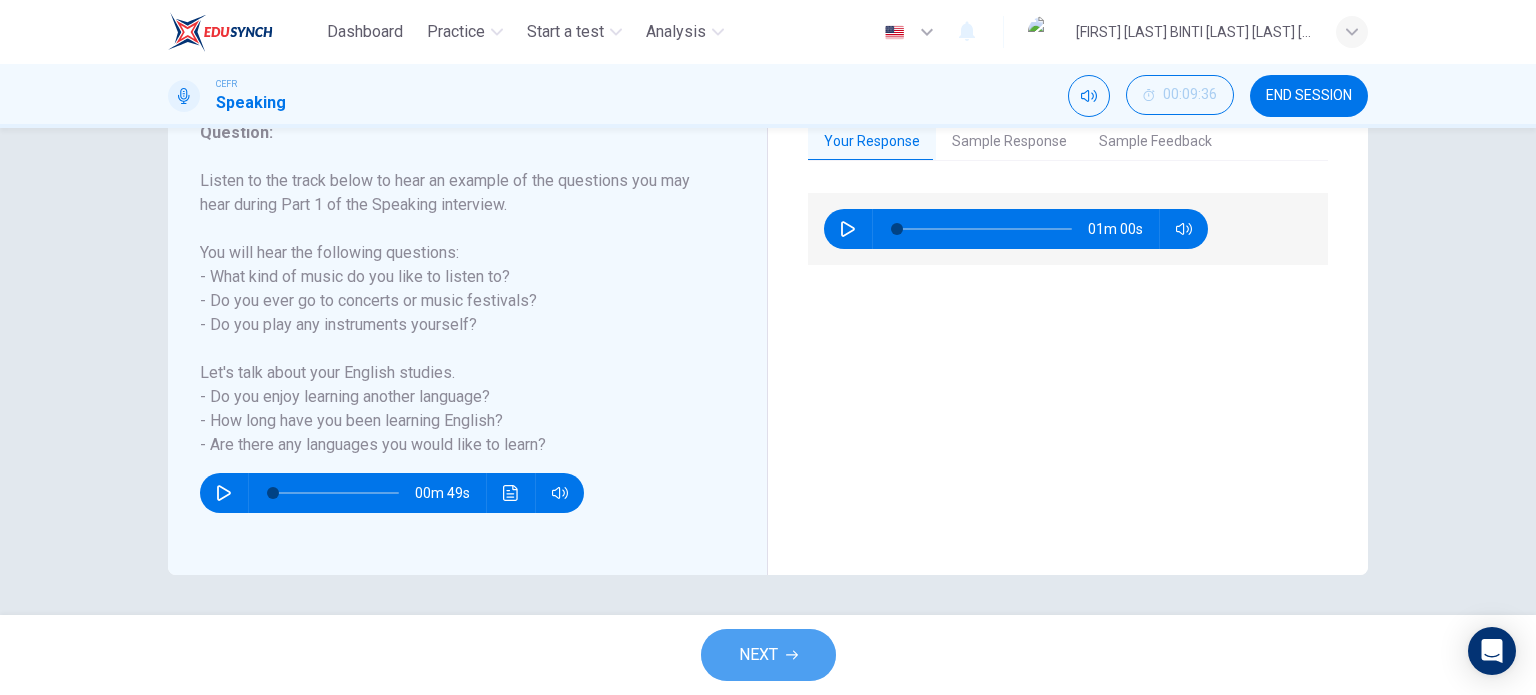 click on "NEXT" at bounding box center [768, 655] 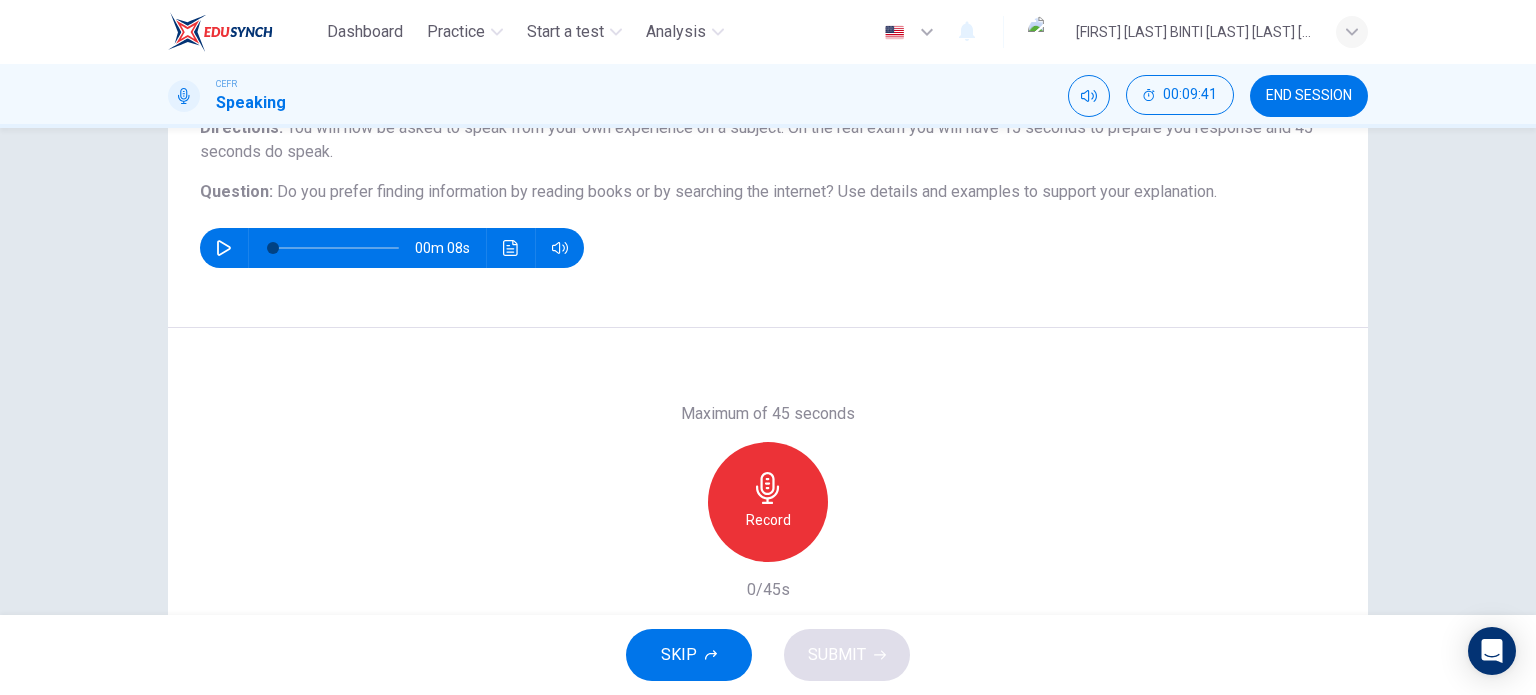 scroll, scrollTop: 192, scrollLeft: 0, axis: vertical 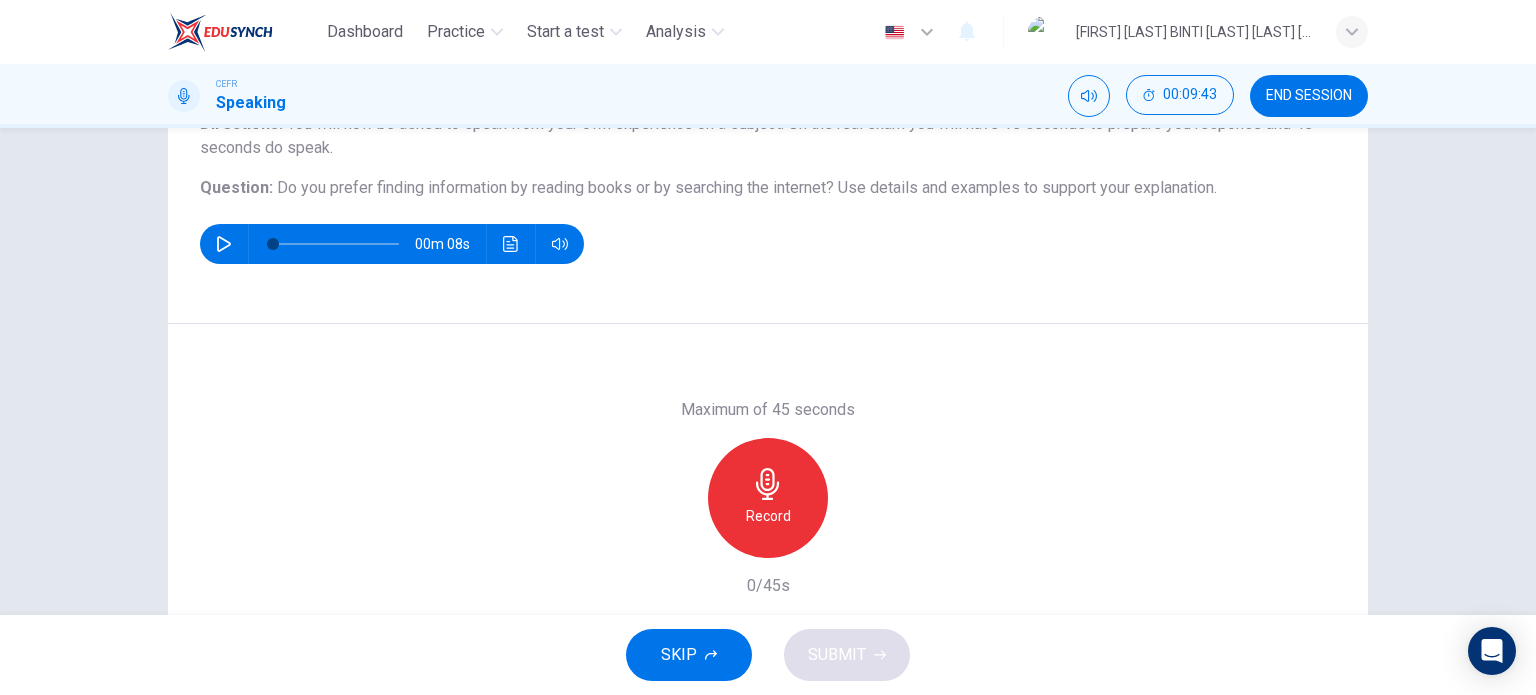 click on "Record" at bounding box center (768, 498) 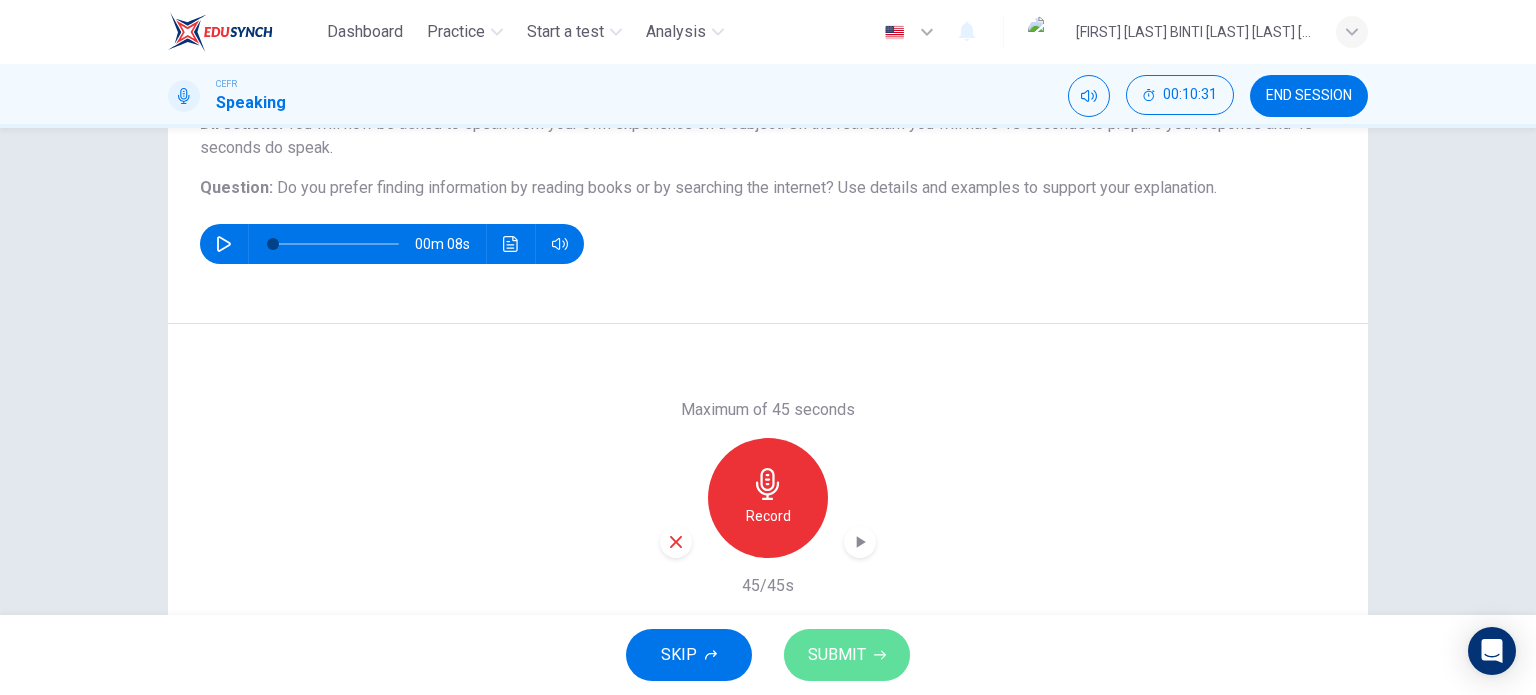 click on "SUBMIT" at bounding box center [837, 655] 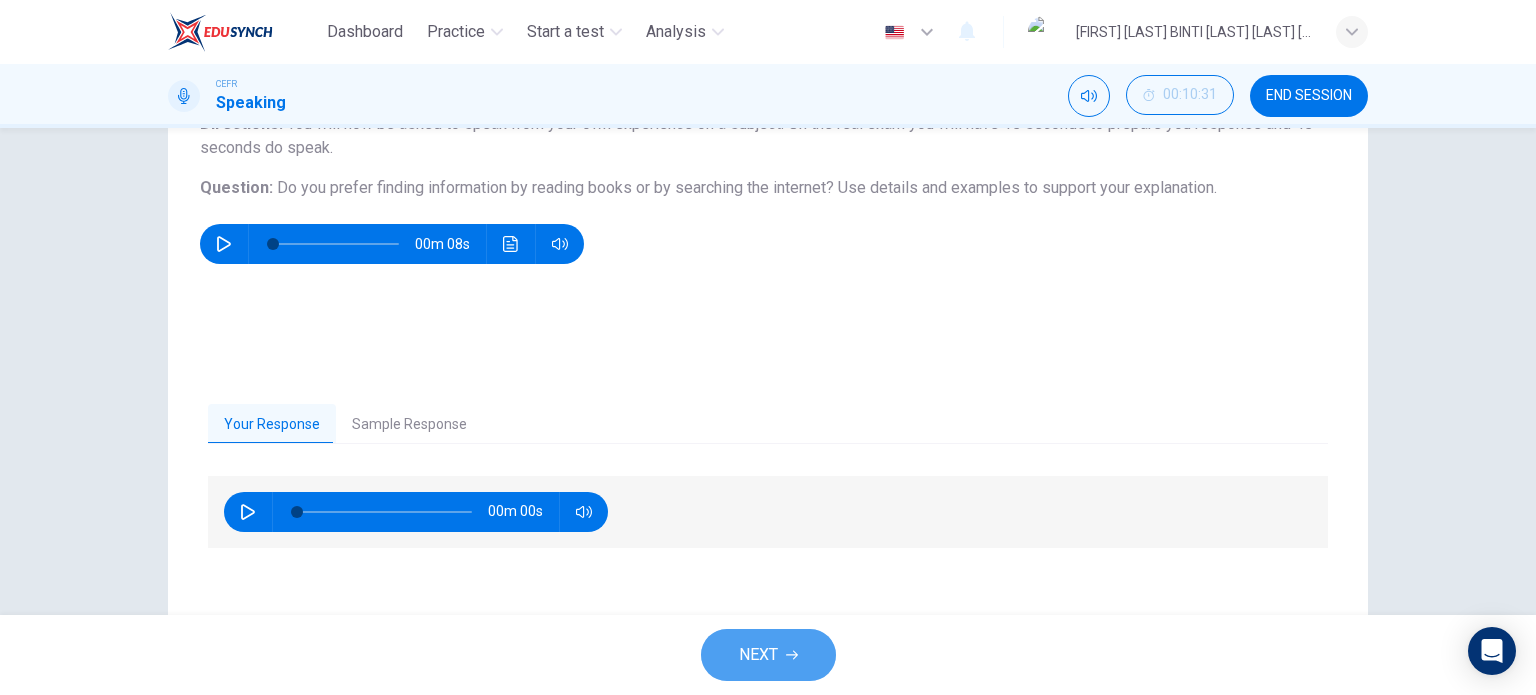 click on "NEXT" at bounding box center (758, 655) 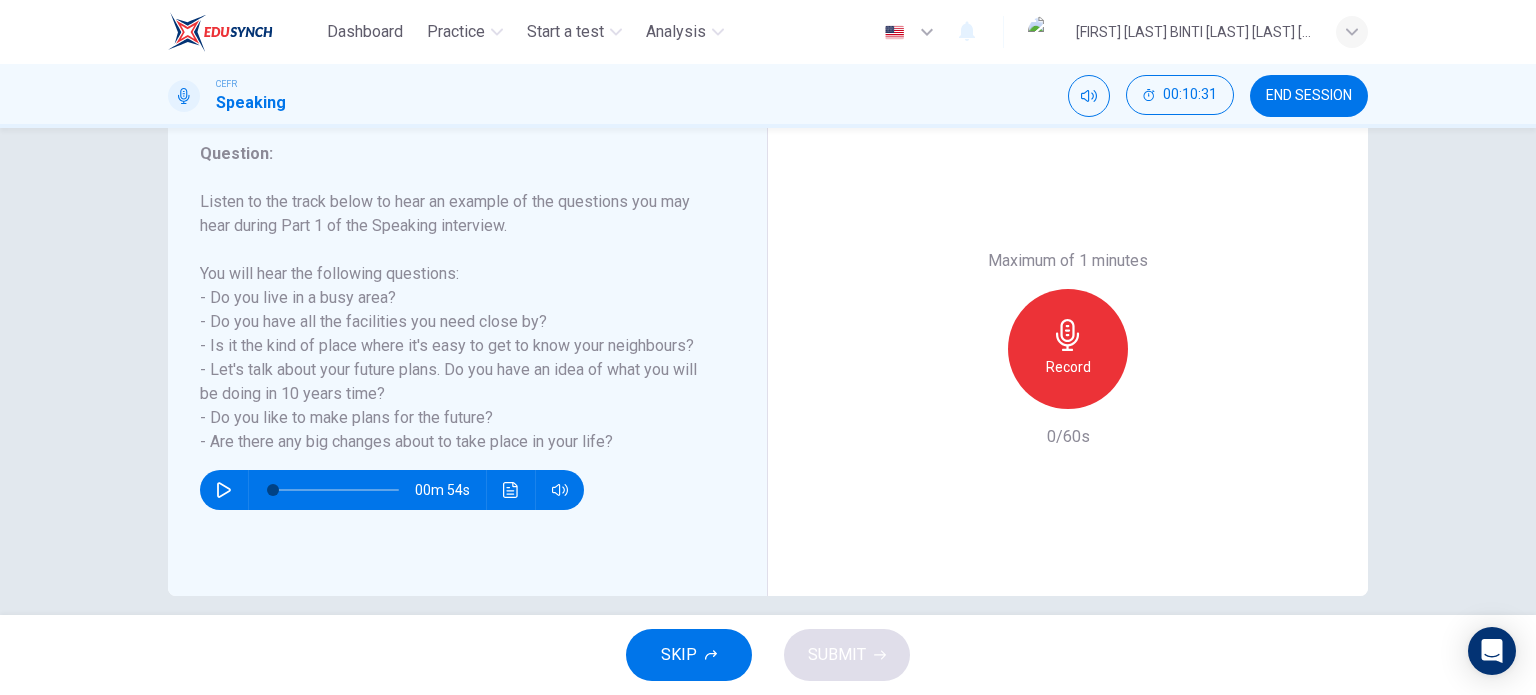 scroll, scrollTop: 268, scrollLeft: 0, axis: vertical 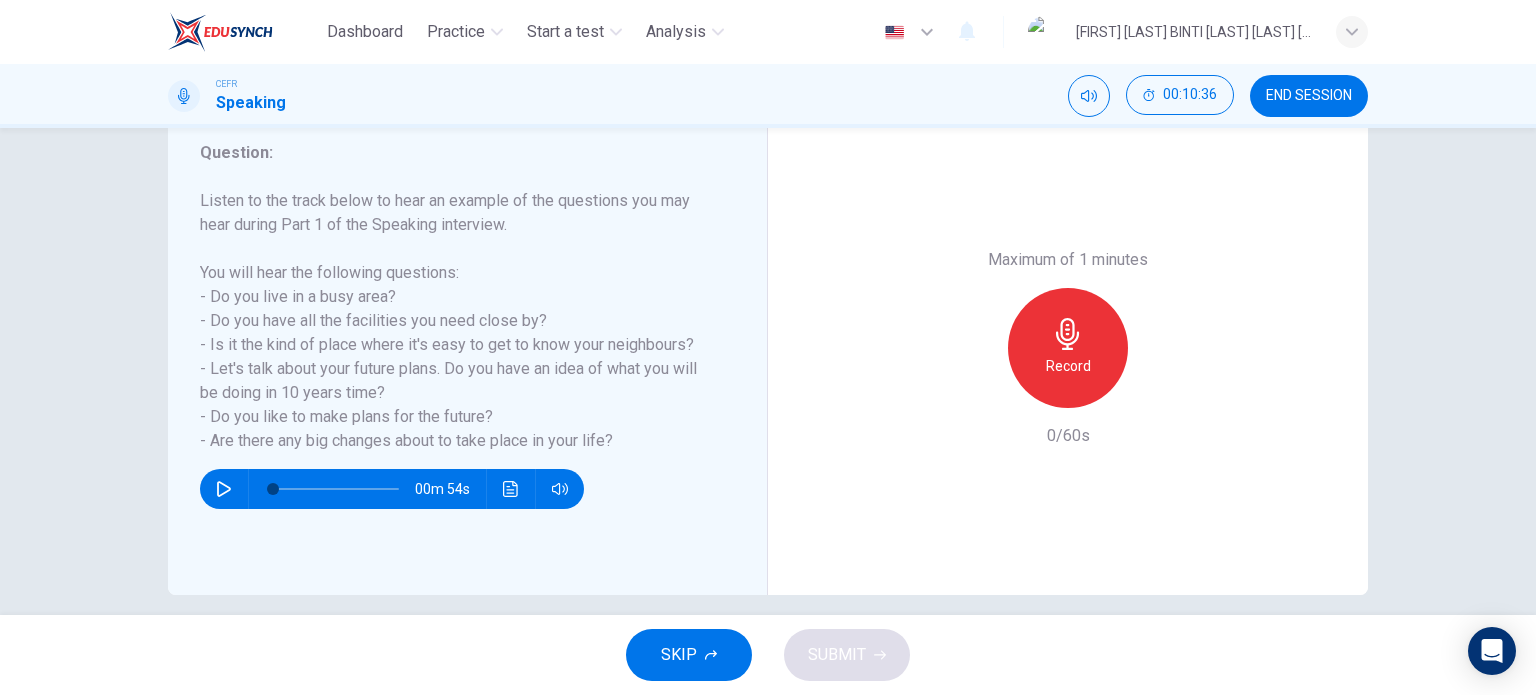 drag, startPoint x: 500, startPoint y: 318, endPoint x: 536, endPoint y: 325, distance: 36.67424 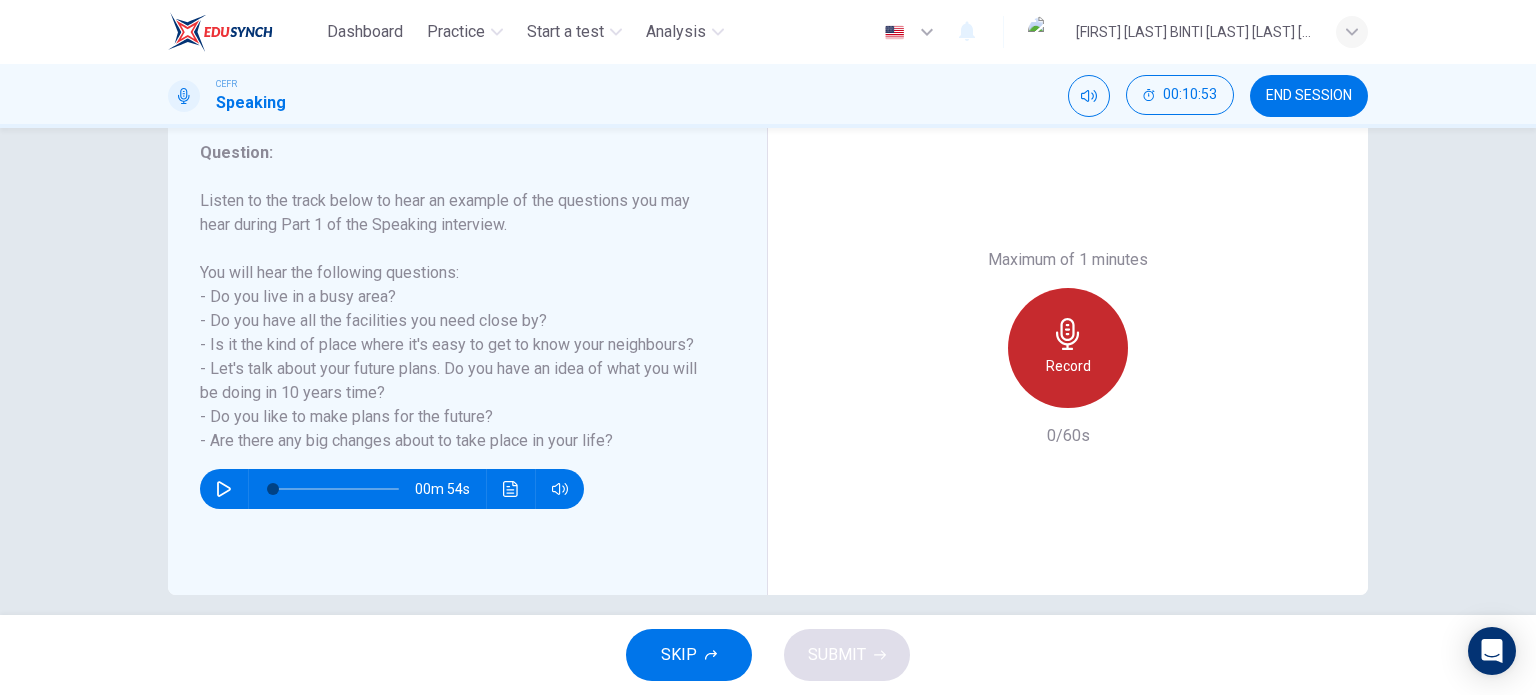 click on "Record" at bounding box center [1068, 348] 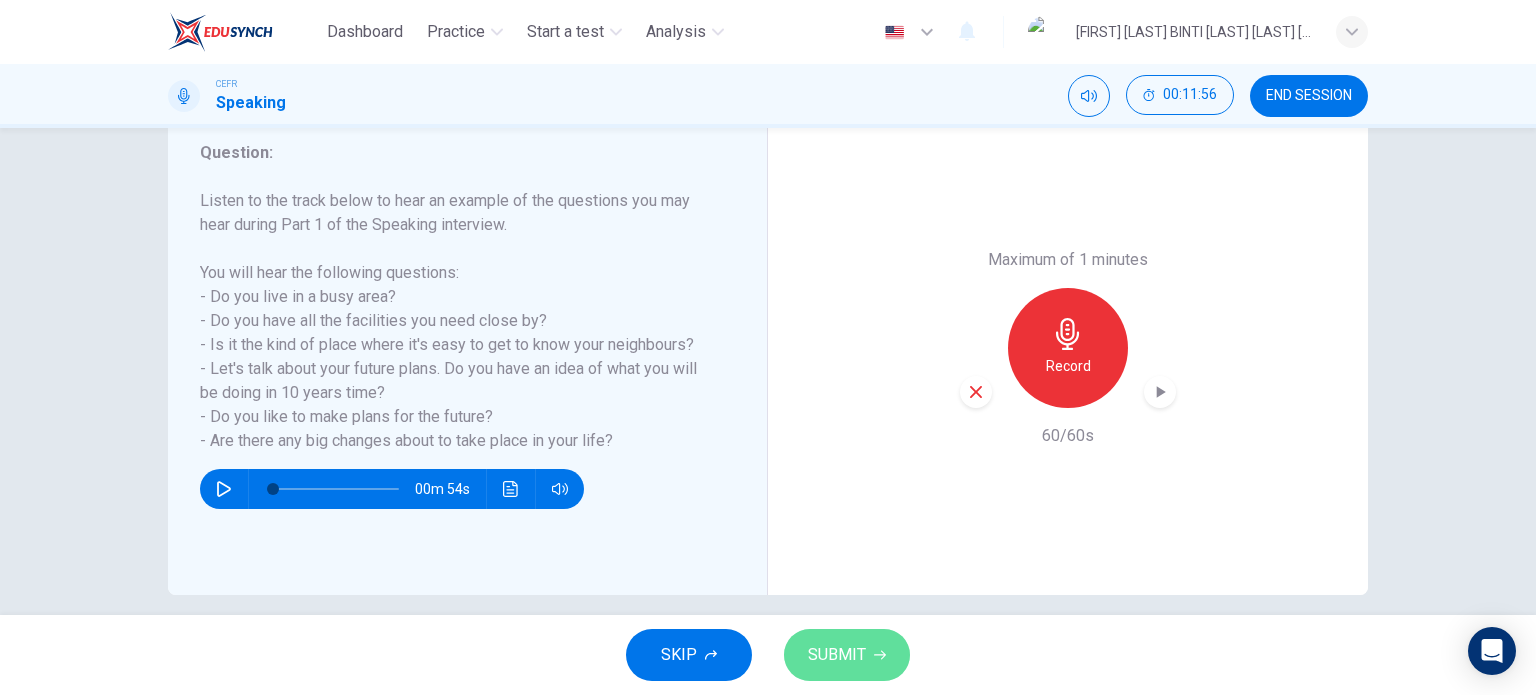 click on "SUBMIT" at bounding box center [837, 655] 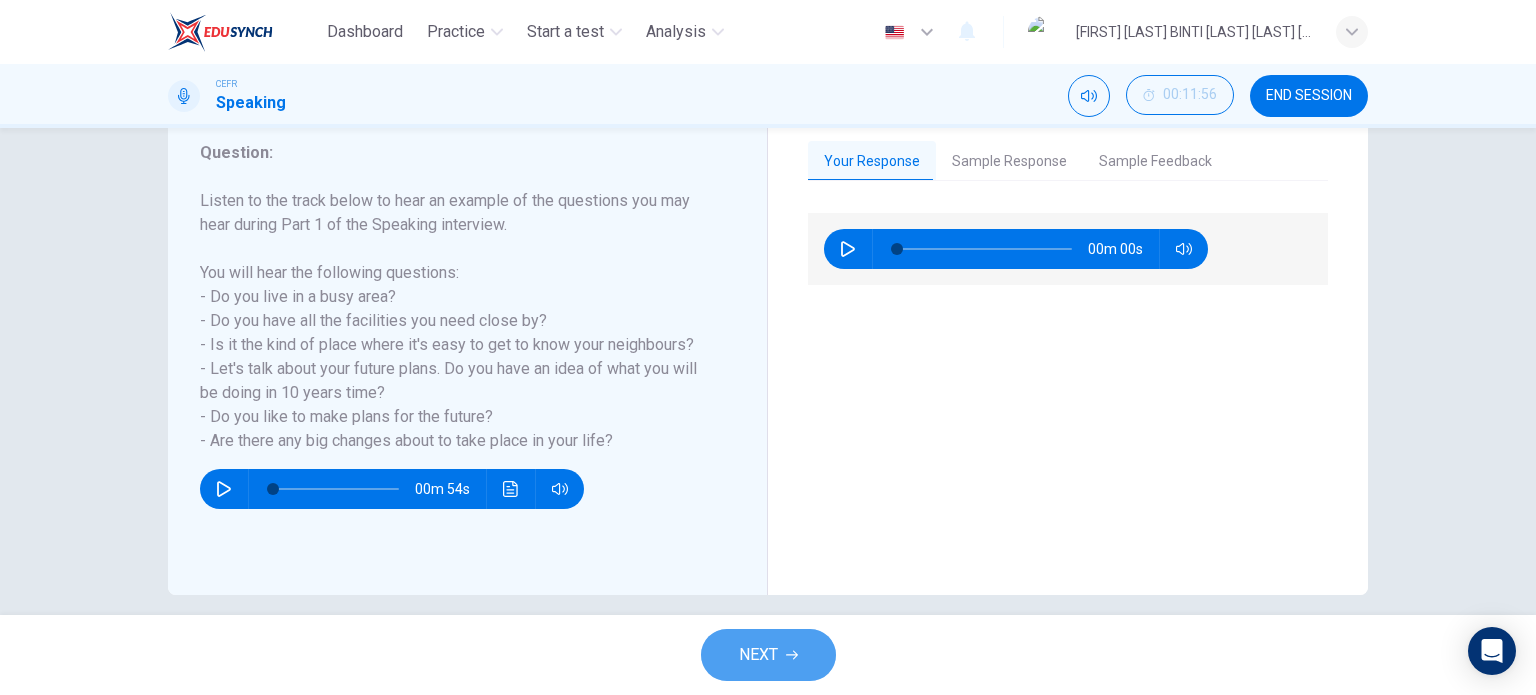 click on "NEXT" at bounding box center (768, 655) 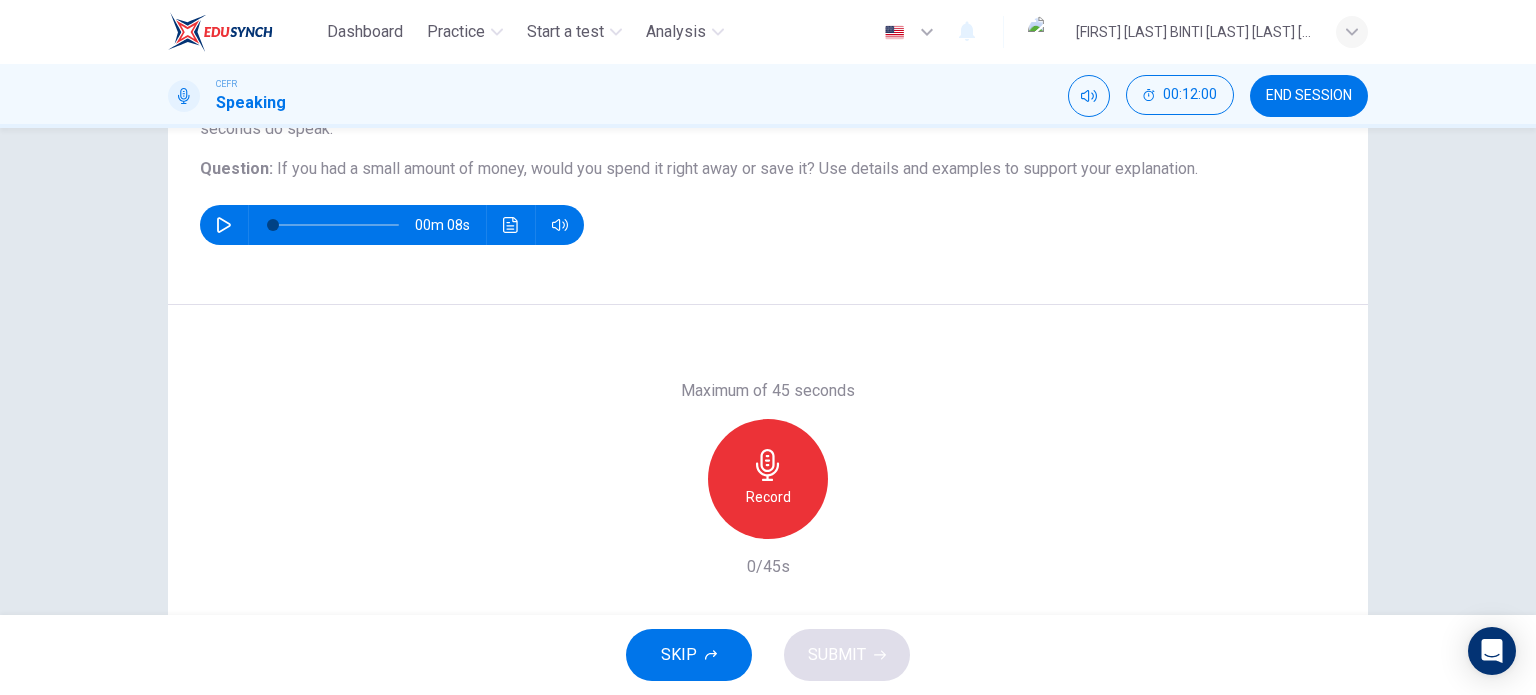 scroll, scrollTop: 206, scrollLeft: 0, axis: vertical 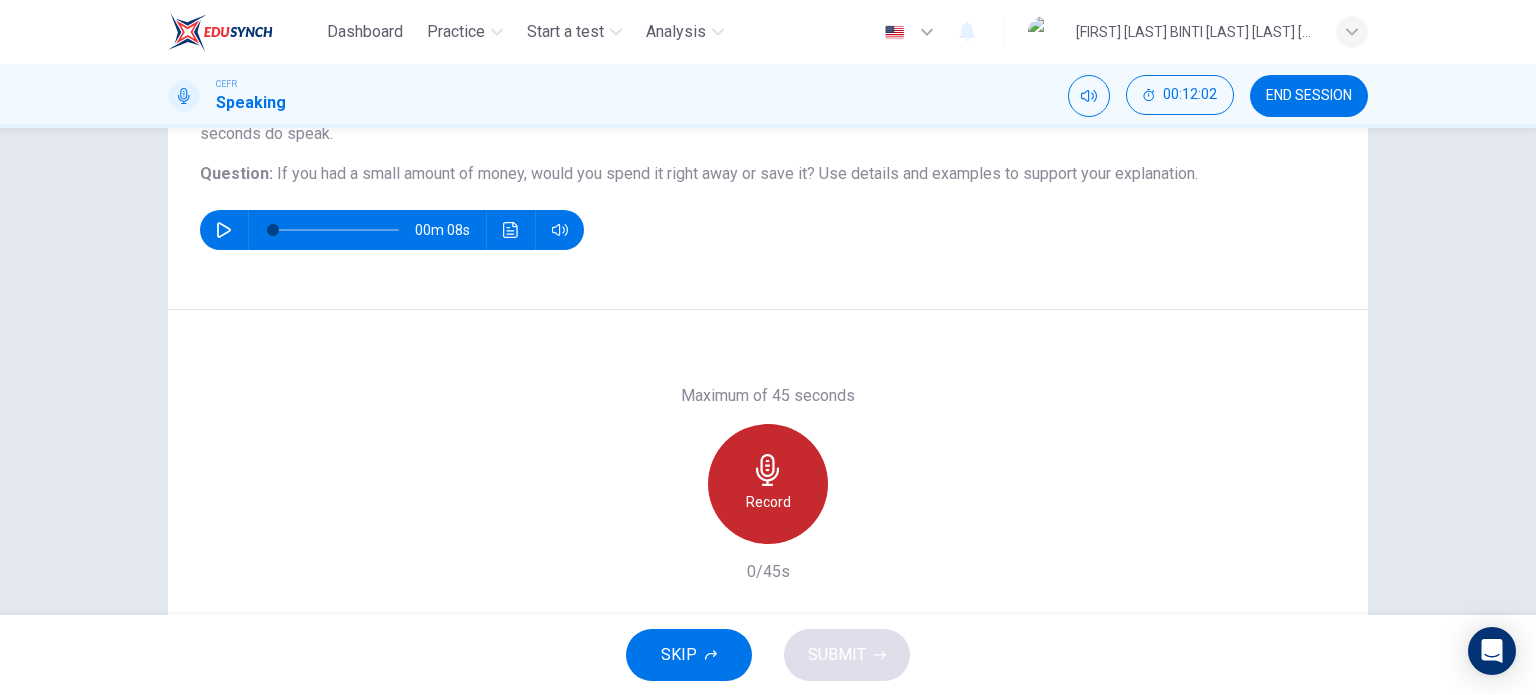click on "Record" at bounding box center [768, 484] 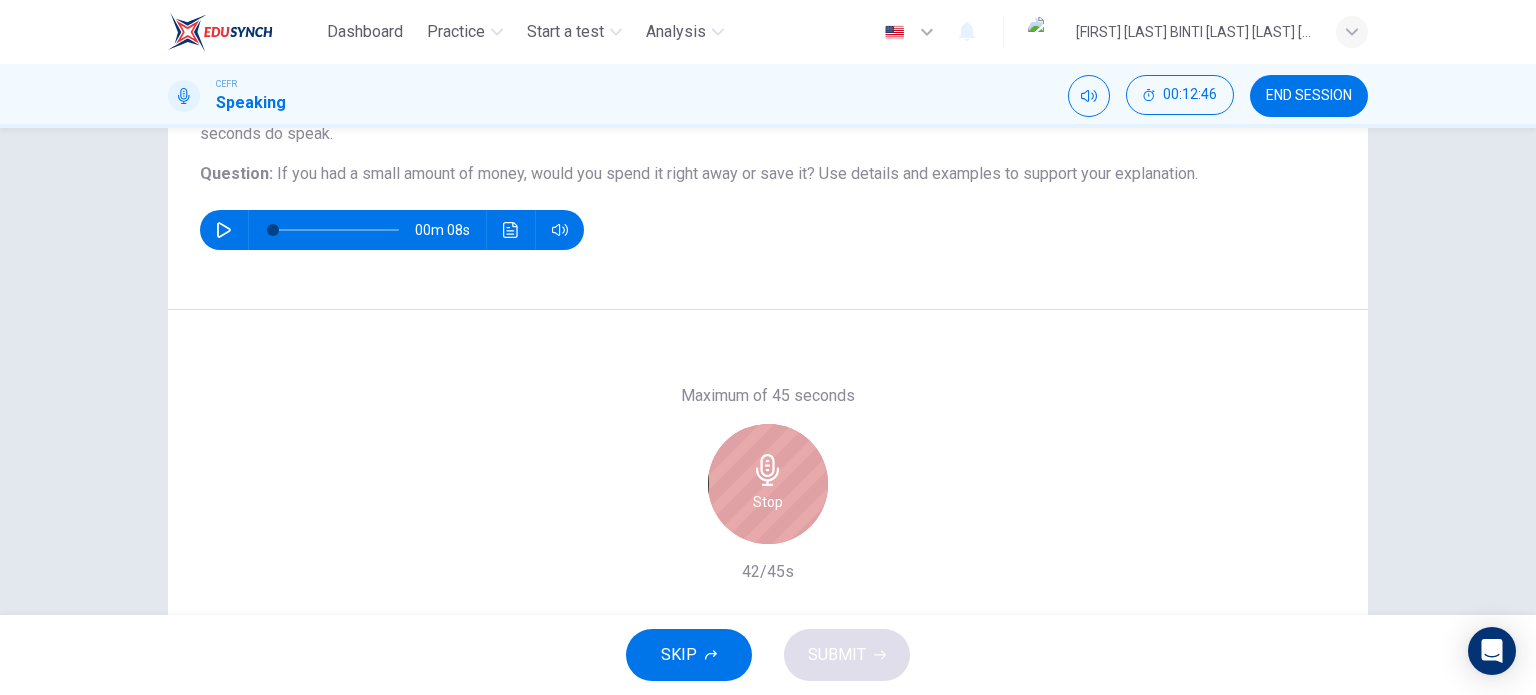 click on "Stop" at bounding box center (768, 484) 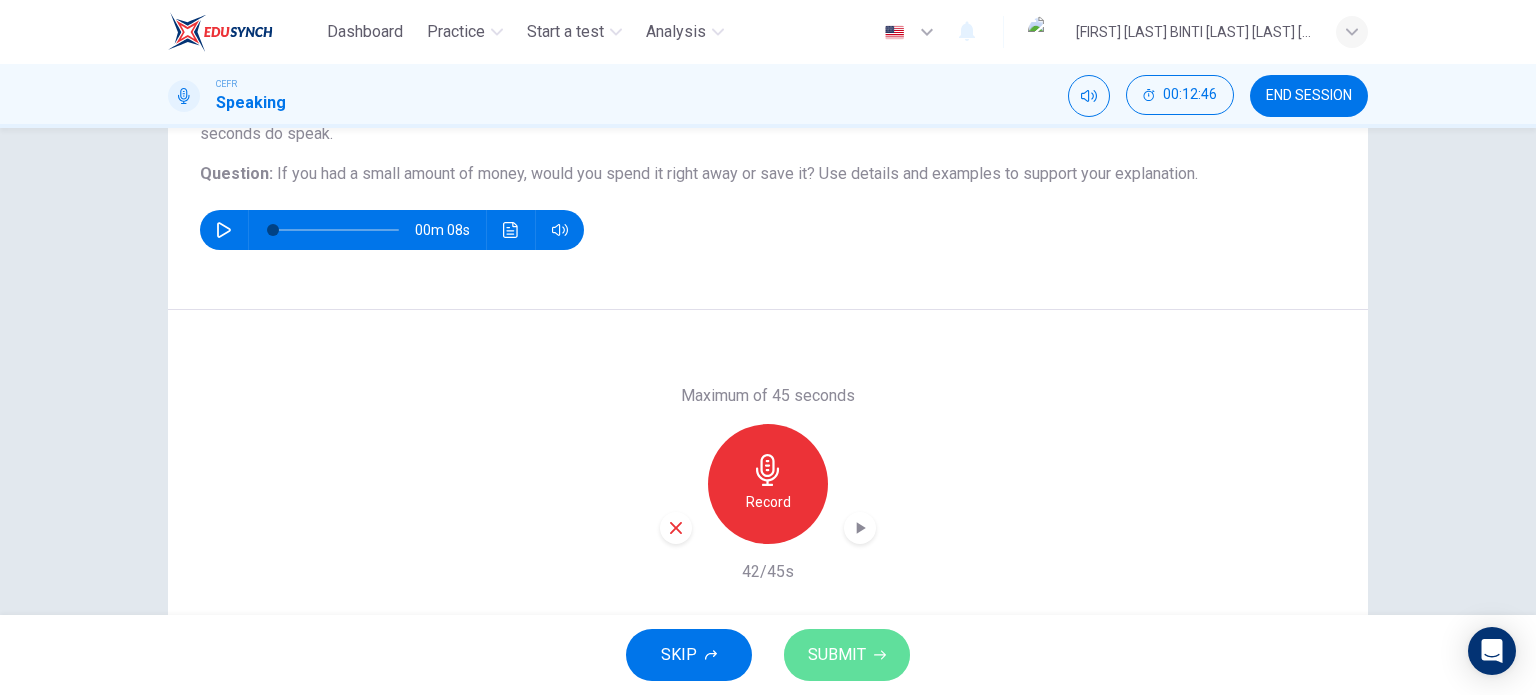 click on "SUBMIT" at bounding box center [837, 655] 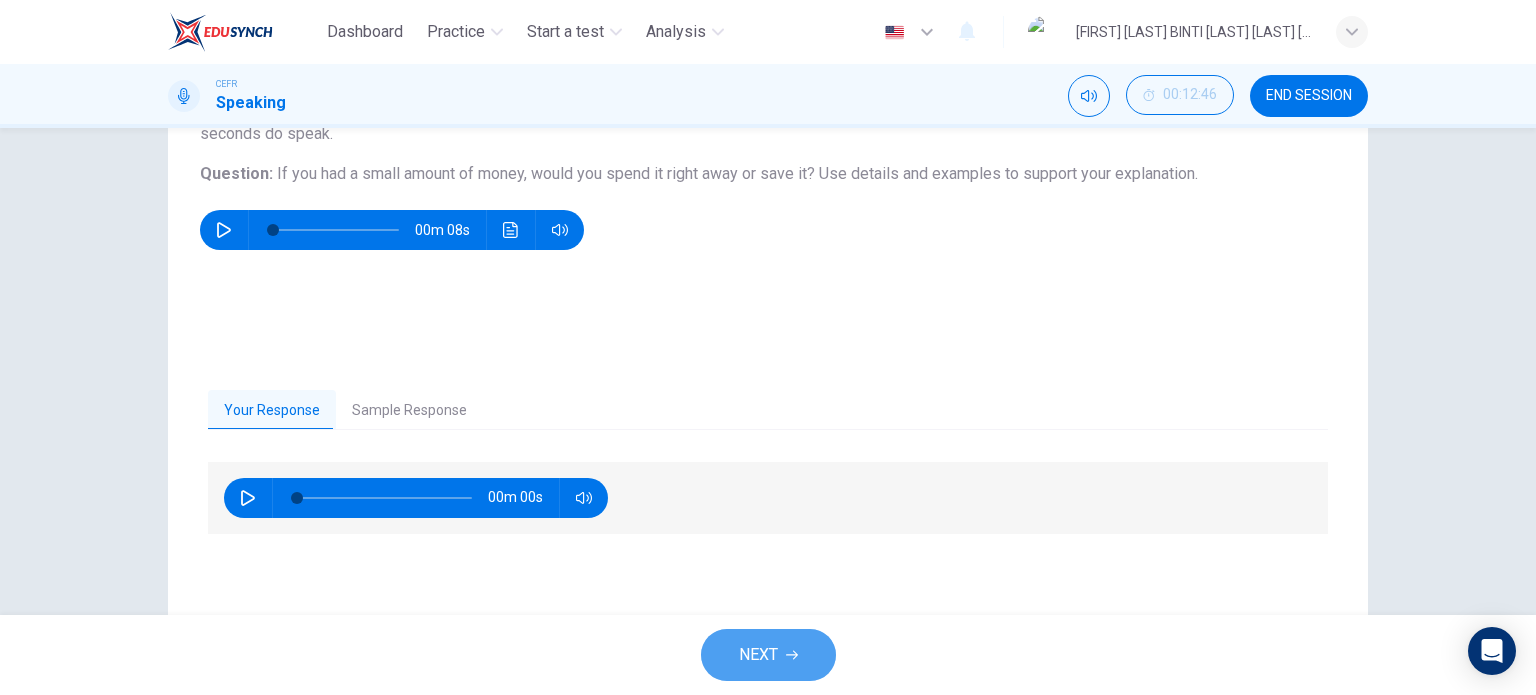 click on "NEXT" at bounding box center (758, 655) 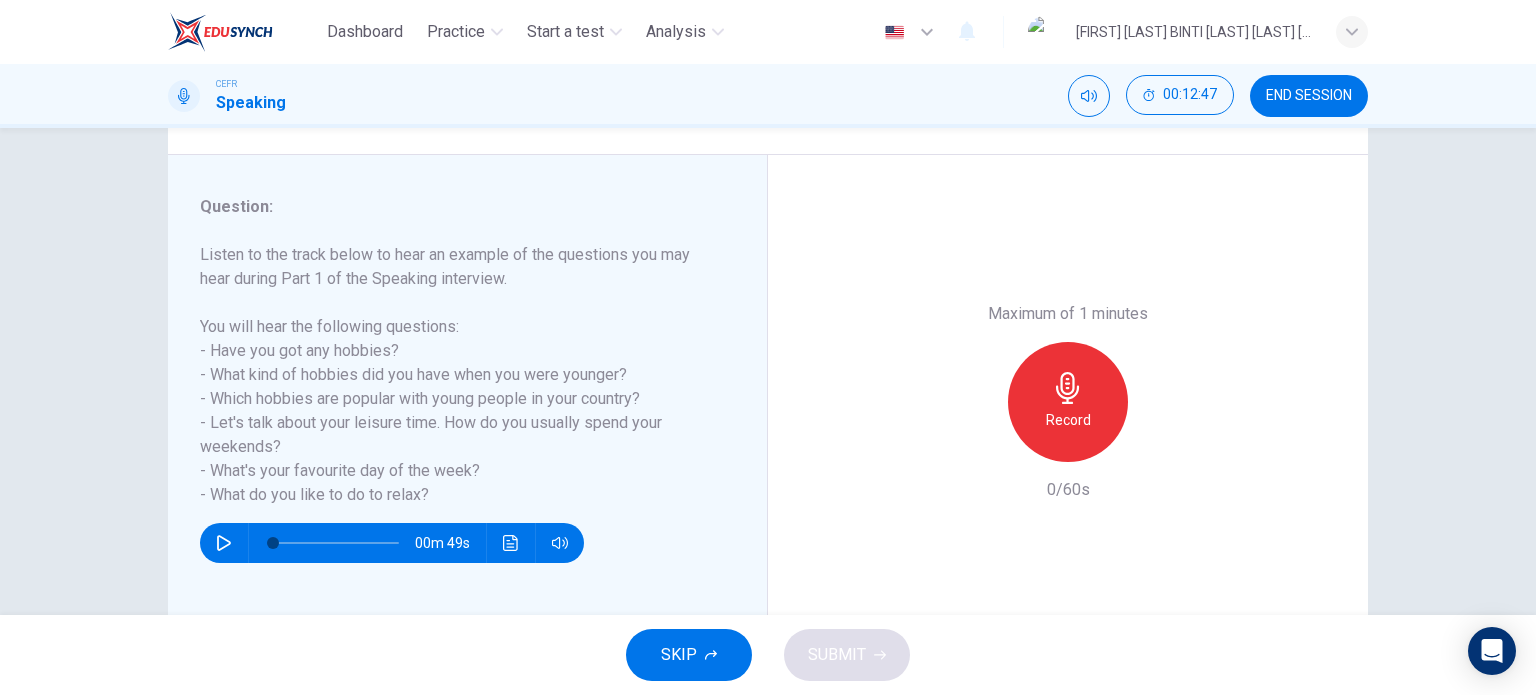 scroll, scrollTop: 216, scrollLeft: 0, axis: vertical 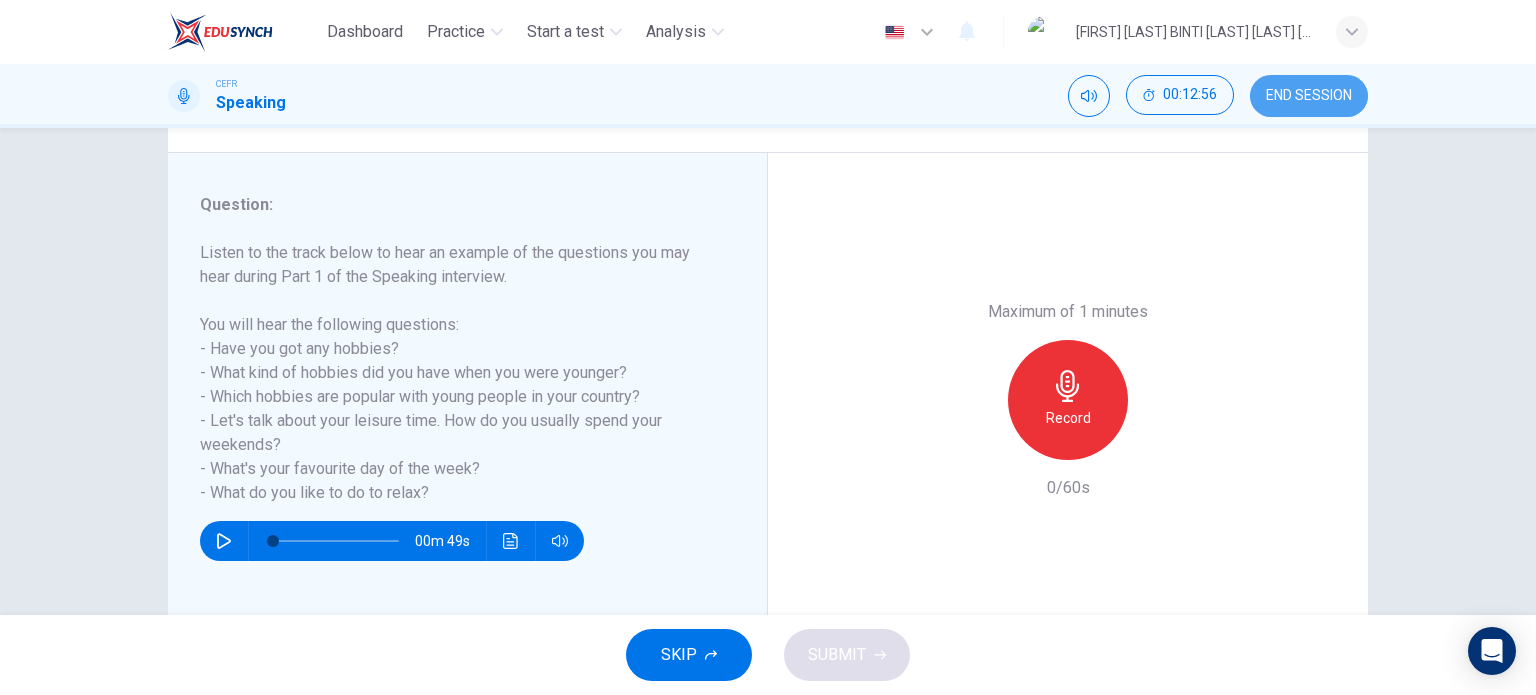 click on "END SESSION" at bounding box center [1309, 96] 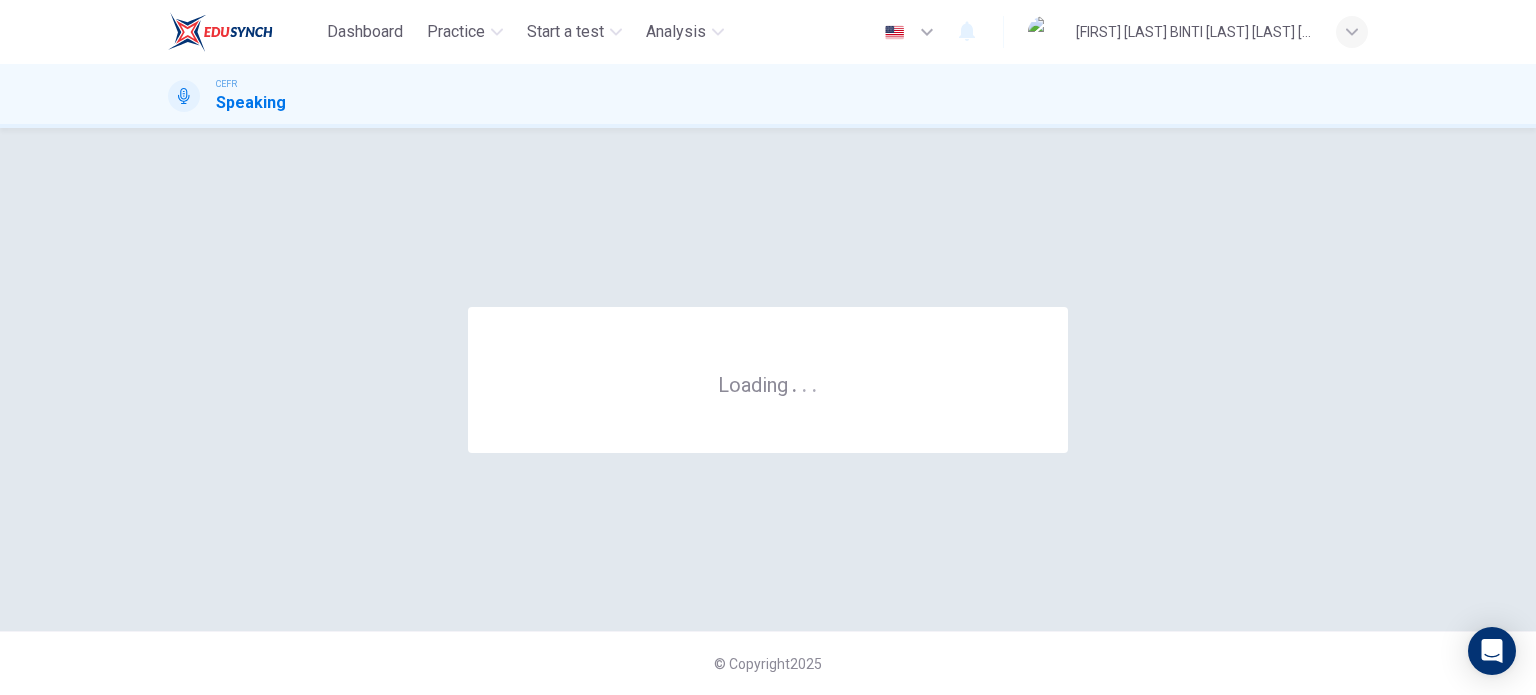scroll, scrollTop: 0, scrollLeft: 0, axis: both 